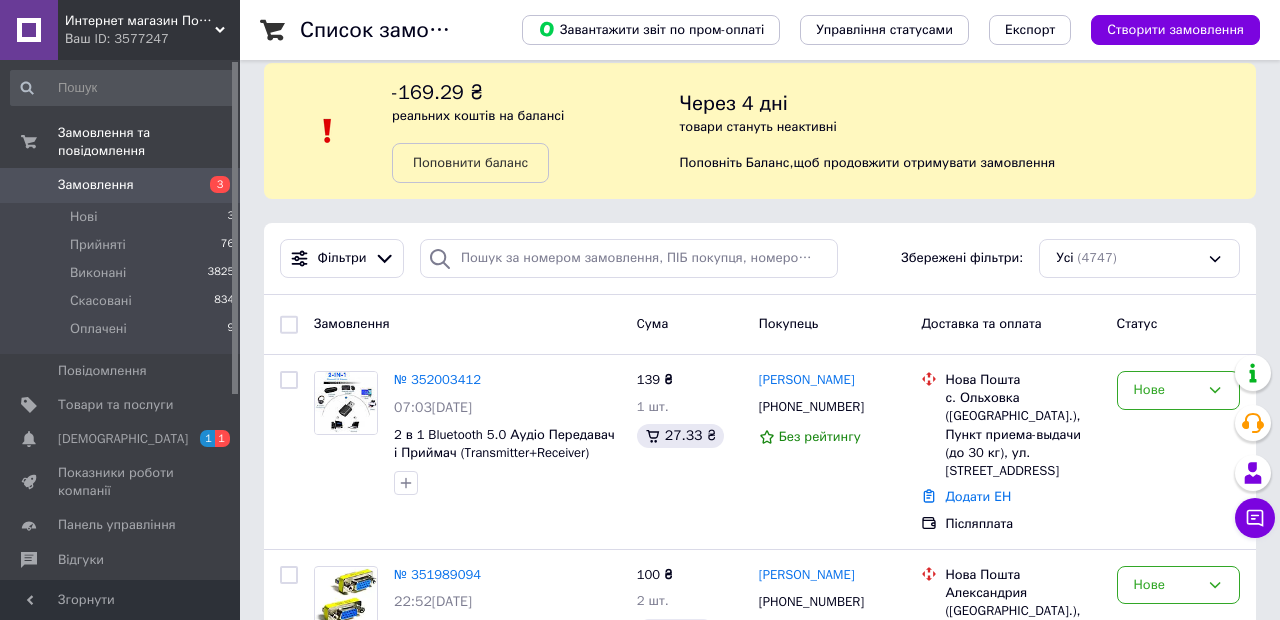 scroll, scrollTop: 28, scrollLeft: 0, axis: vertical 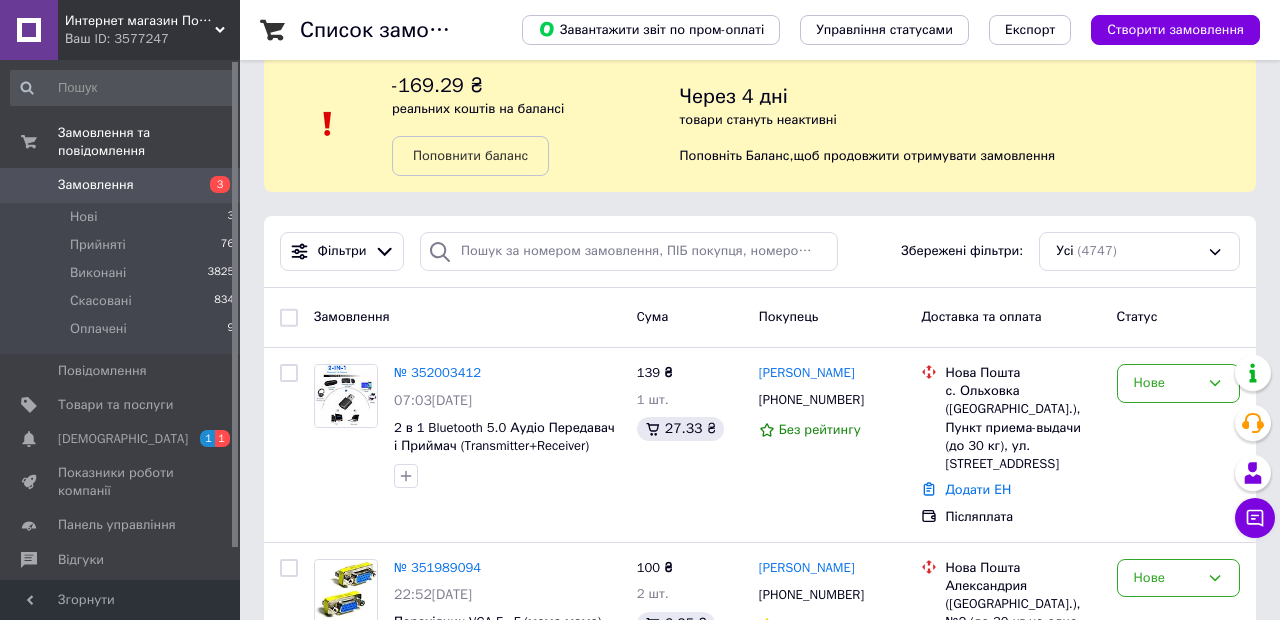 click 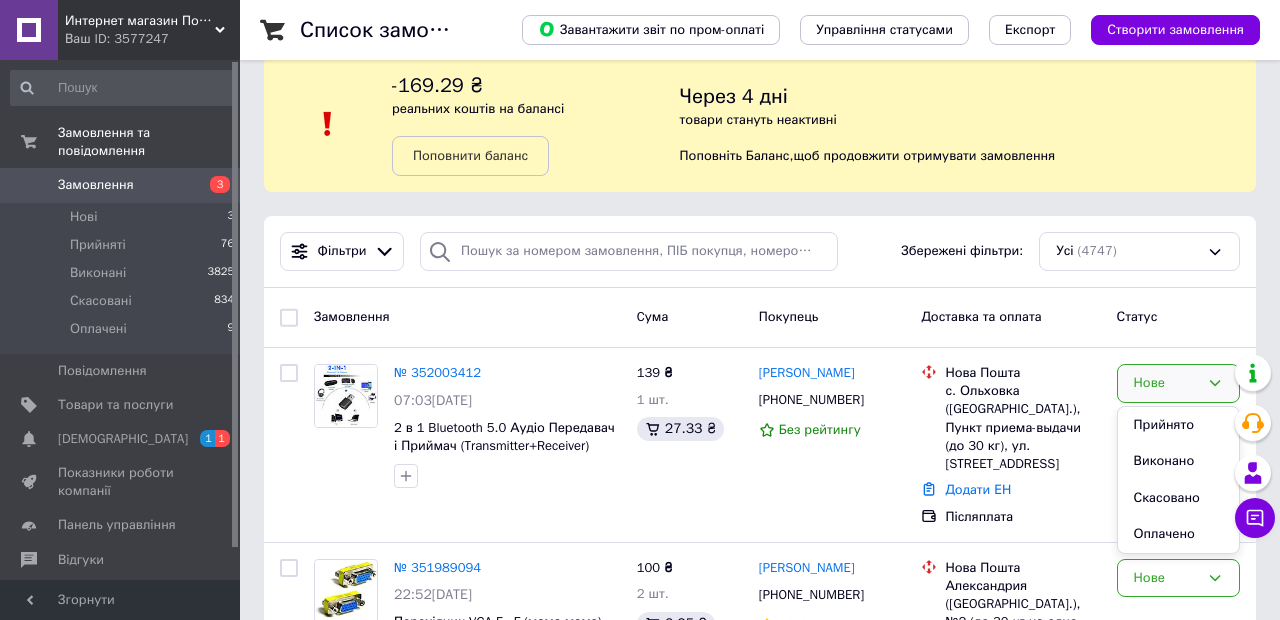 click on "Прийнято" at bounding box center [1178, 425] 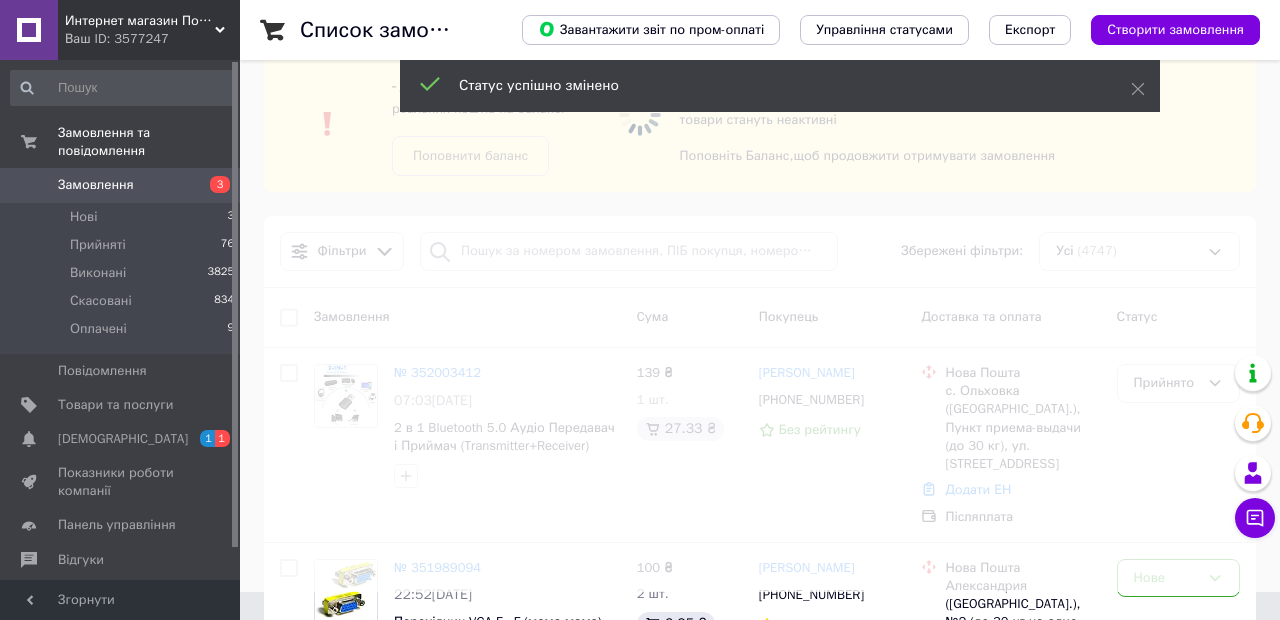 click at bounding box center (640, 282) 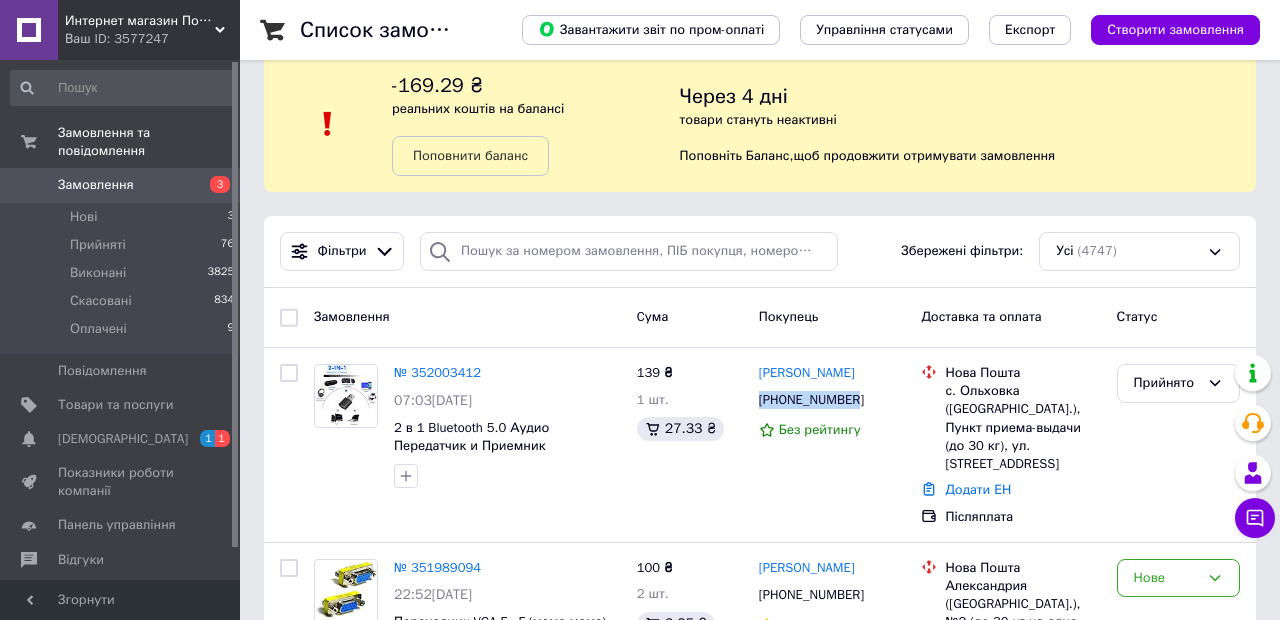 click 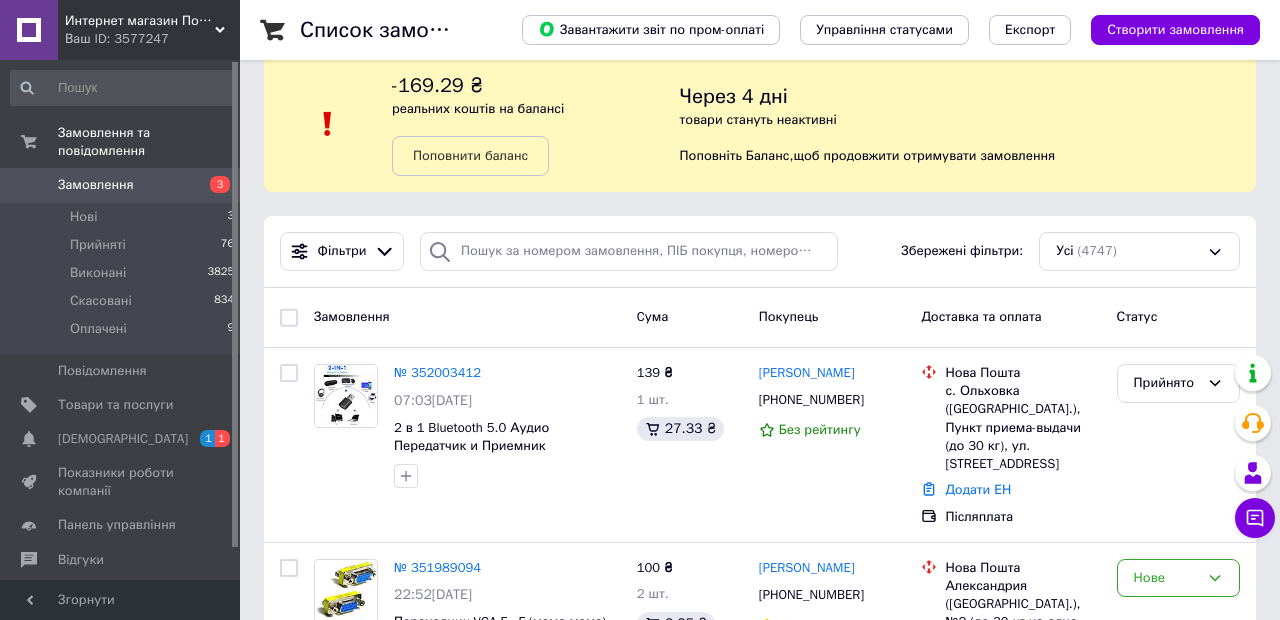 click on "[PERSON_NAME]" at bounding box center (807, 373) 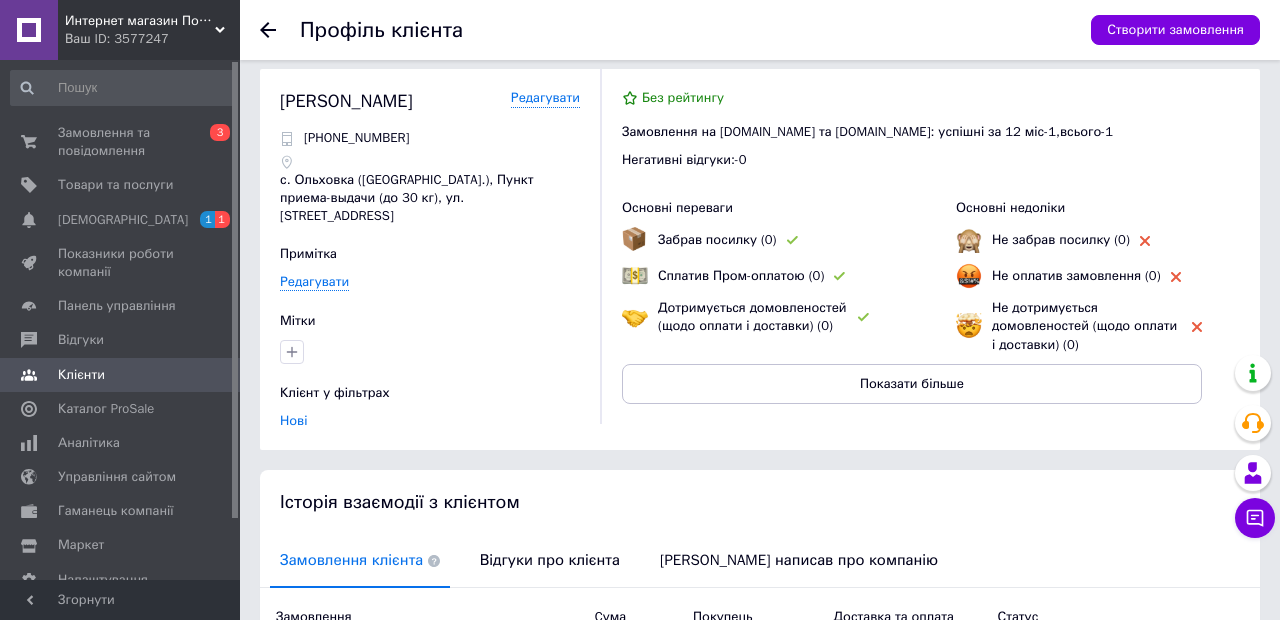 scroll, scrollTop: 0, scrollLeft: 0, axis: both 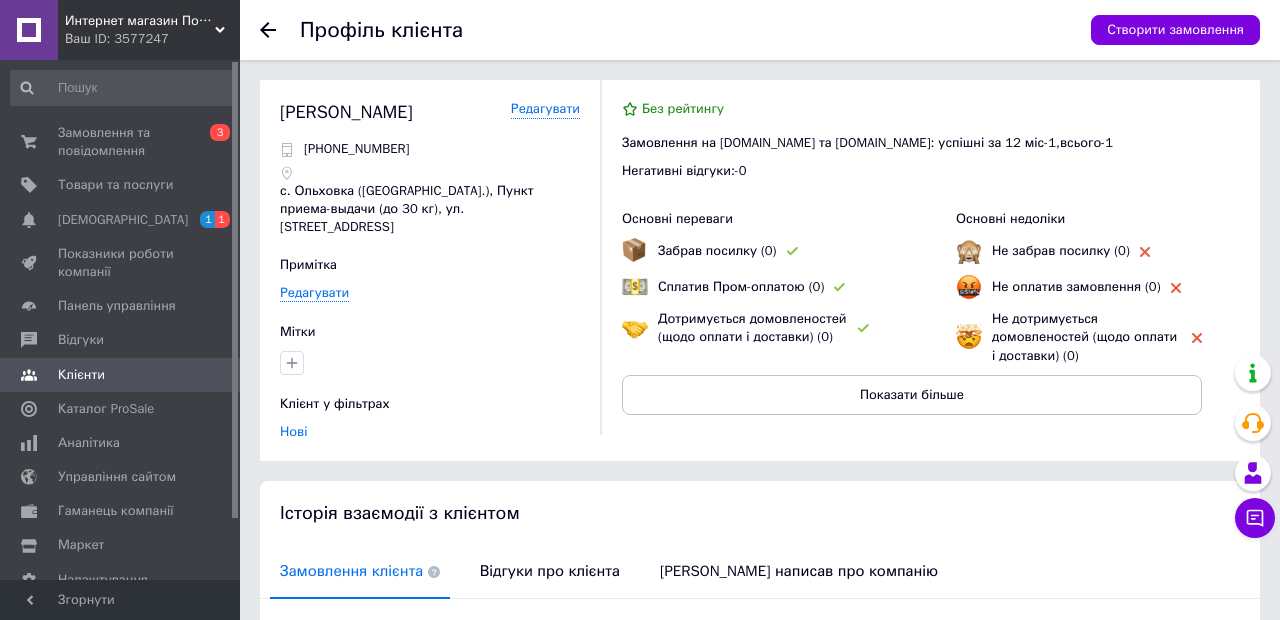 click on "Нові" at bounding box center (430, 432) 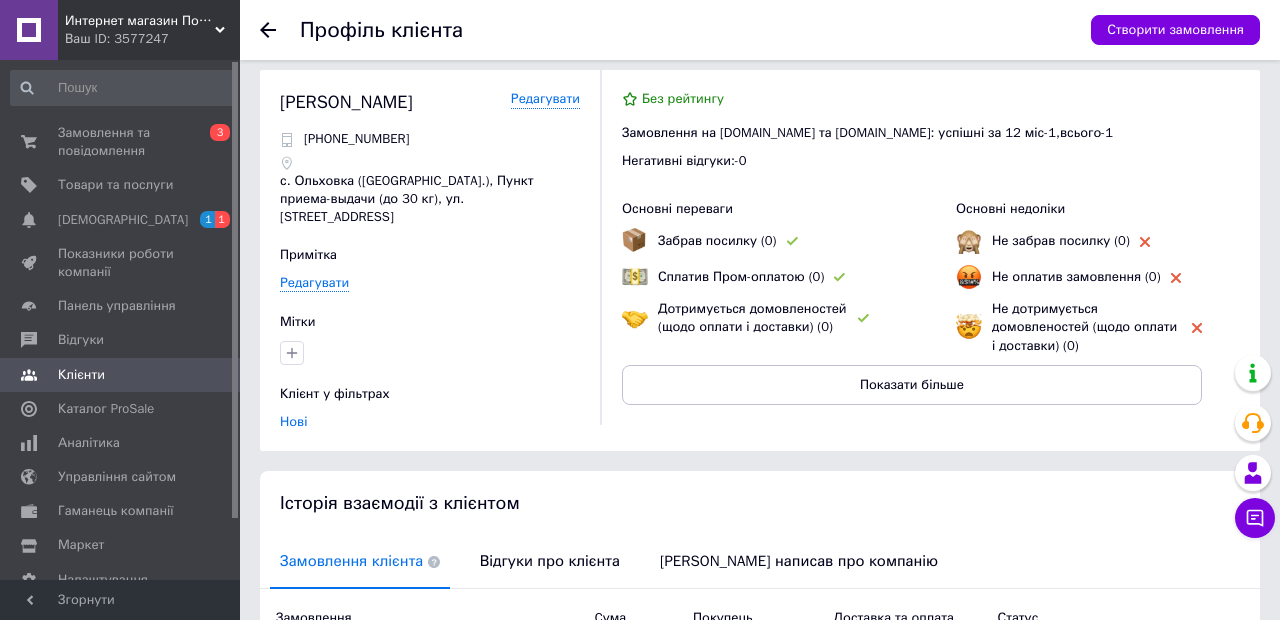 scroll, scrollTop: 0, scrollLeft: 0, axis: both 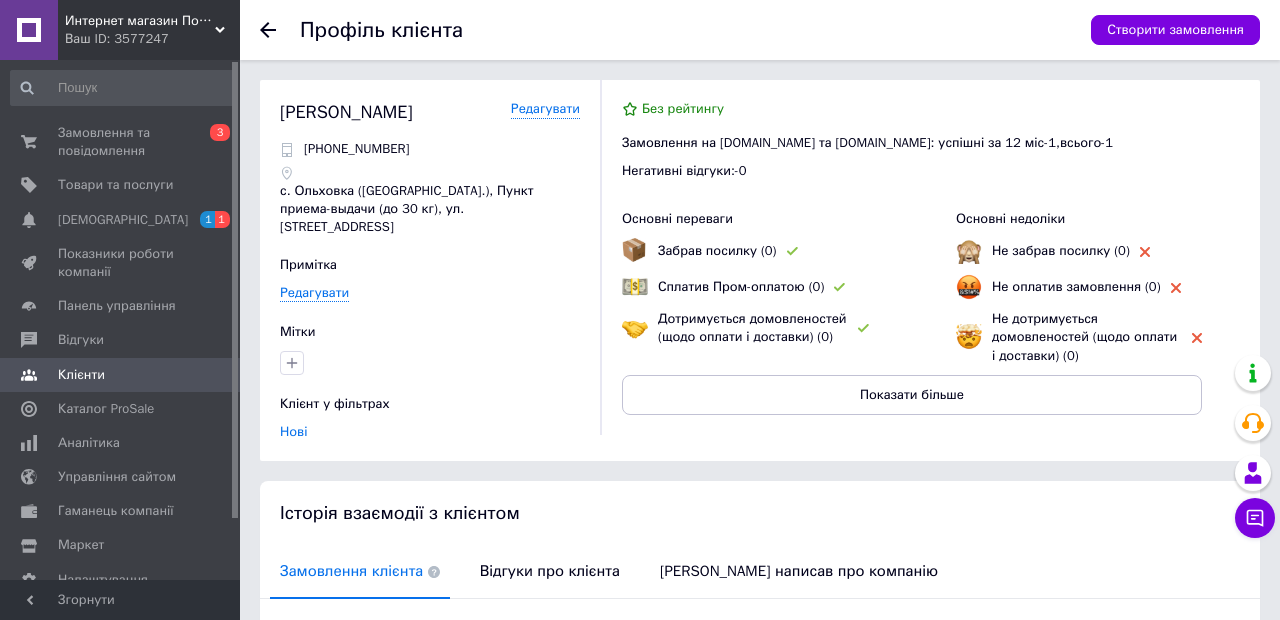 click on "Профіль клієнта Створити замовлення" at bounding box center [760, 30] 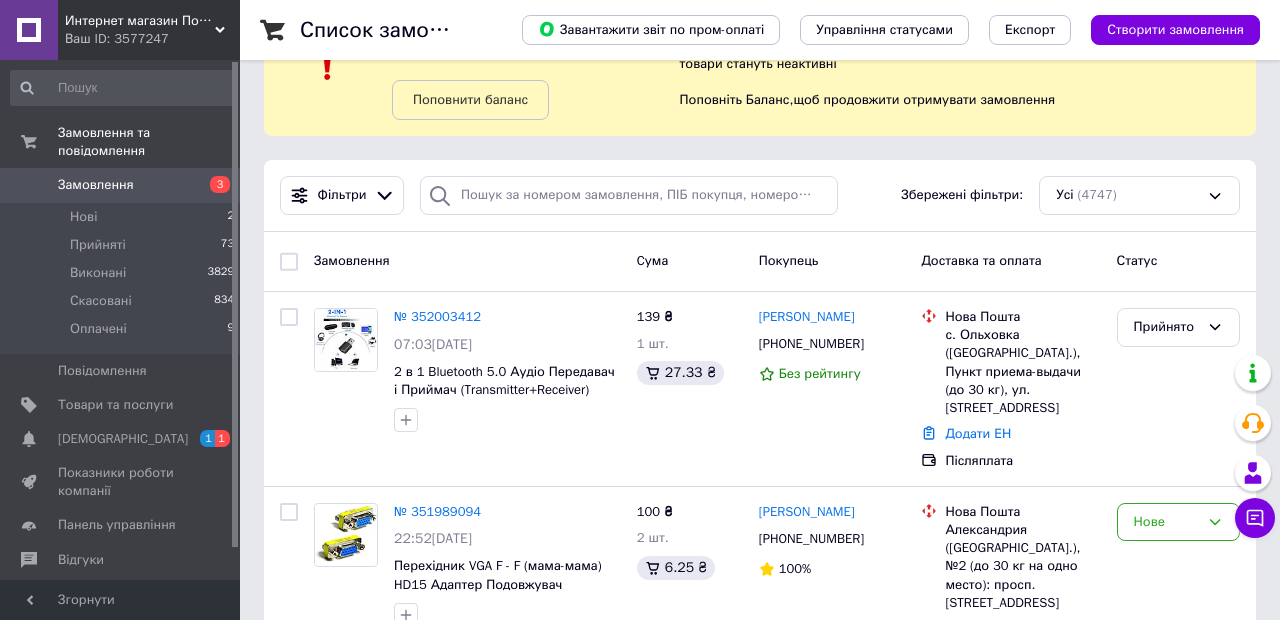 scroll, scrollTop: 84, scrollLeft: 0, axis: vertical 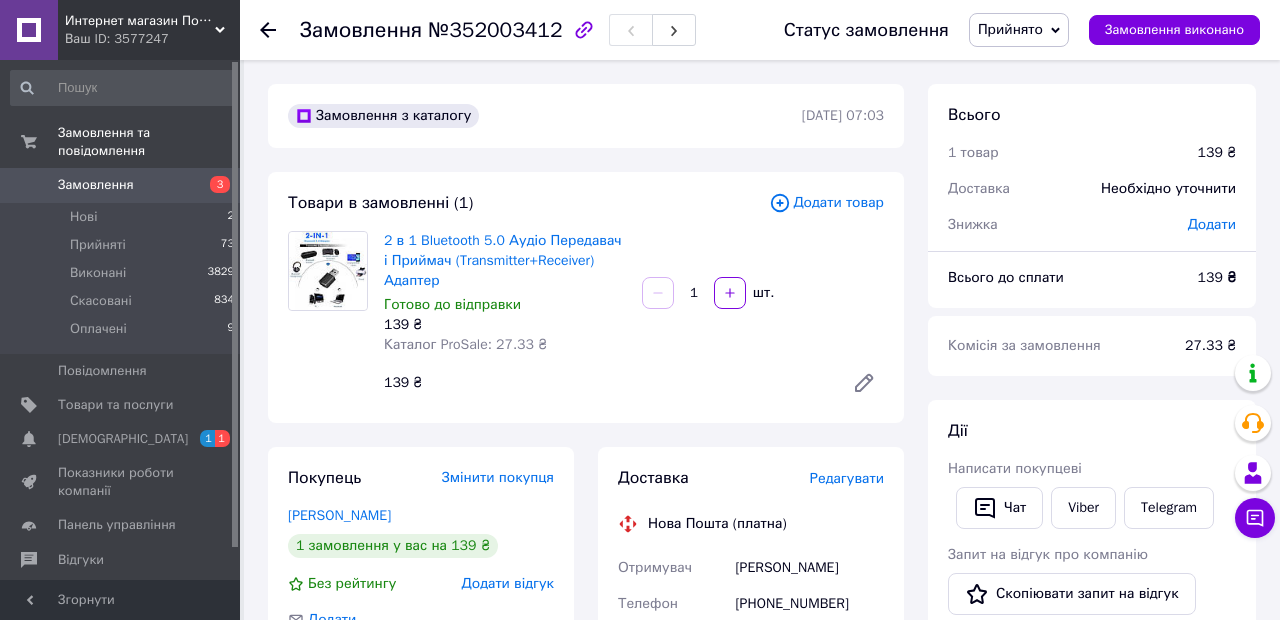click on "Редагувати" at bounding box center (847, 478) 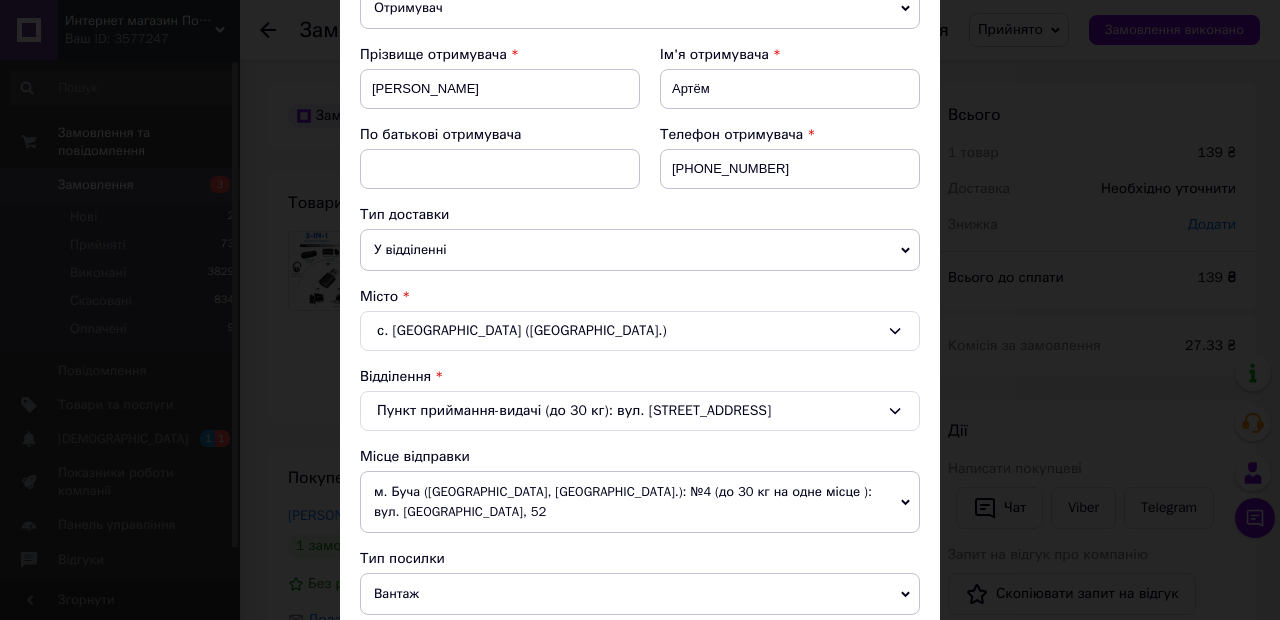 scroll, scrollTop: 270, scrollLeft: 0, axis: vertical 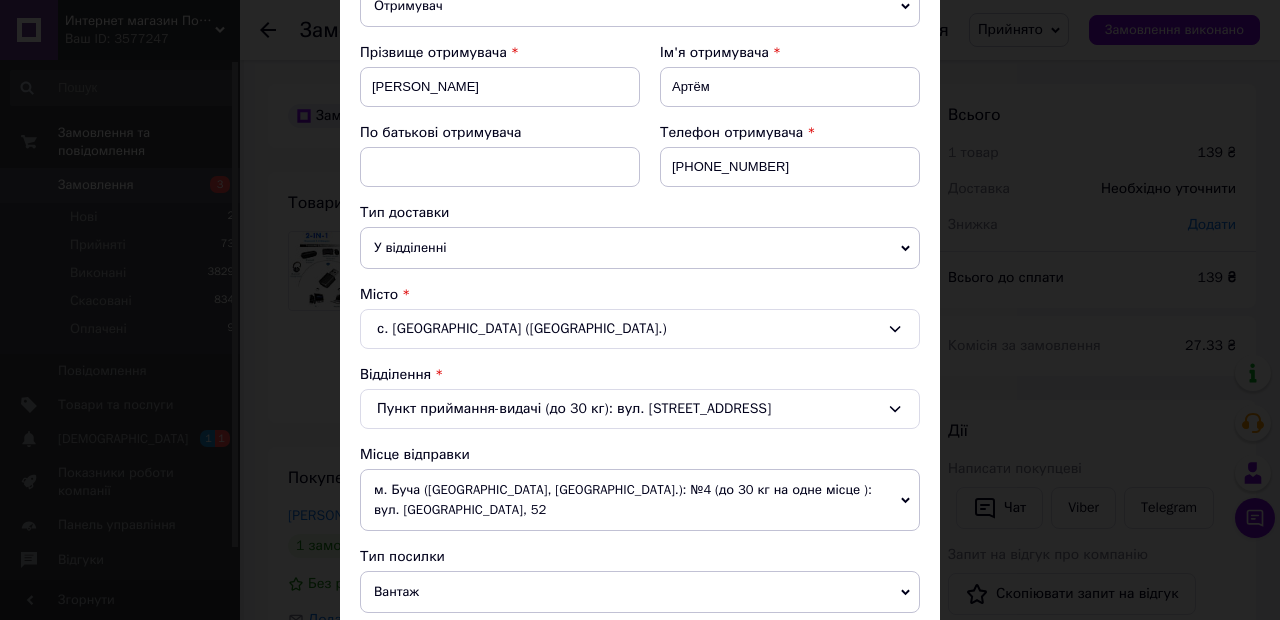 click on "Вантаж" at bounding box center (640, 592) 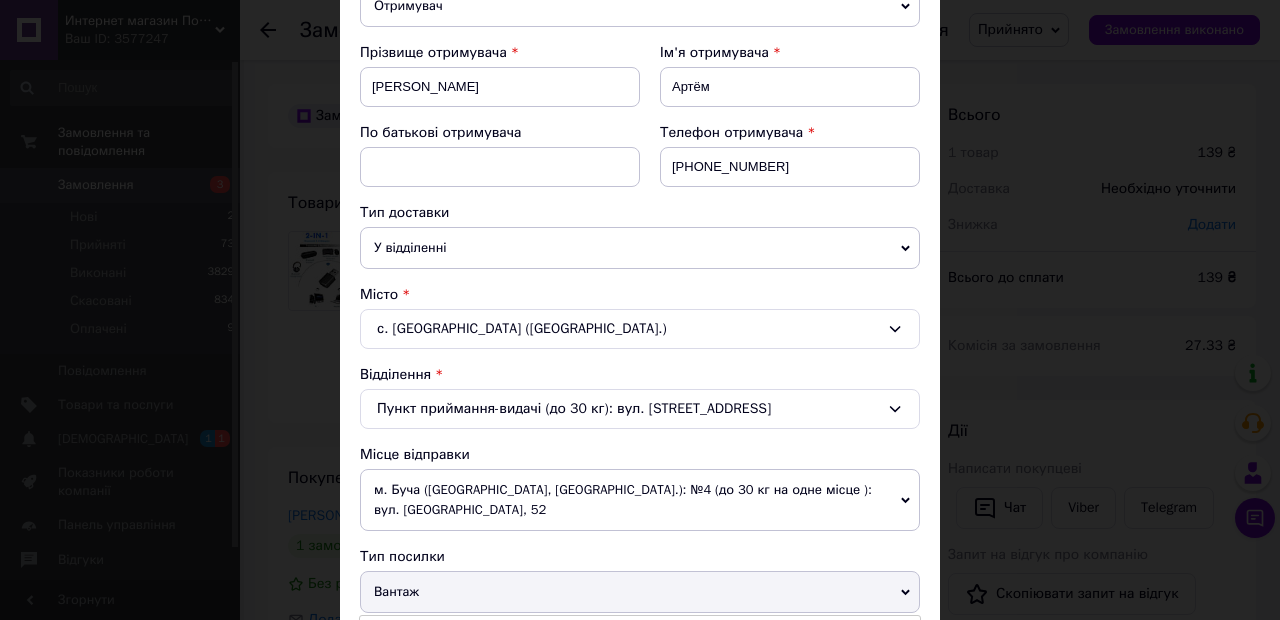 click on "Документи" at bounding box center (640, 631) 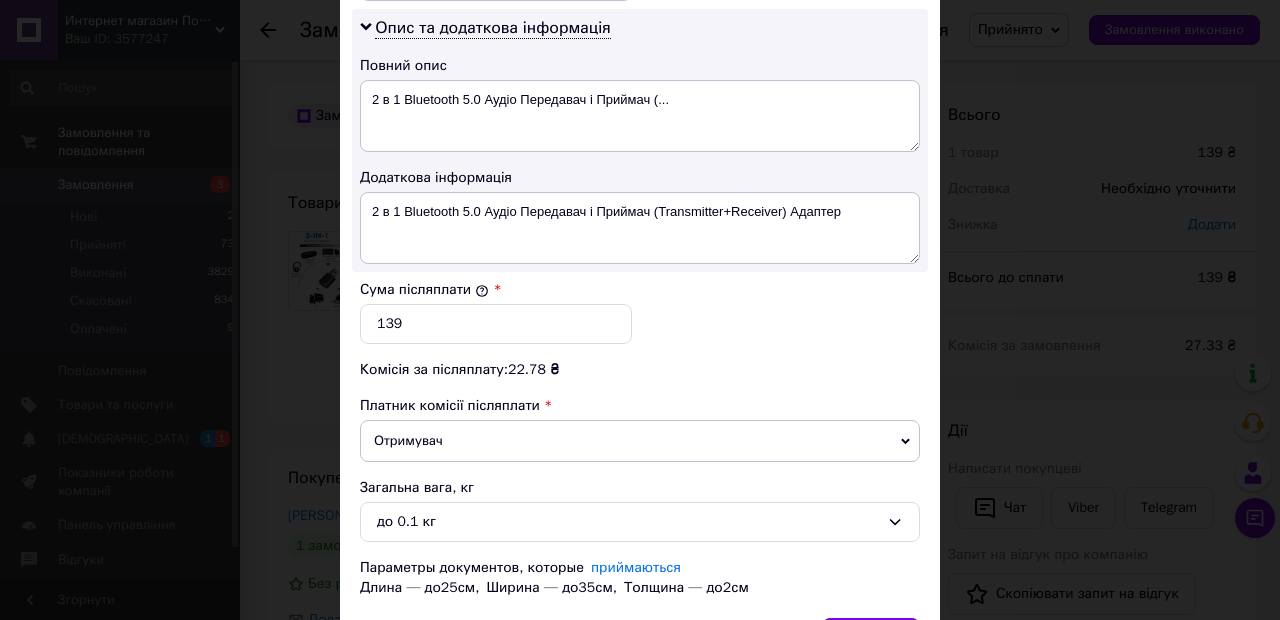 scroll, scrollTop: 1048, scrollLeft: 0, axis: vertical 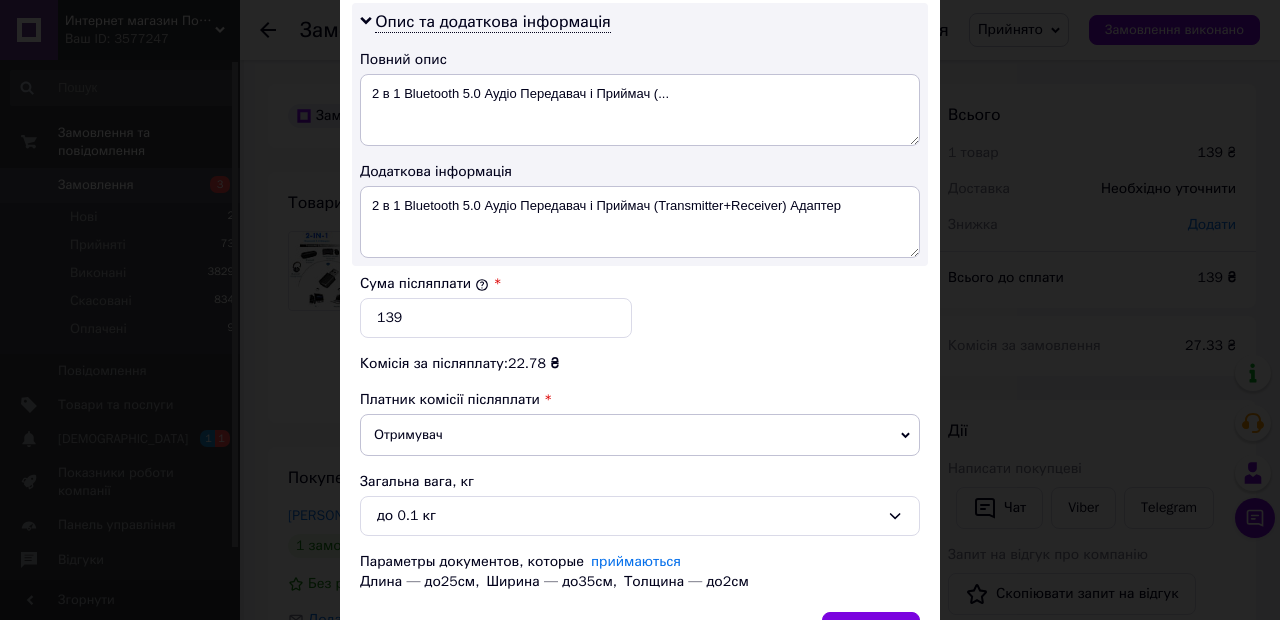 click on "Зберегти" at bounding box center (871, 632) 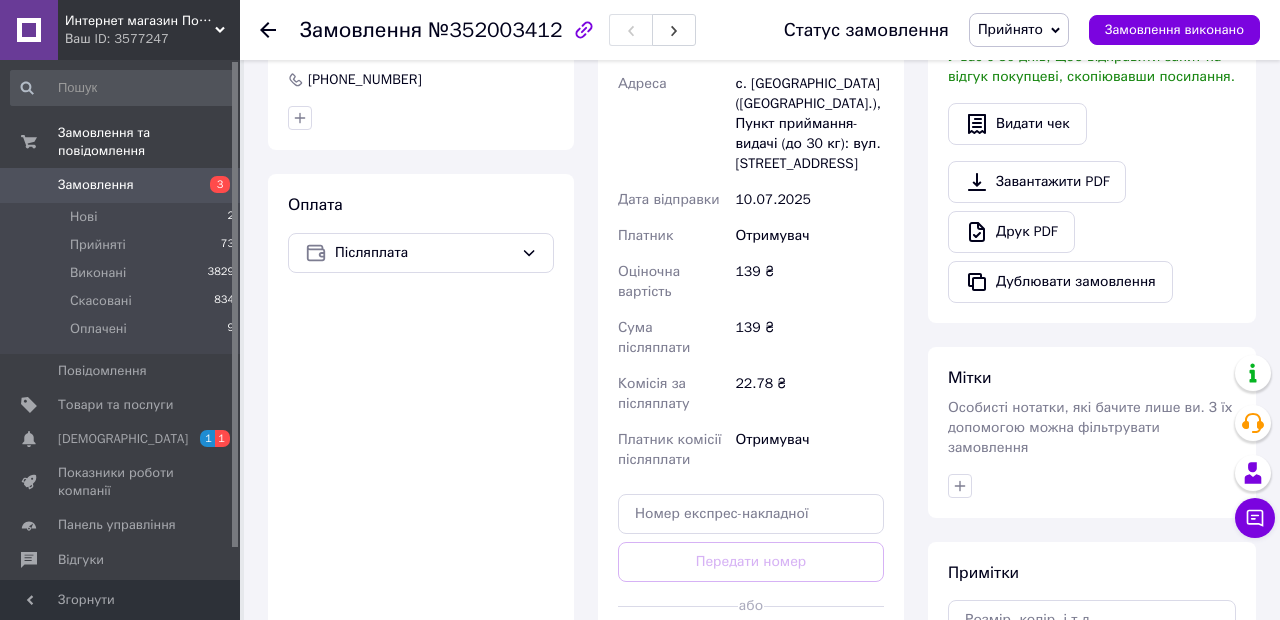 scroll, scrollTop: 576, scrollLeft: 0, axis: vertical 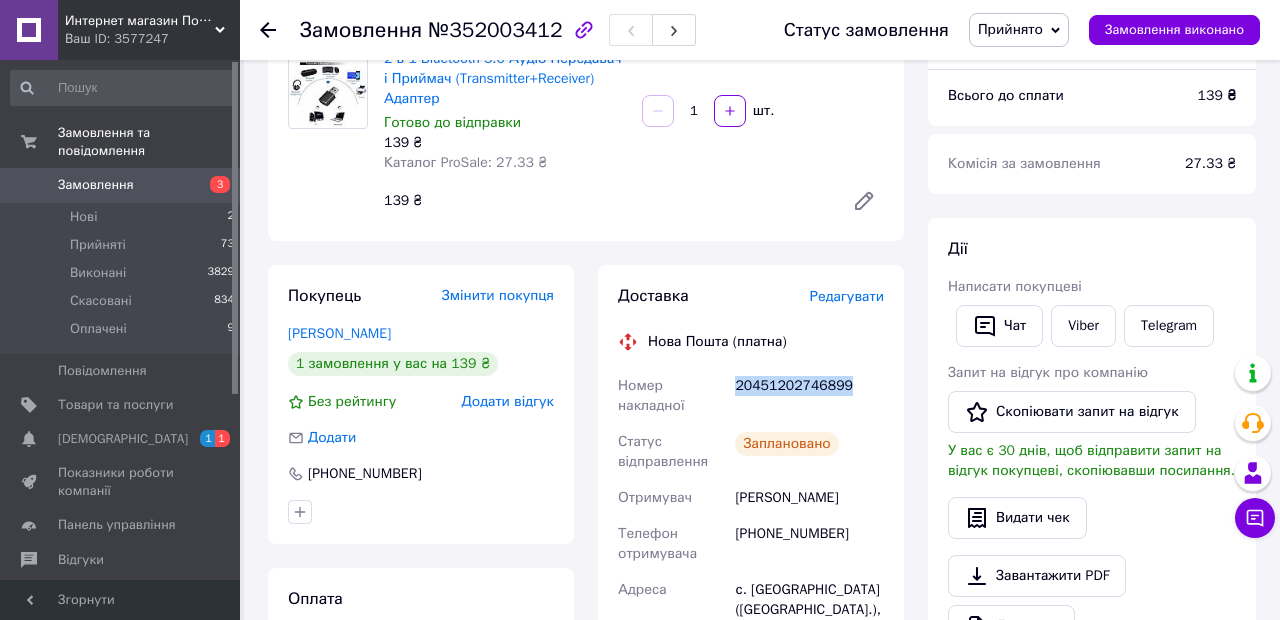 copy on "20451202746899" 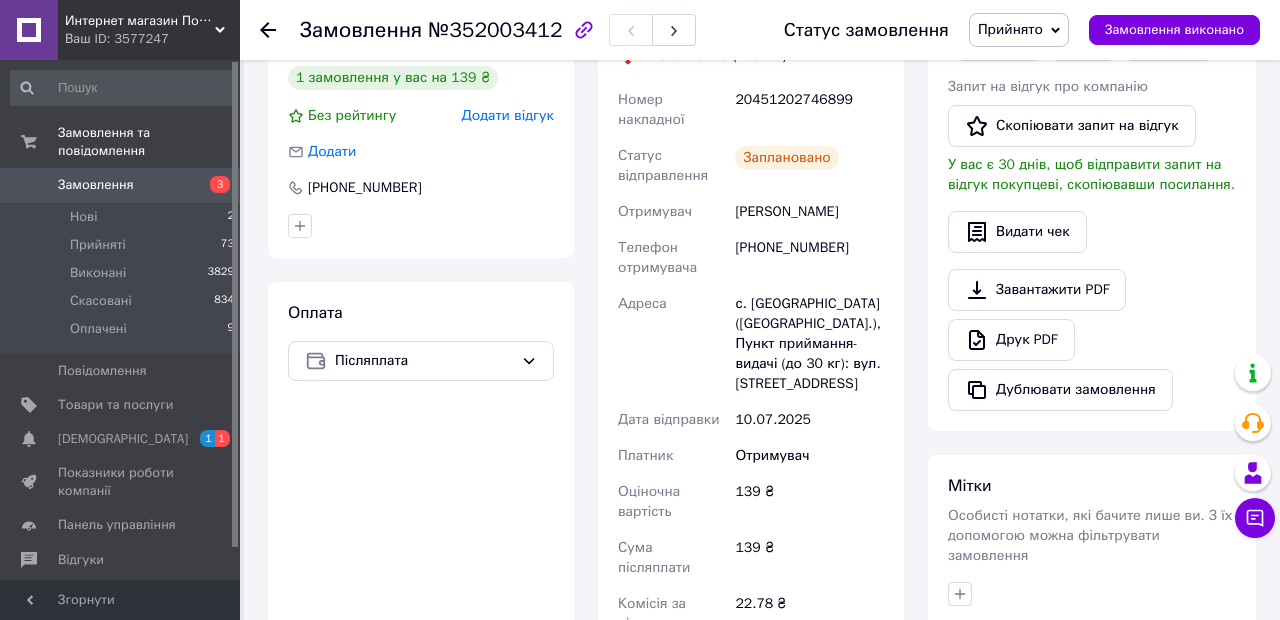 scroll, scrollTop: 465, scrollLeft: 0, axis: vertical 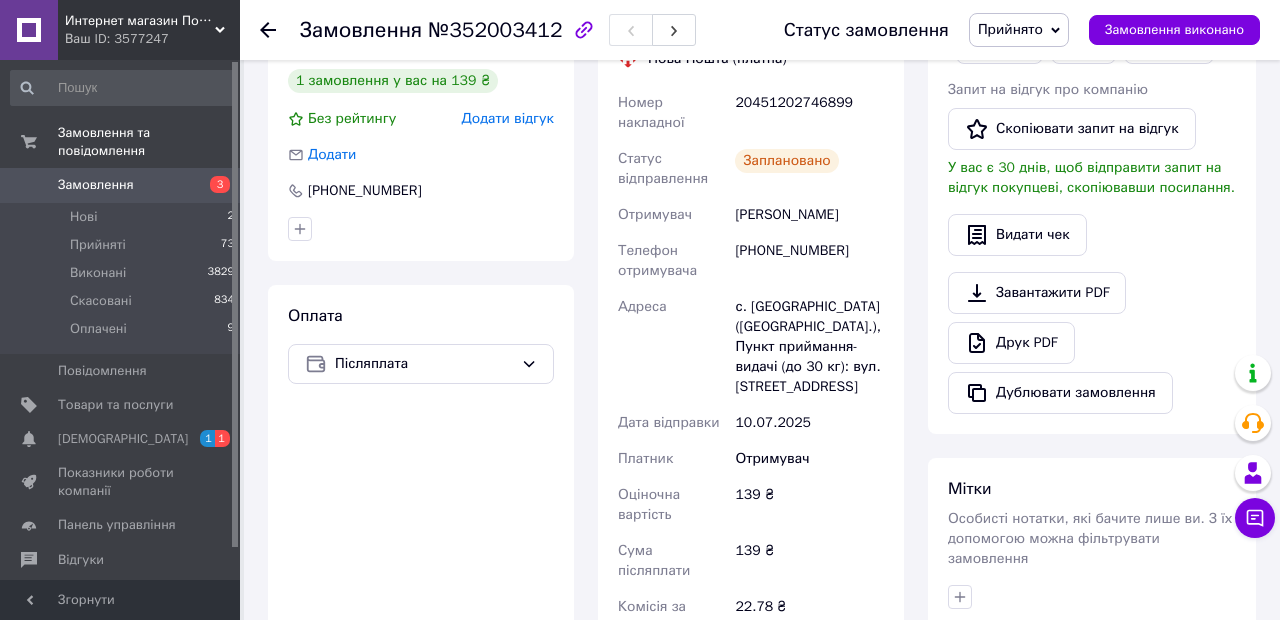 click 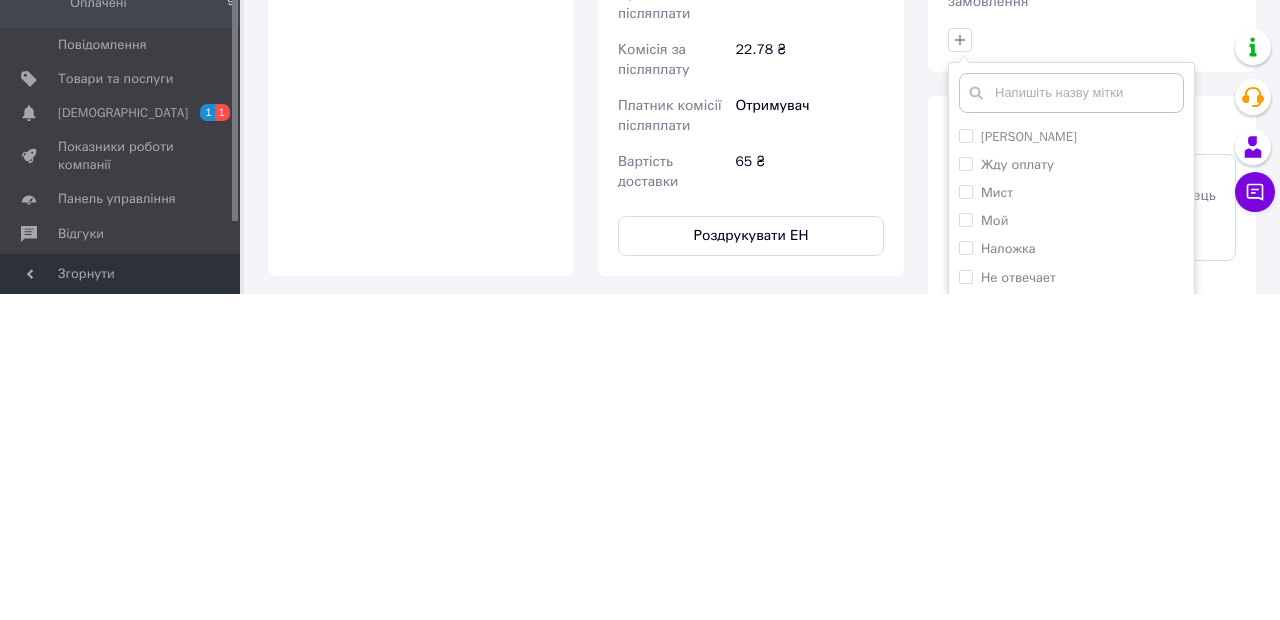 scroll, scrollTop: 702, scrollLeft: 0, axis: vertical 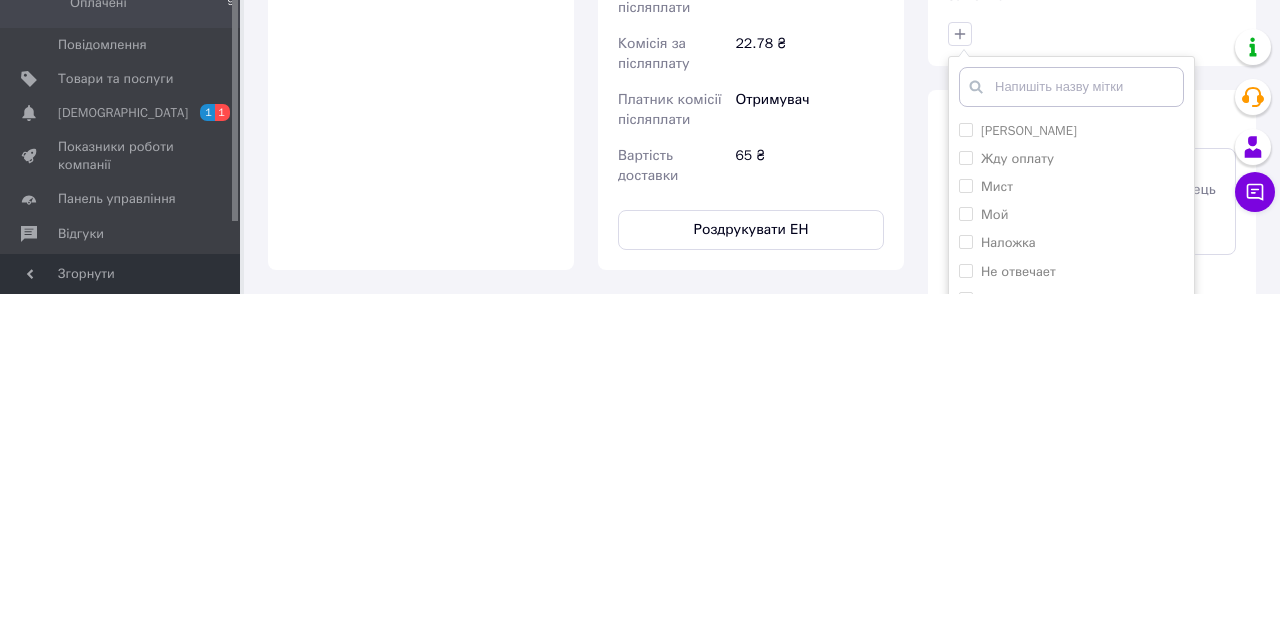 click on "Оформила" at bounding box center (1015, 653) 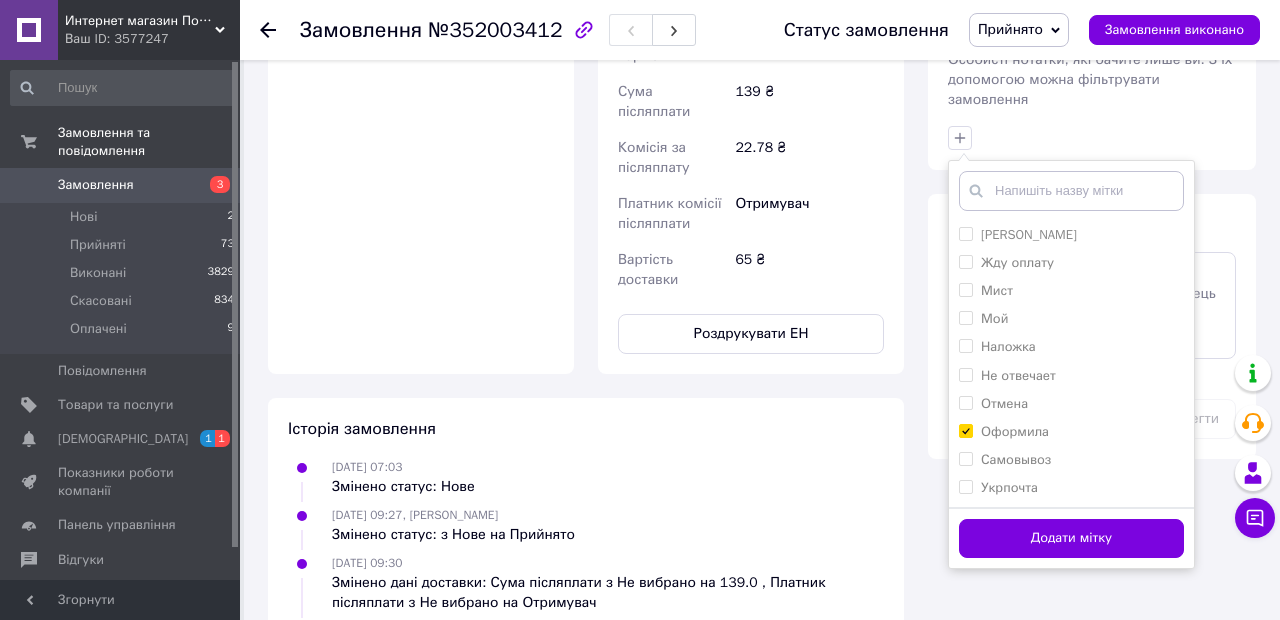 scroll, scrollTop: 928, scrollLeft: 0, axis: vertical 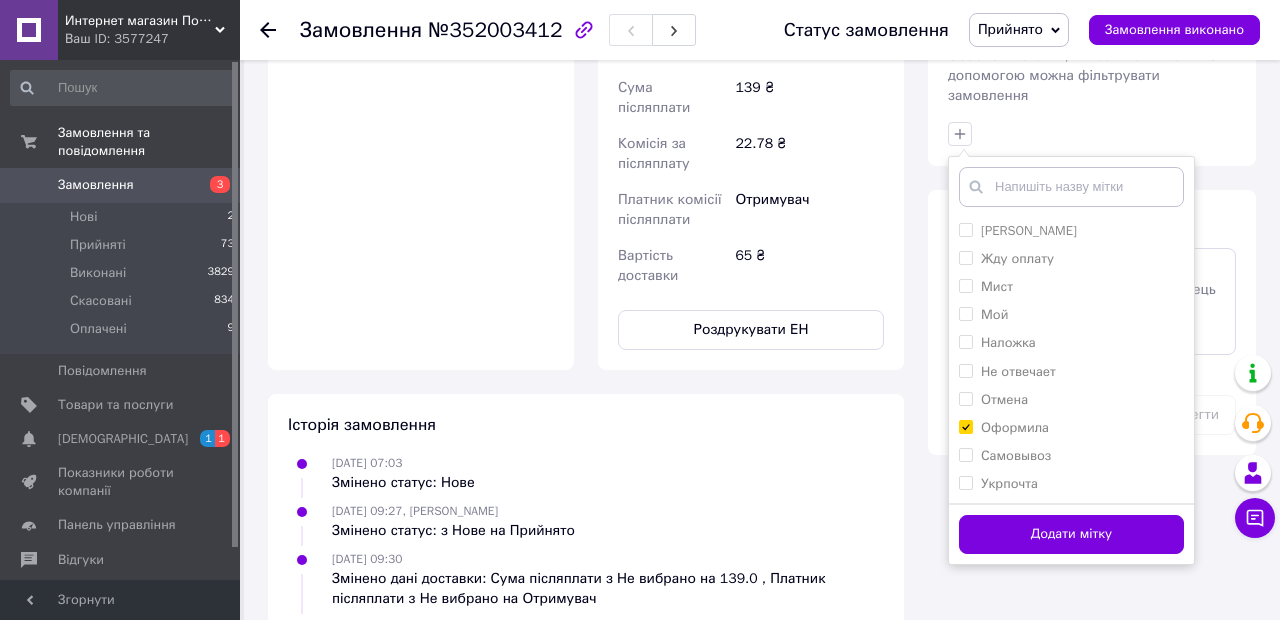 click on "Додати мітку" at bounding box center (1071, 534) 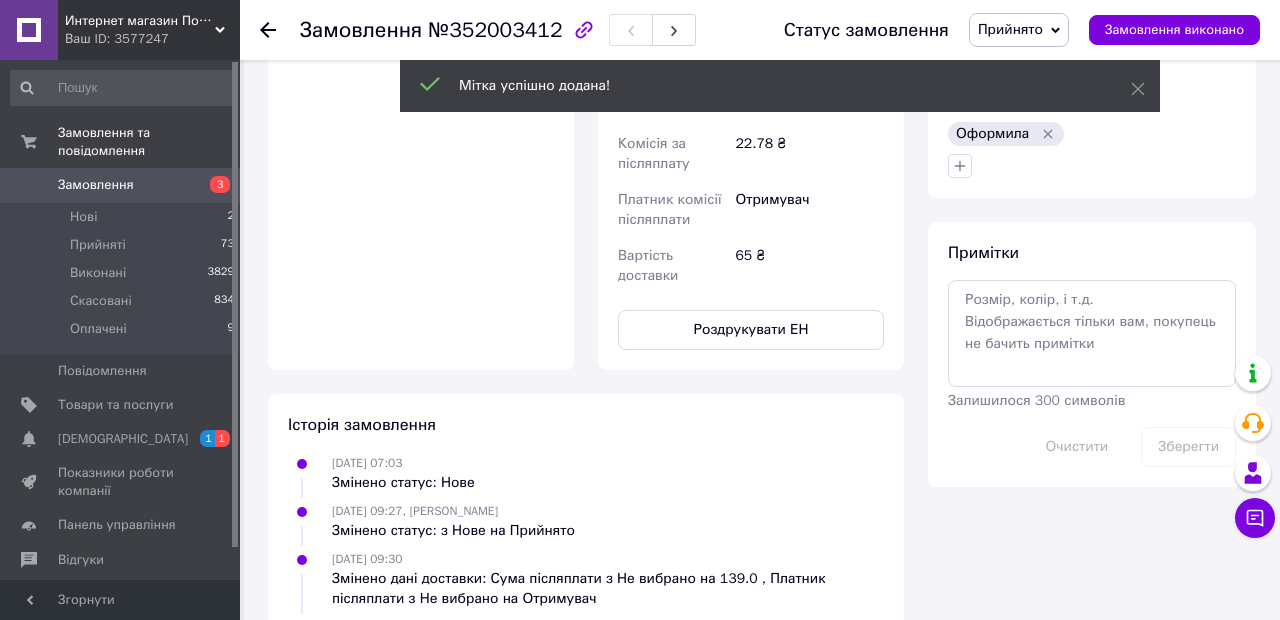 scroll, scrollTop: 0, scrollLeft: 0, axis: both 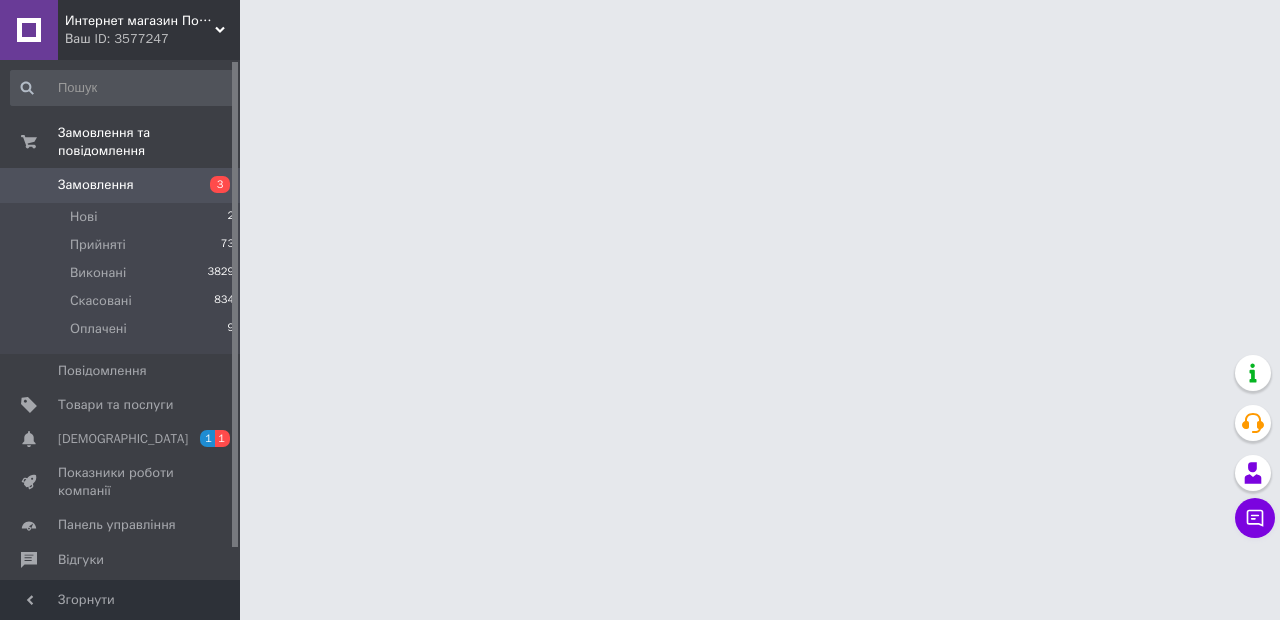 click on "Интернет магазин Полцены Ваш ID: 3577247 Сайт Интернет магазин Полцены Кабінет покупця Перевірити стан системи Сторінка на порталі Интернет магазин TROFIK Довідка Вийти Замовлення та повідомлення Замовлення 3 Нові 2 Прийняті 73 Виконані 3829 Скасовані 834 Оплачені 9 Повідомлення 0 Товари та послуги Сповіщення 1 1 Показники роботи компанії Панель управління Відгуки Клієнти Каталог ProSale Аналітика Управління сайтом Гаманець компанії [PERSON_NAME] Тарифи та рахунки Prom топ Згорнути" at bounding box center (640, 25) 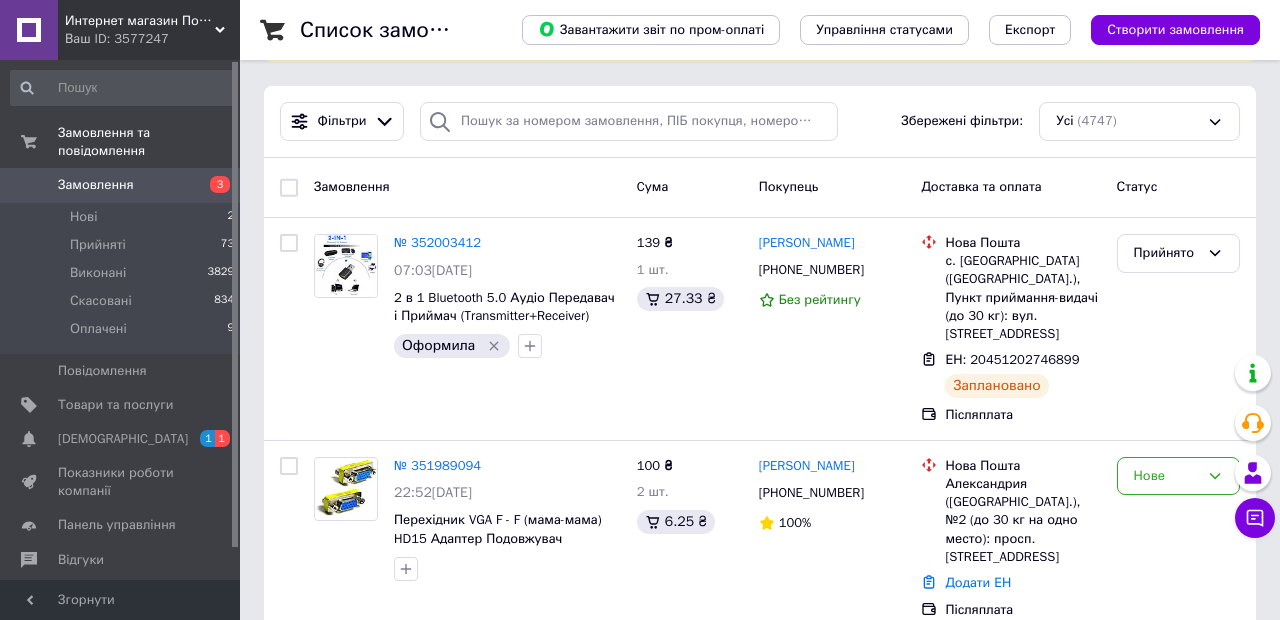 scroll, scrollTop: 157, scrollLeft: 0, axis: vertical 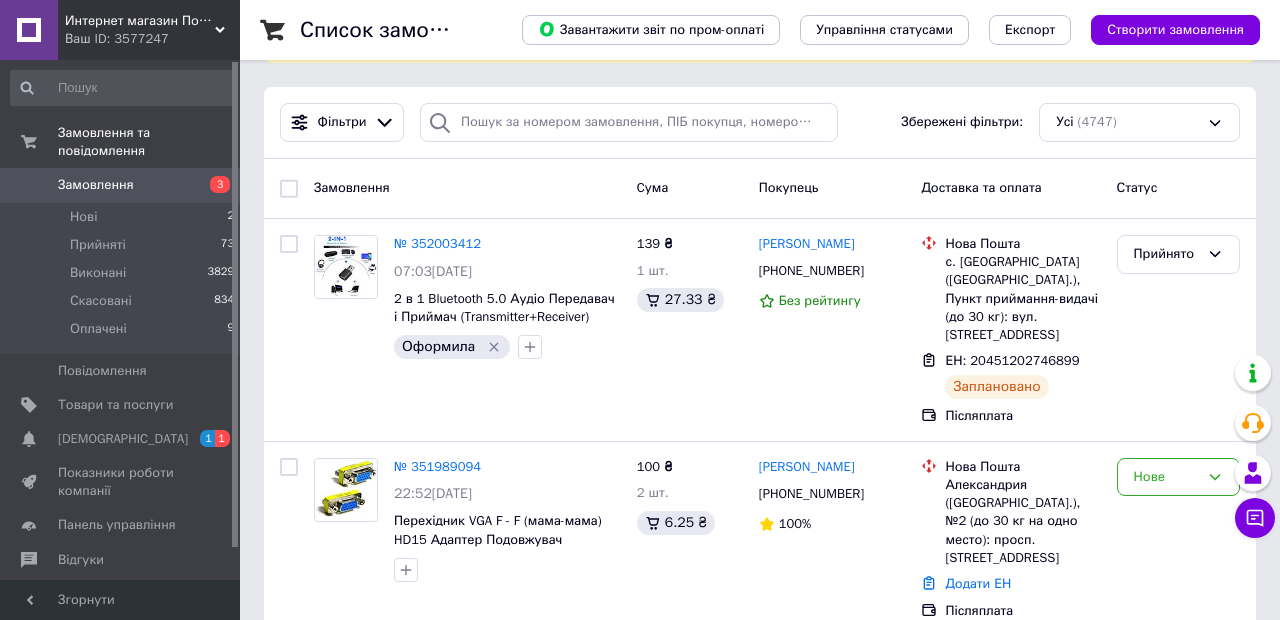 click on "№ 351989094" at bounding box center (437, 466) 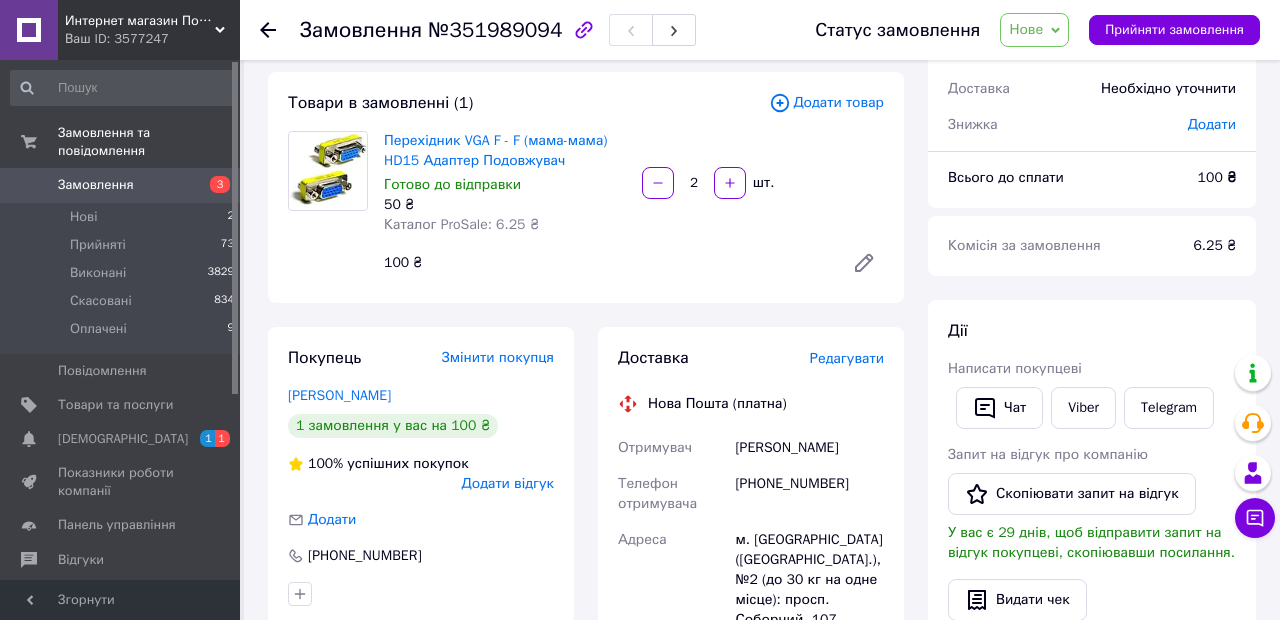 scroll, scrollTop: 3, scrollLeft: 0, axis: vertical 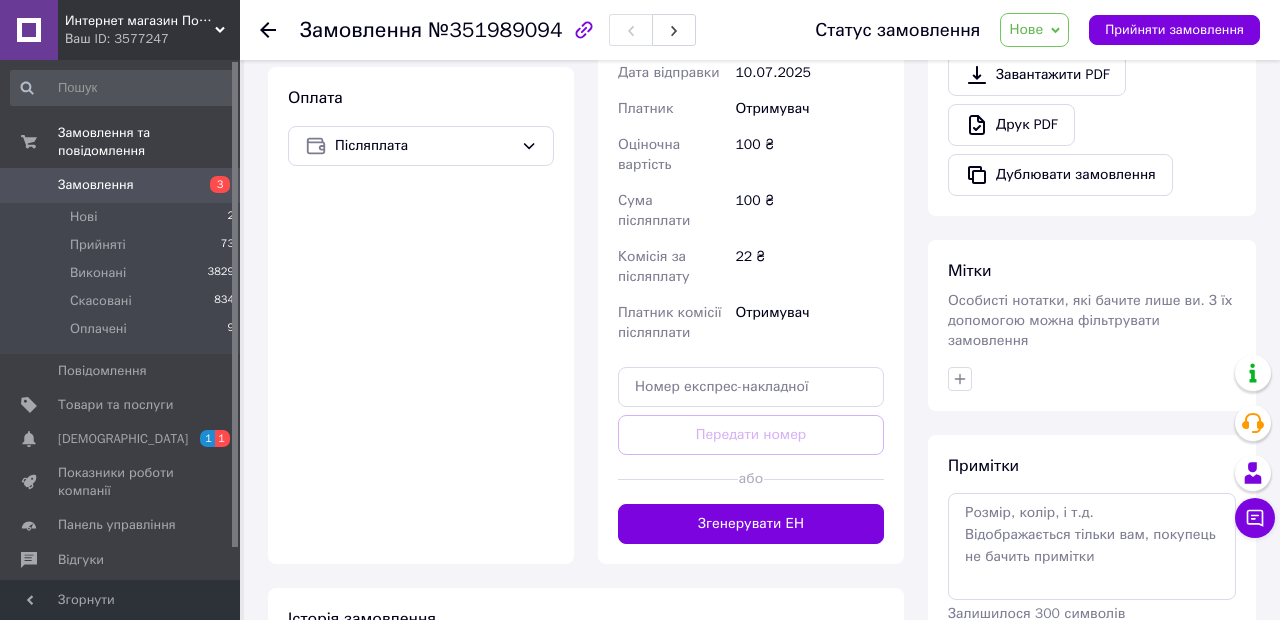 click at bounding box center (960, 379) 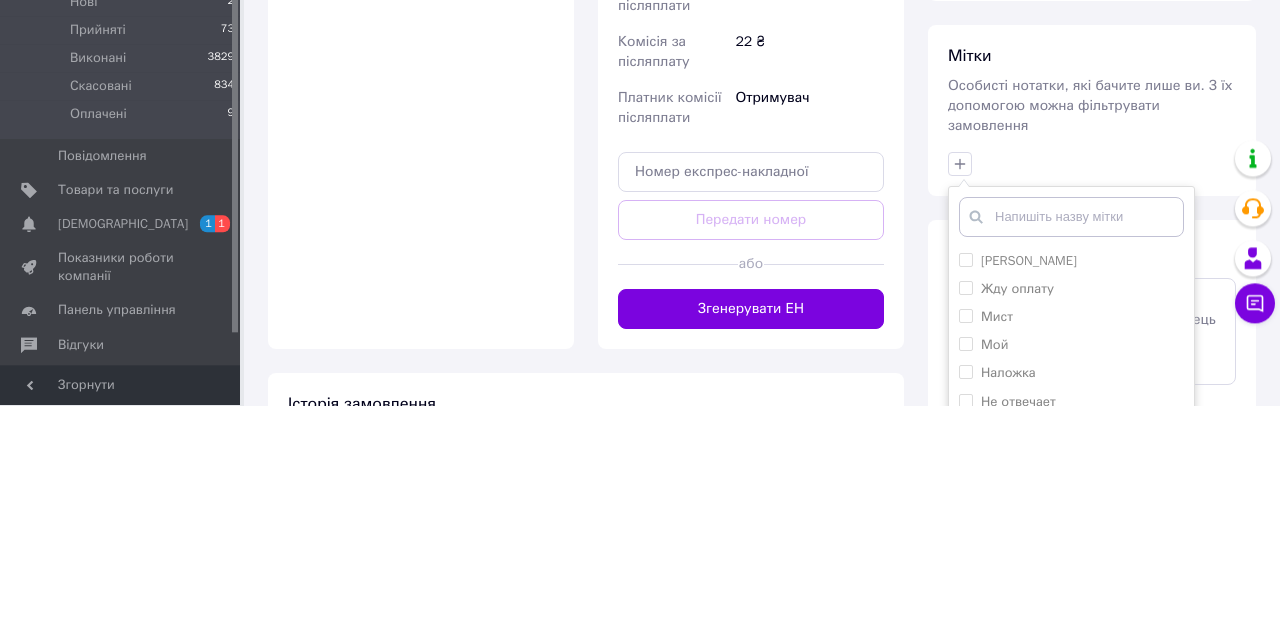 scroll, scrollTop: 683, scrollLeft: 0, axis: vertical 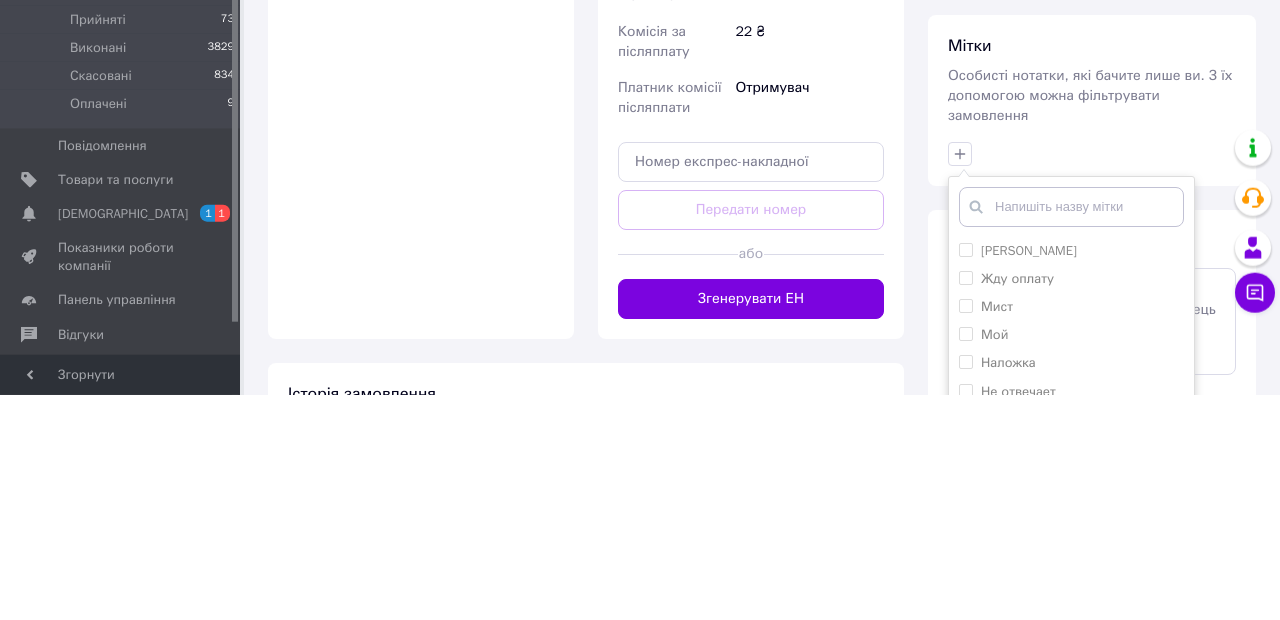 click on "Наложка" at bounding box center (1071, 588) 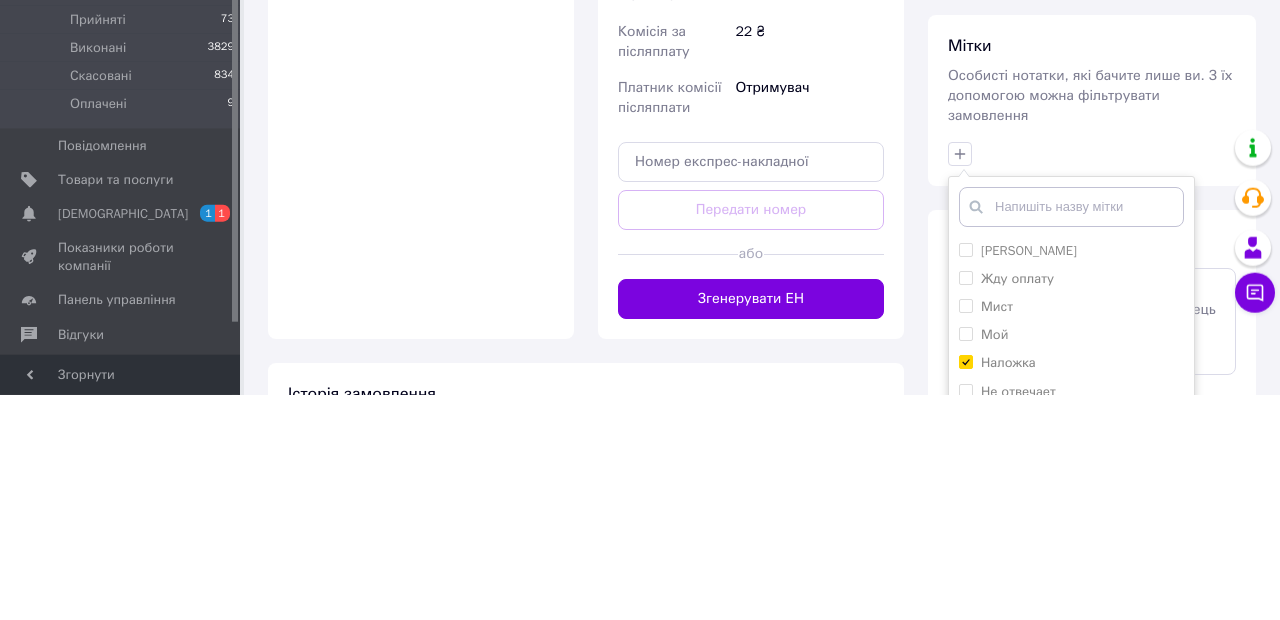 checkbox on "true" 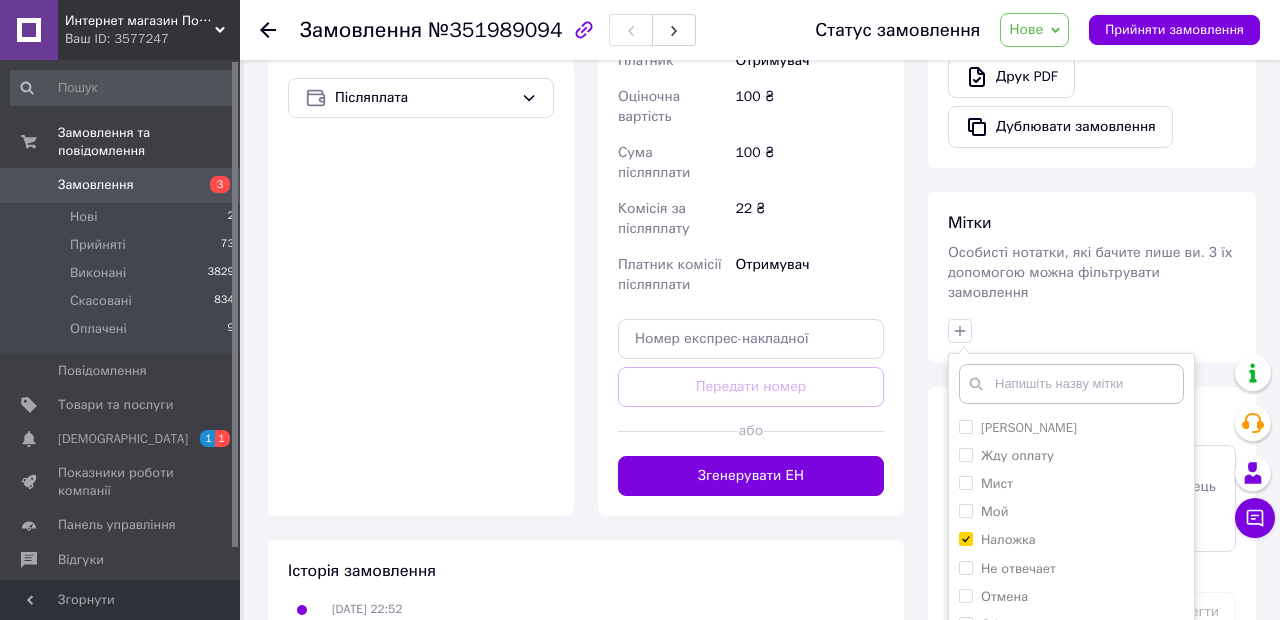 scroll, scrollTop: 732, scrollLeft: 0, axis: vertical 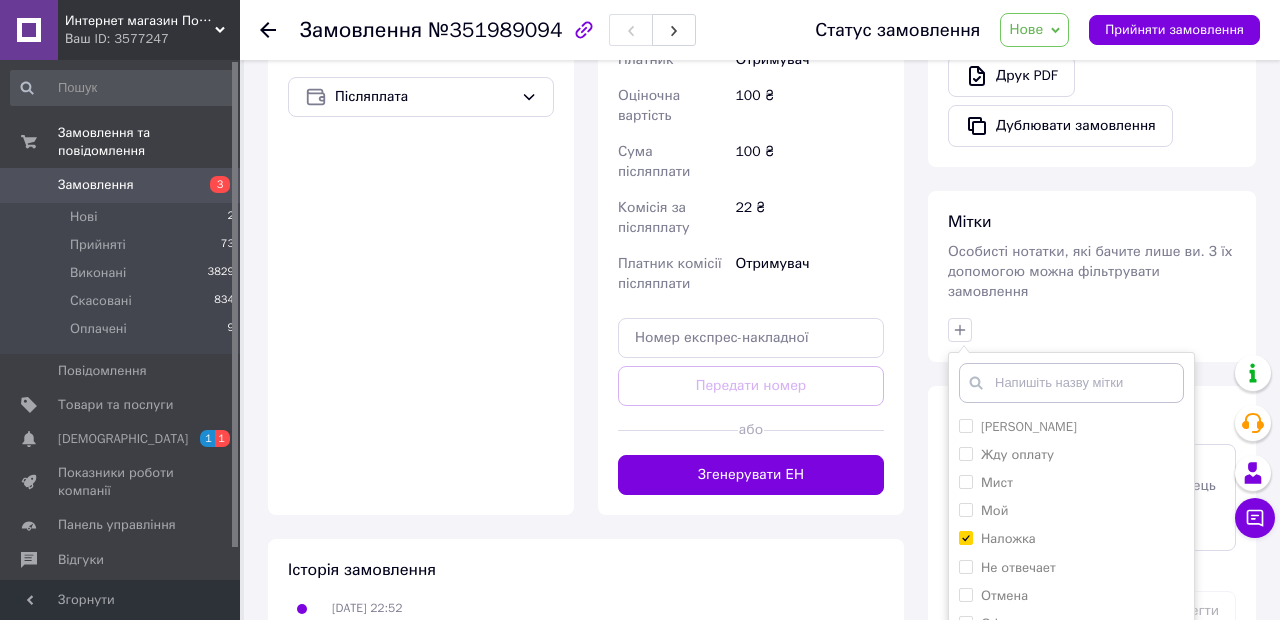 click on "Оформила" at bounding box center [1015, 623] 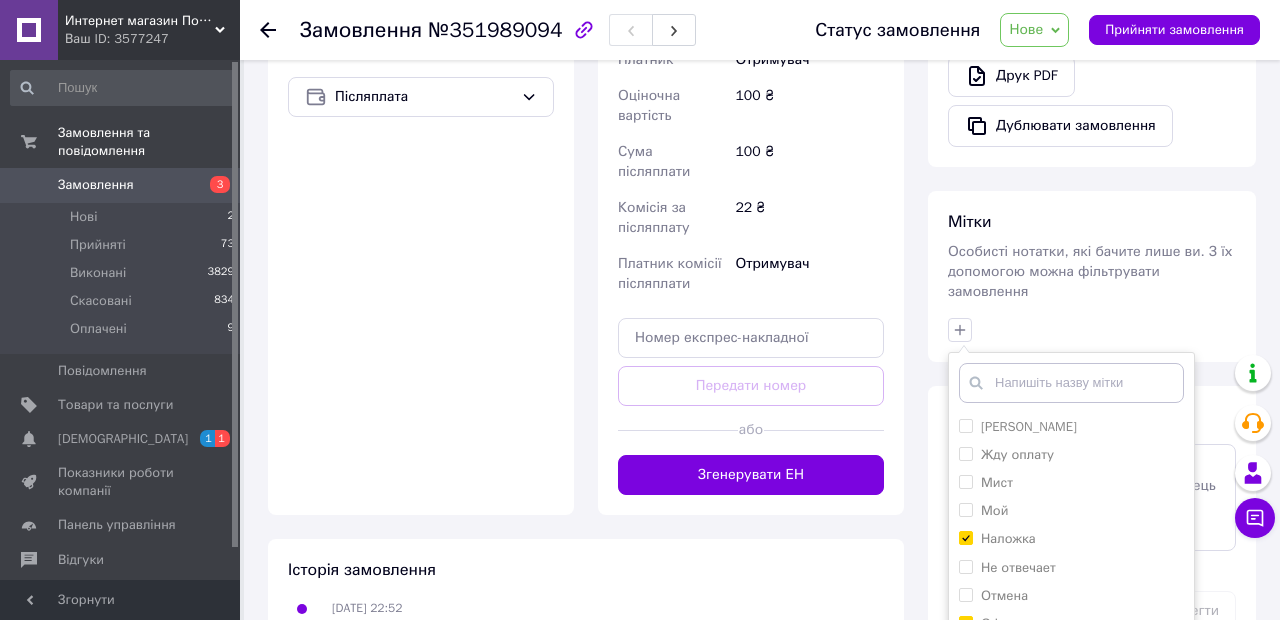 checkbox on "true" 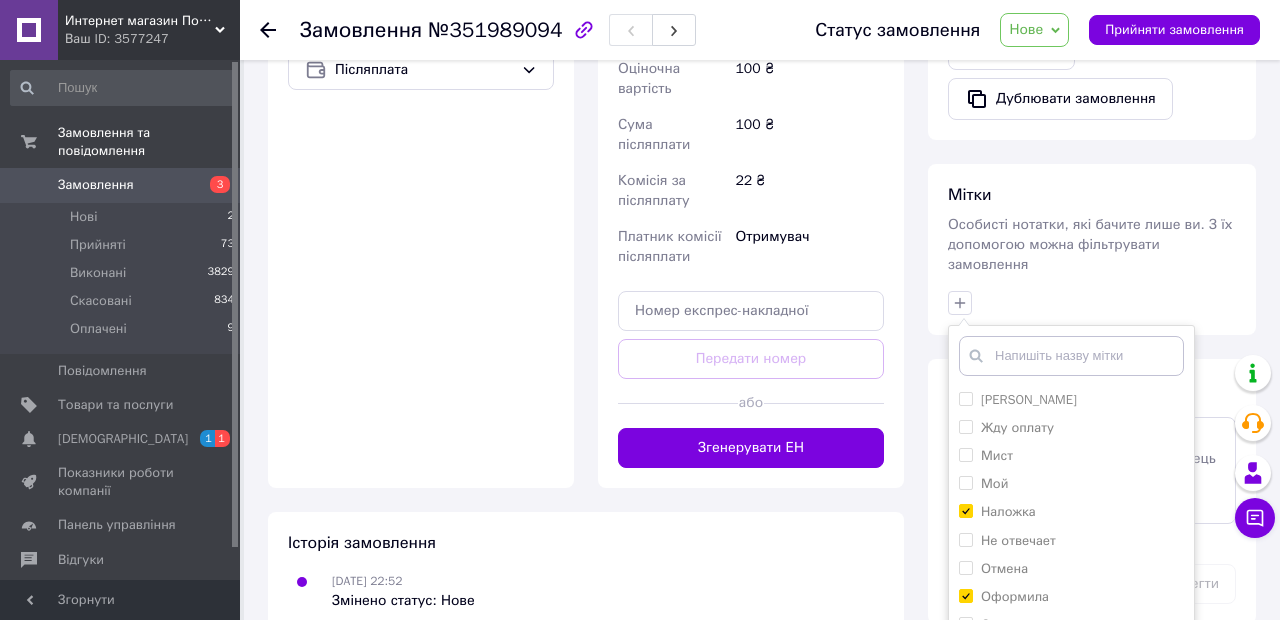 click on "Додати мітку" at bounding box center (1071, 703) 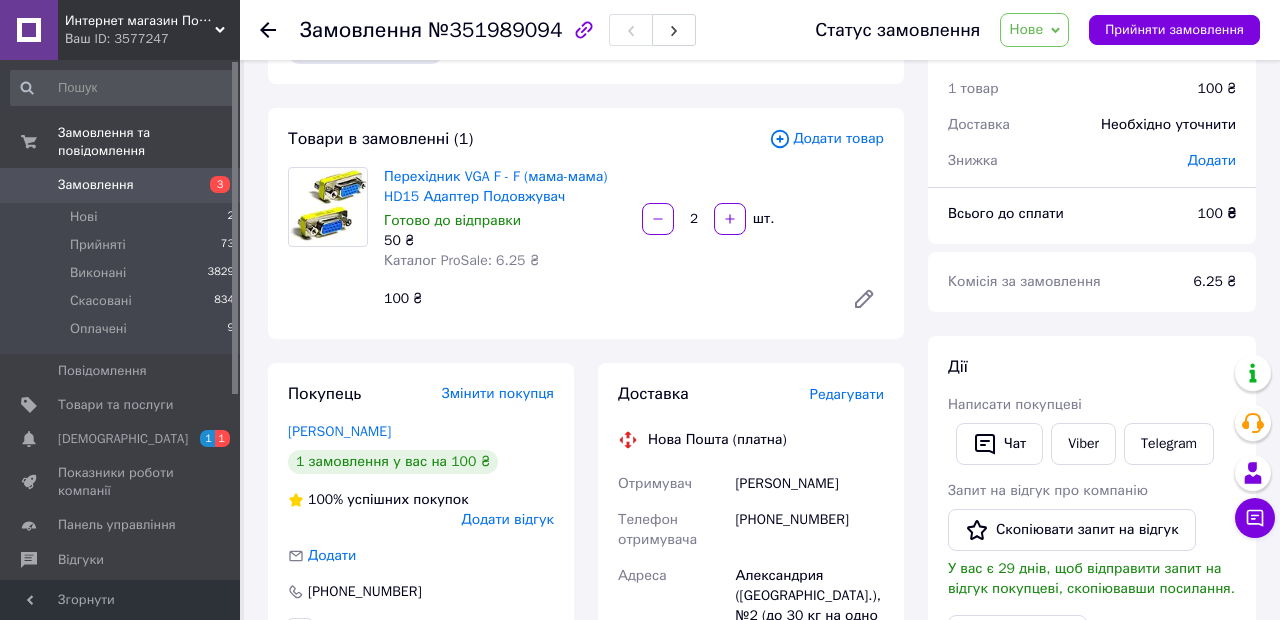 scroll, scrollTop: 0, scrollLeft: 0, axis: both 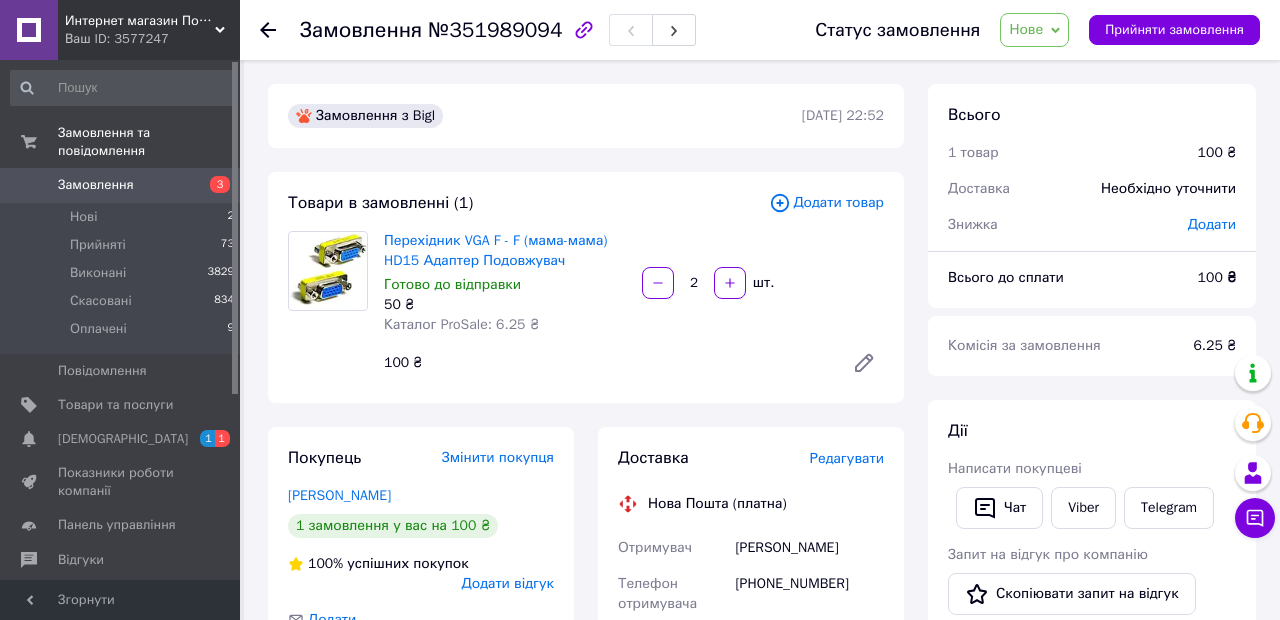 click on "Всього 1 товар 100 ₴ Доставка Необхідно уточнити Знижка Додати Всього до сплати 100 ₴ Комісія за замовлення 6.25 ₴ Дії Написати покупцеві   Чат Viber Telegram Запит на відгук про компанію   Скопіювати запит на відгук У вас є 29 днів, щоб відправити запит на відгук покупцеві, скопіювавши посилання.   Видати чек   Завантажити PDF   Друк PDF   Дублювати замовлення Мітки Особисті нотатки, які бачите лише ви. З їх допомогою можна фільтрувати замовлення Наложка   Оформила   Примітки Залишилося 300 символів Очистити Зберегти" at bounding box center [1092, 761] 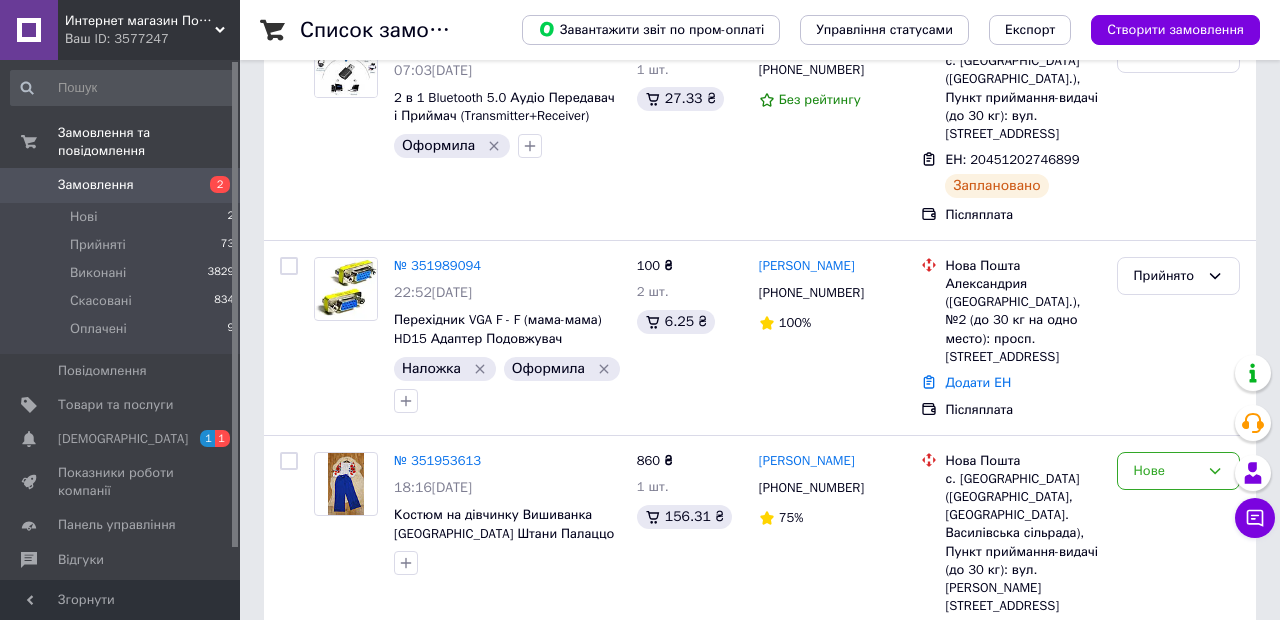 scroll, scrollTop: 358, scrollLeft: 0, axis: vertical 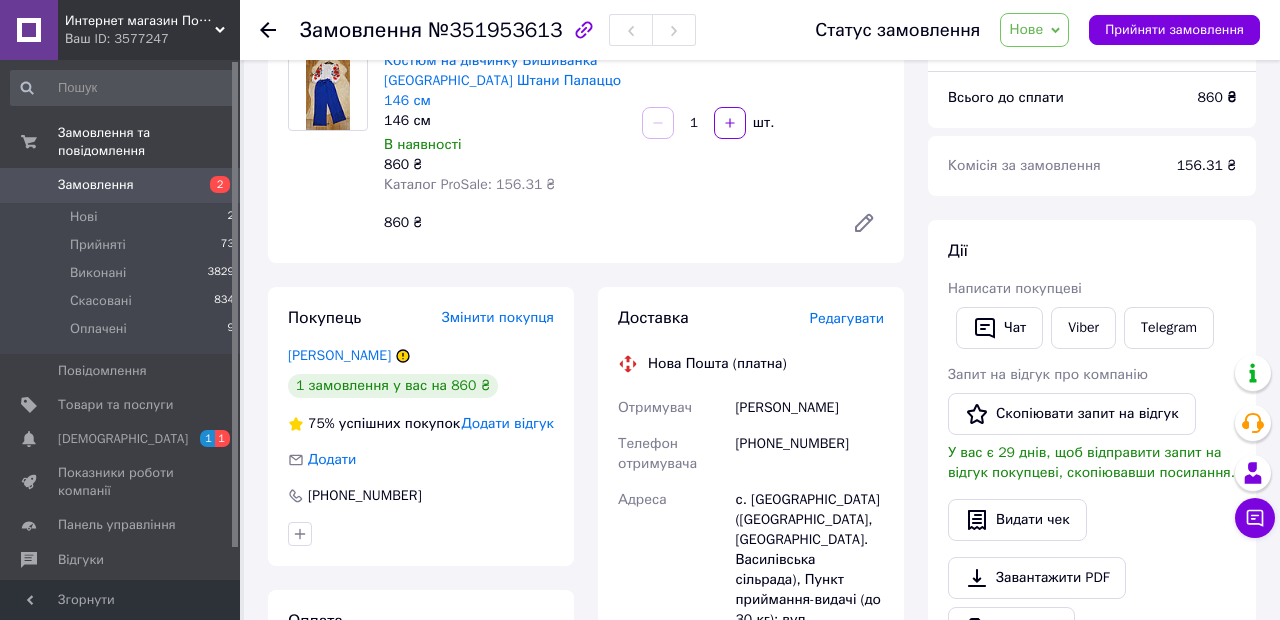 click on "бербат ольга" at bounding box center (339, 355) 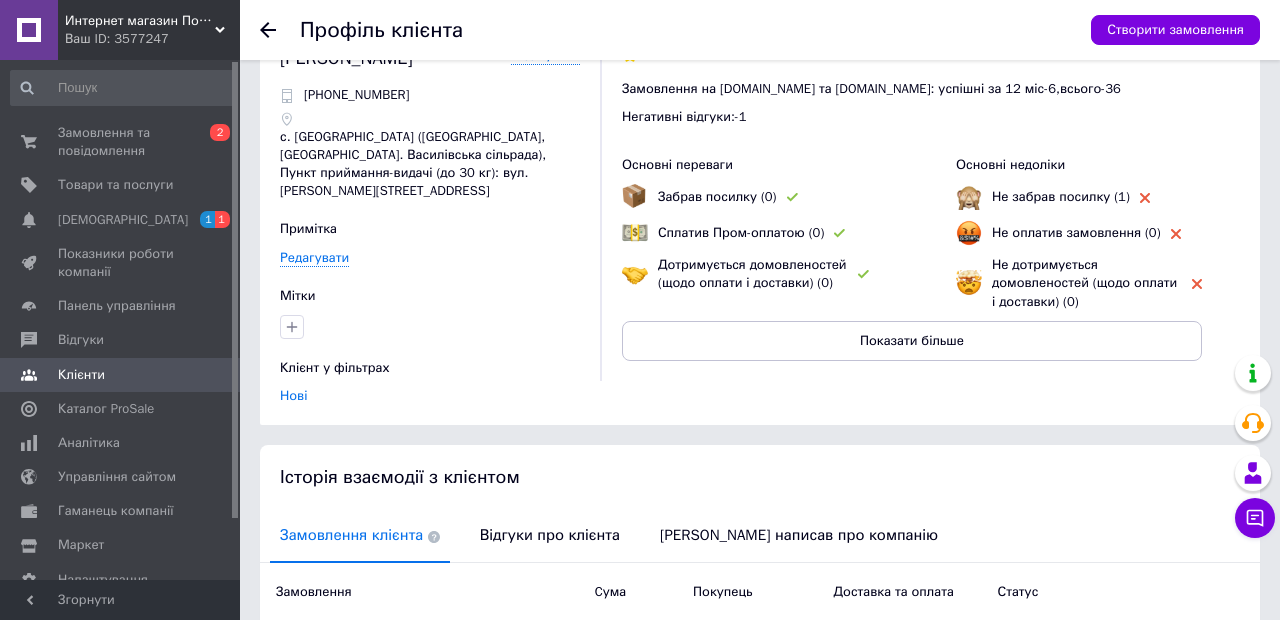 scroll, scrollTop: 0, scrollLeft: 0, axis: both 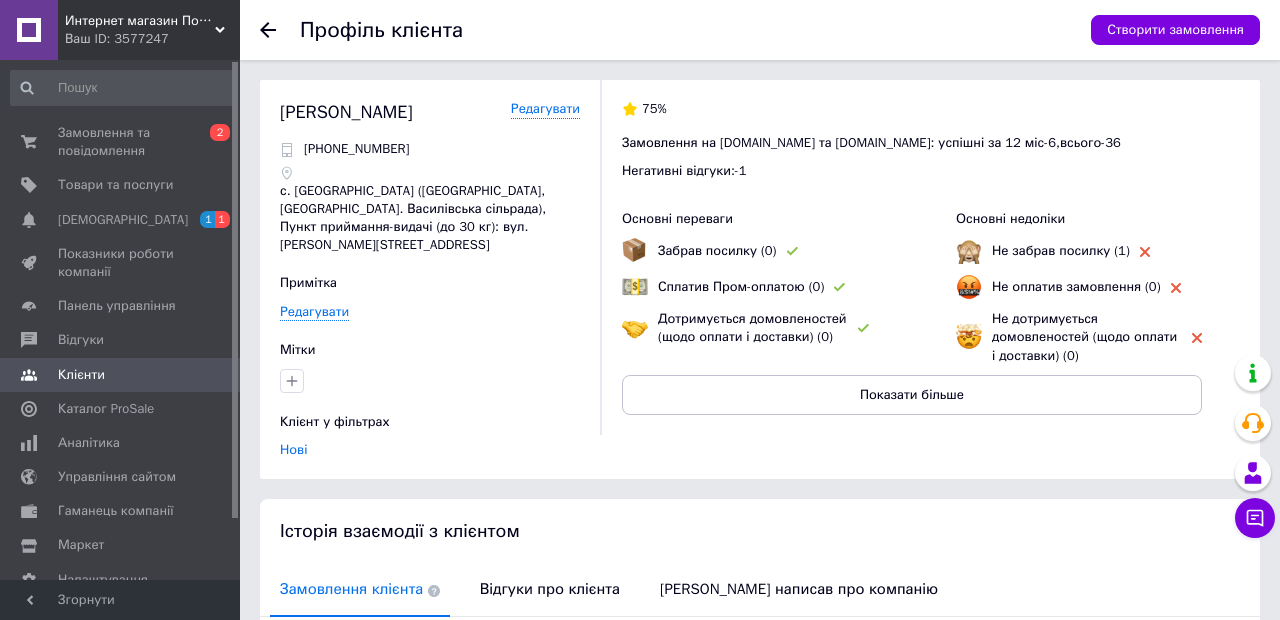 click 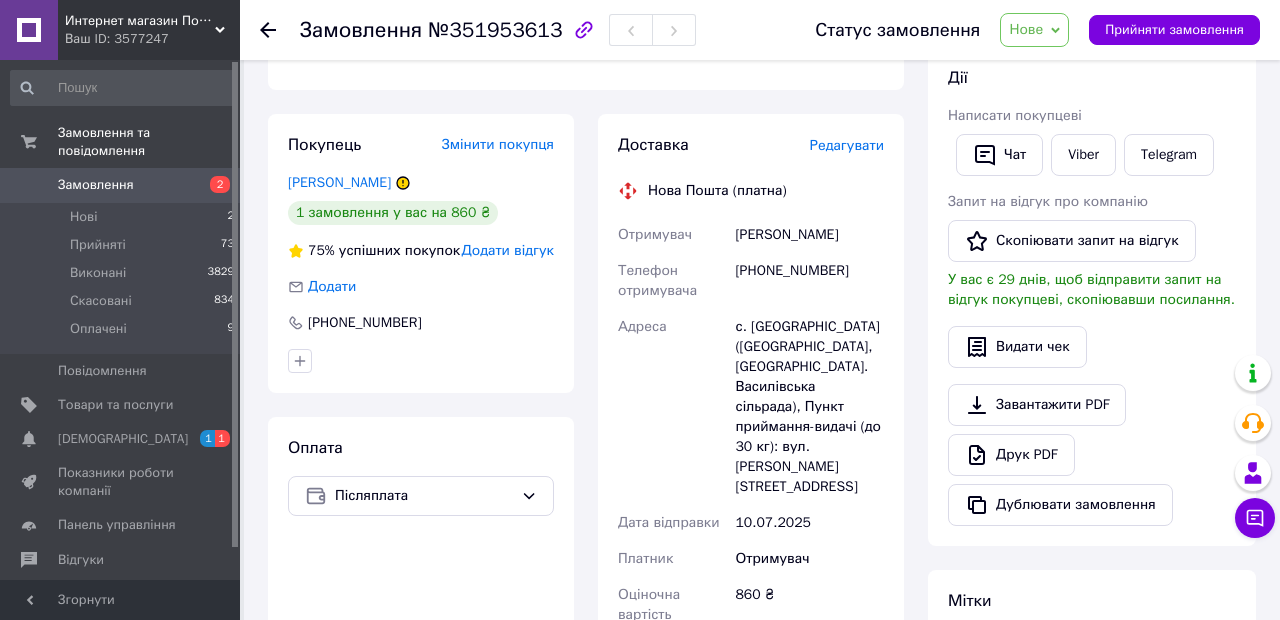 scroll, scrollTop: 401, scrollLeft: 0, axis: vertical 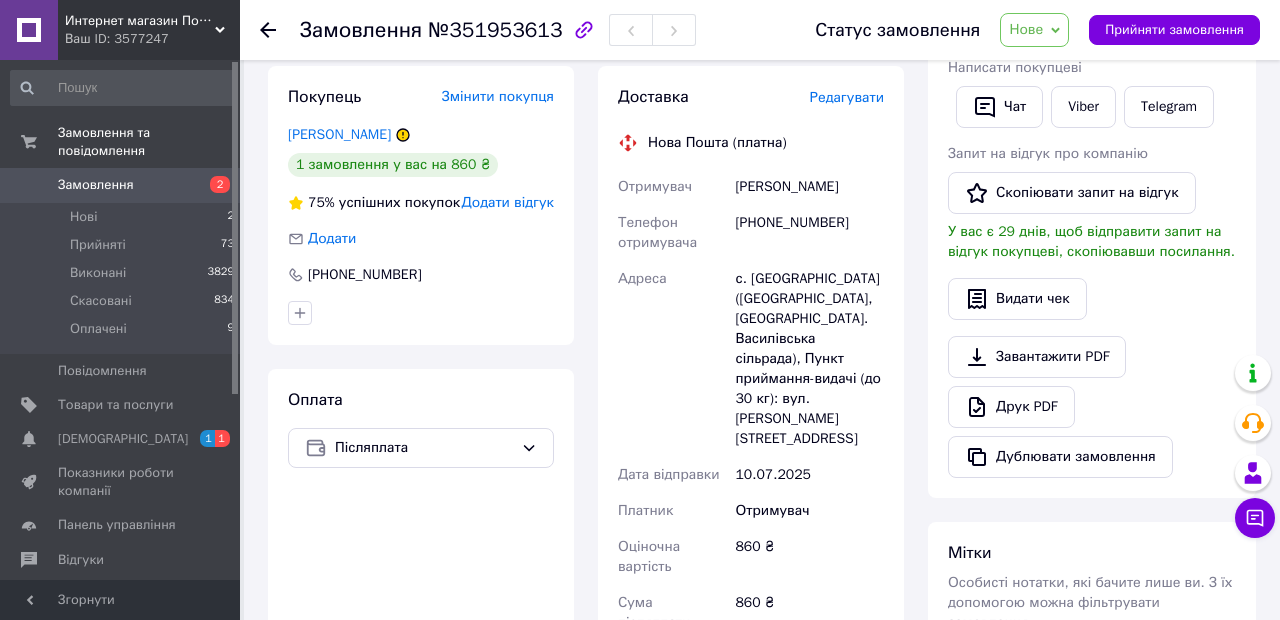click on "Прийняти замовлення" at bounding box center [1174, 30] 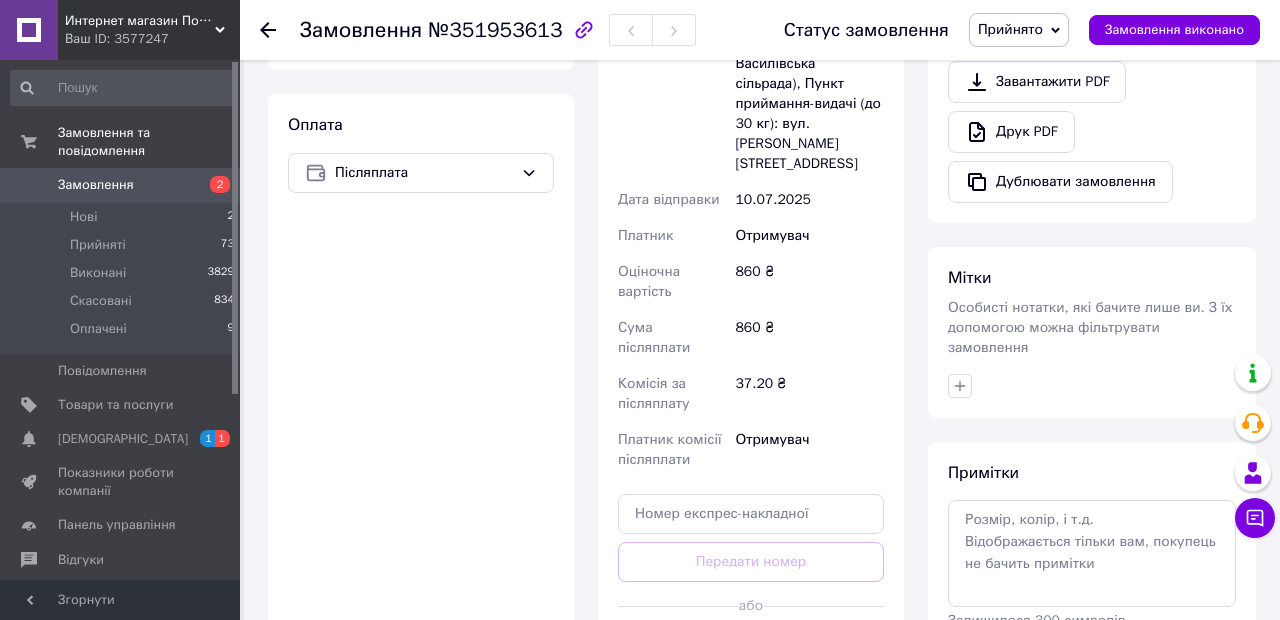 scroll, scrollTop: 694, scrollLeft: 0, axis: vertical 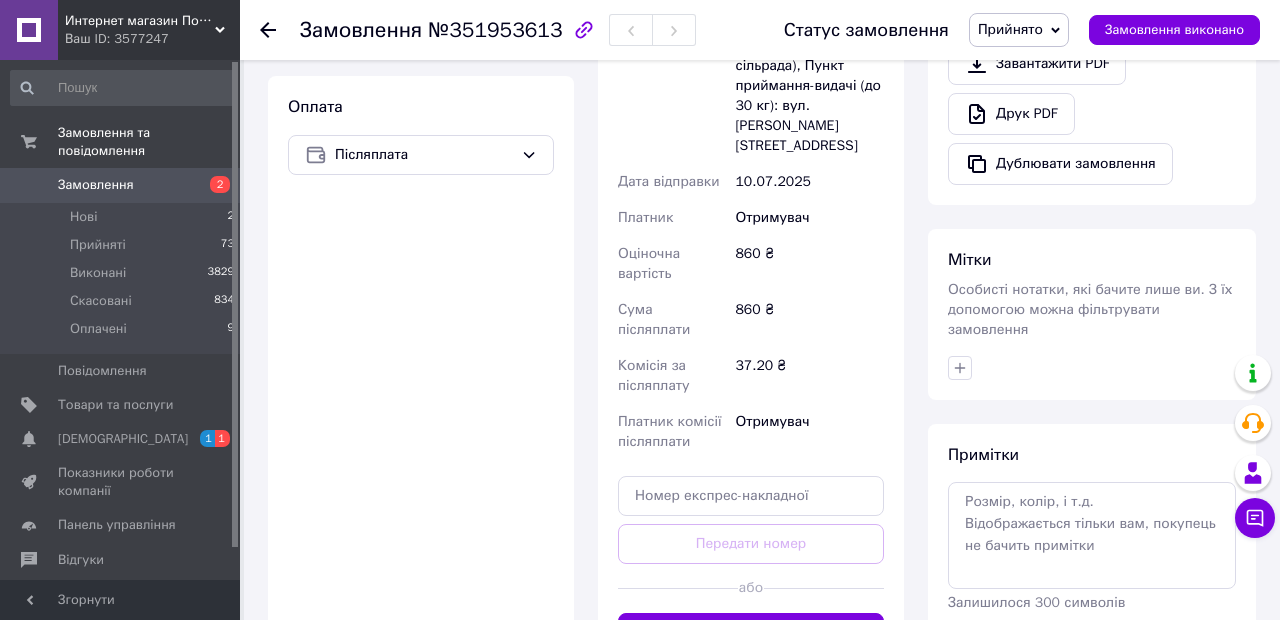 click on "Згенерувати ЕН" at bounding box center (751, 633) 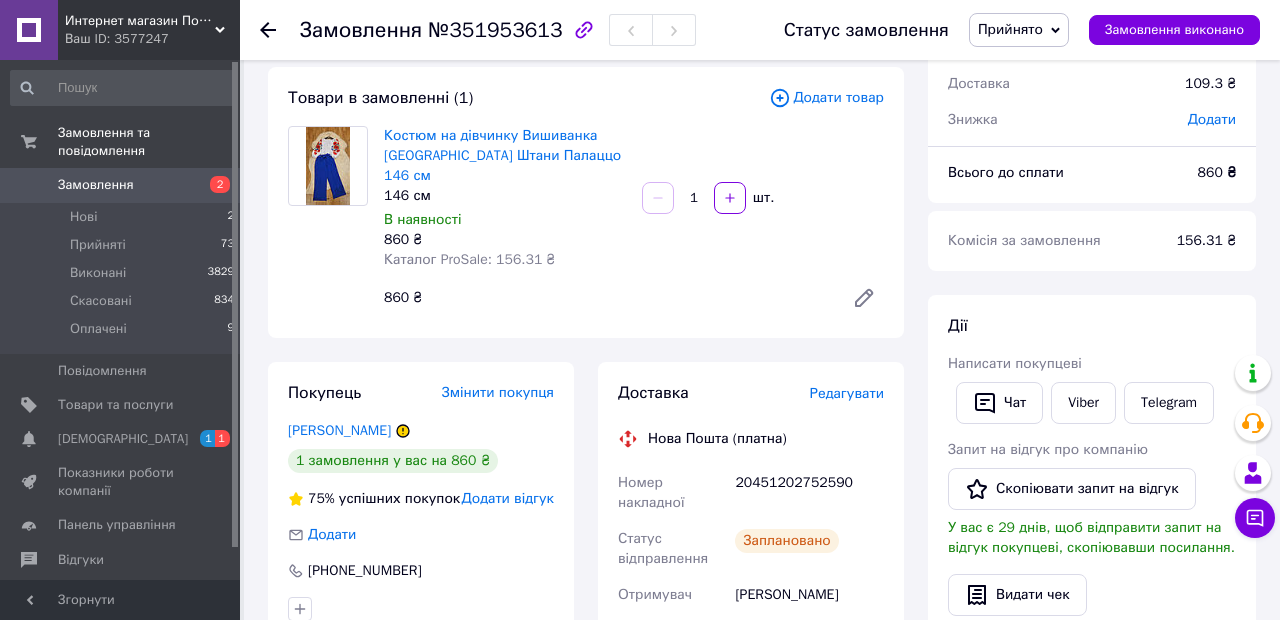 scroll, scrollTop: 100, scrollLeft: 0, axis: vertical 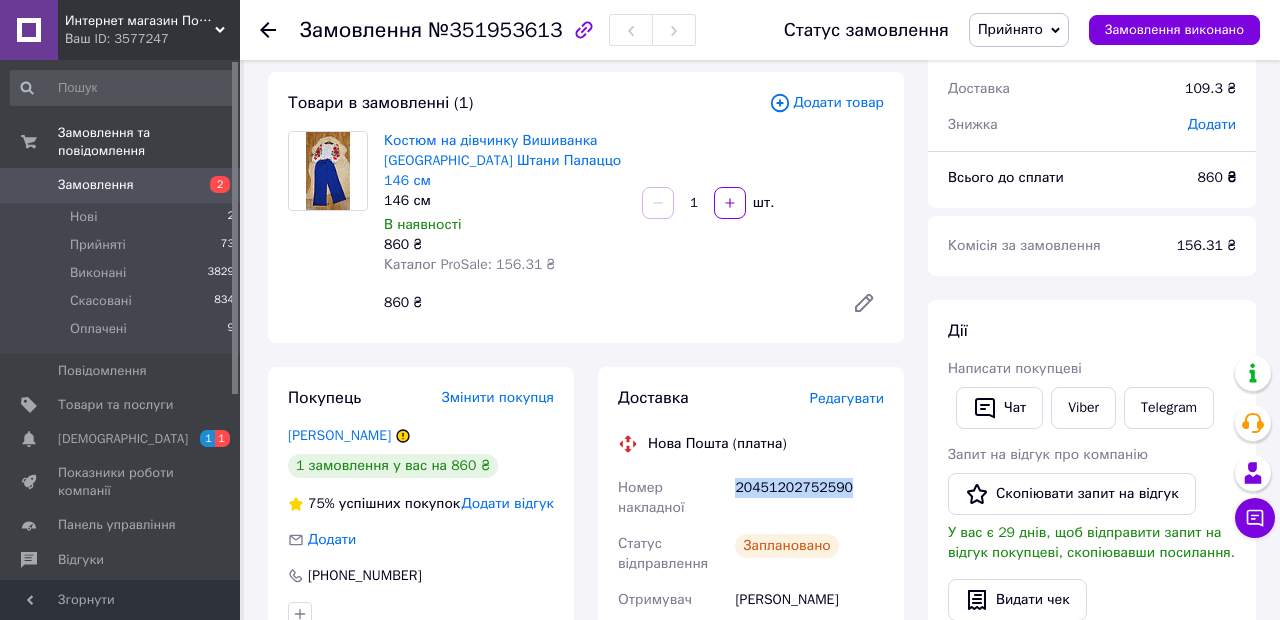 copy on "20451202752590" 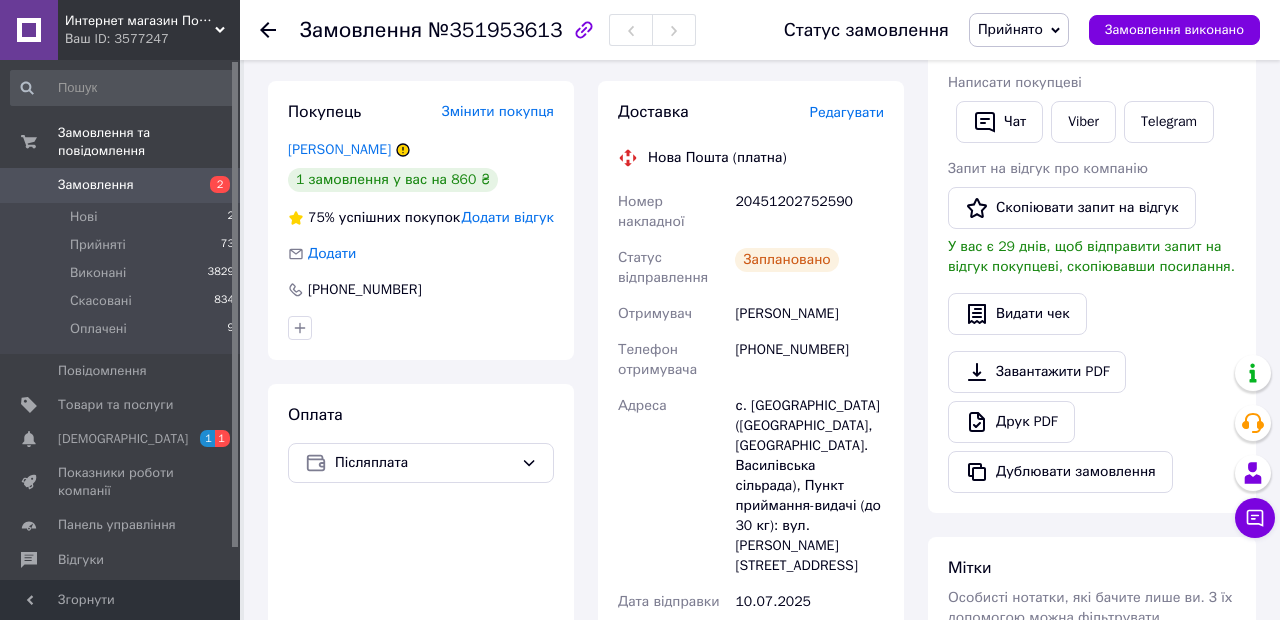 scroll, scrollTop: 388, scrollLeft: 0, axis: vertical 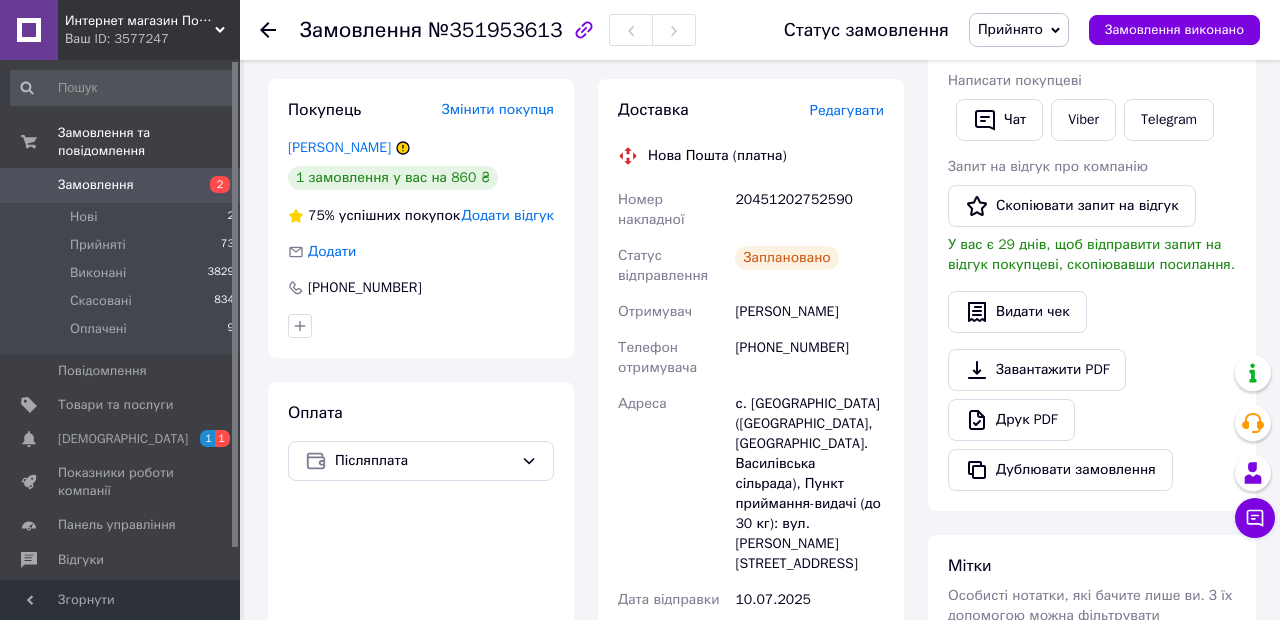 click 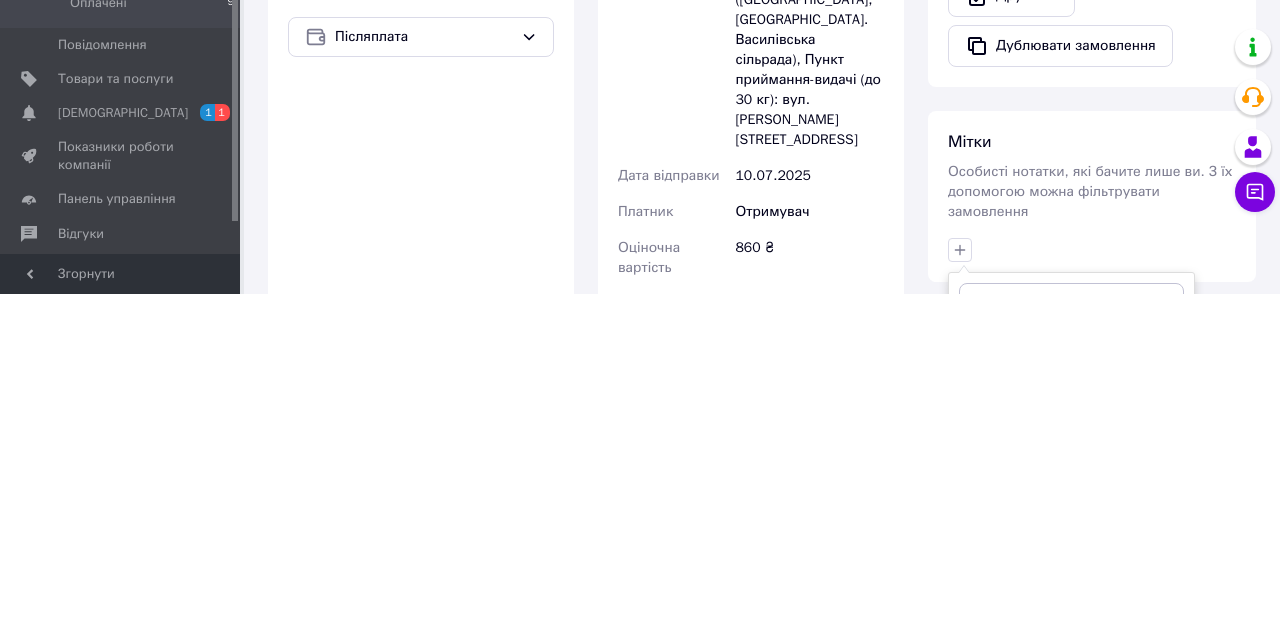 scroll, scrollTop: 582, scrollLeft: 0, axis: vertical 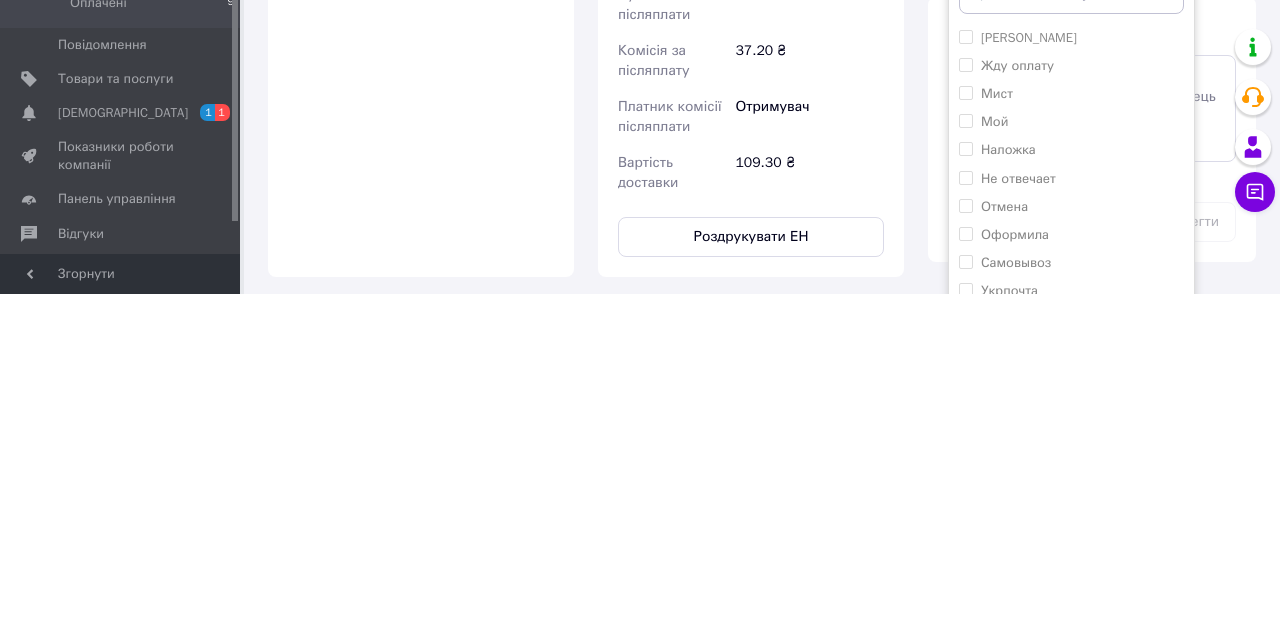 click on "Наложка" at bounding box center (1008, 475) 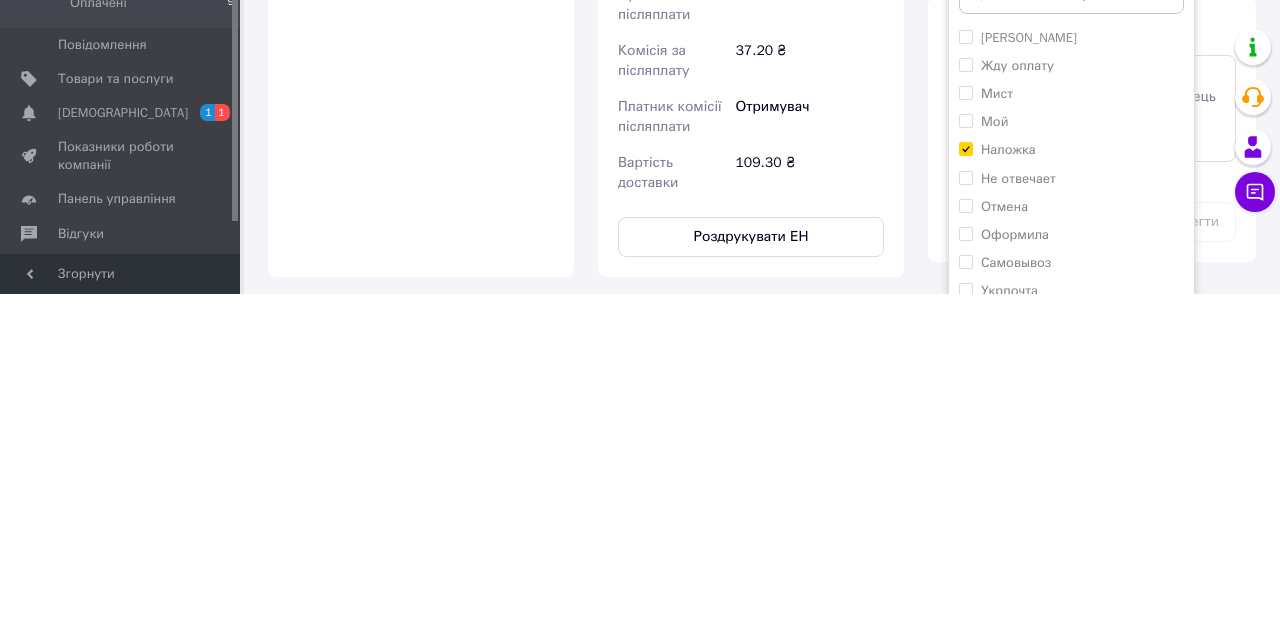 checkbox on "true" 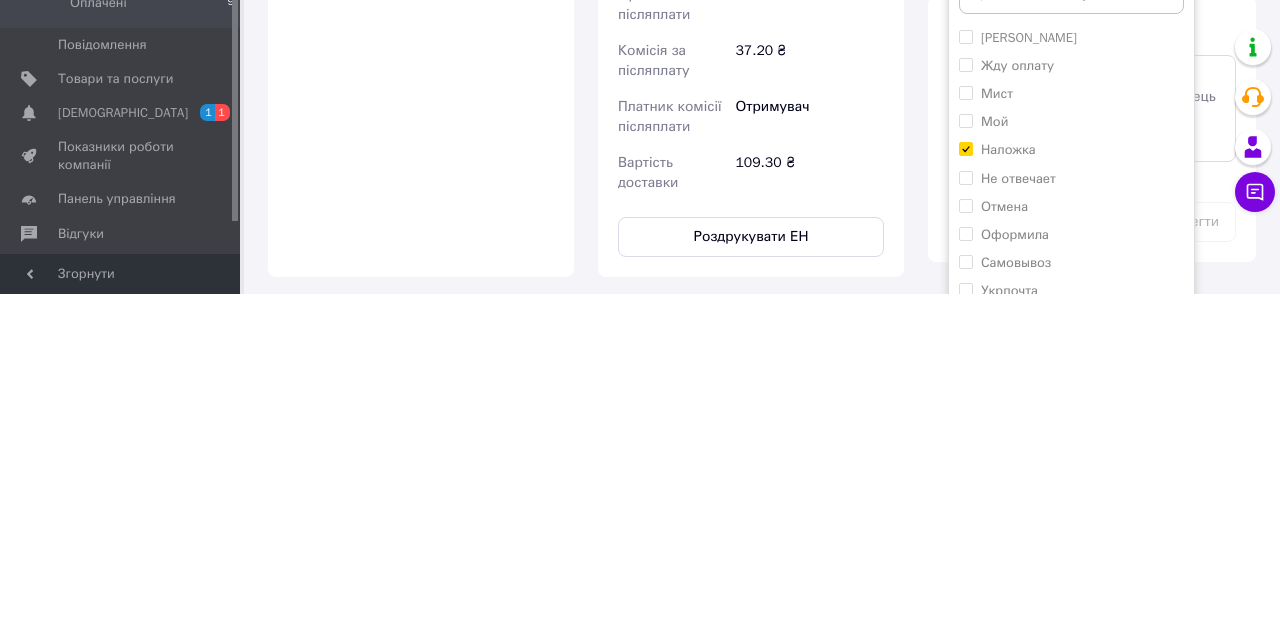 scroll, scrollTop: 795, scrollLeft: 0, axis: vertical 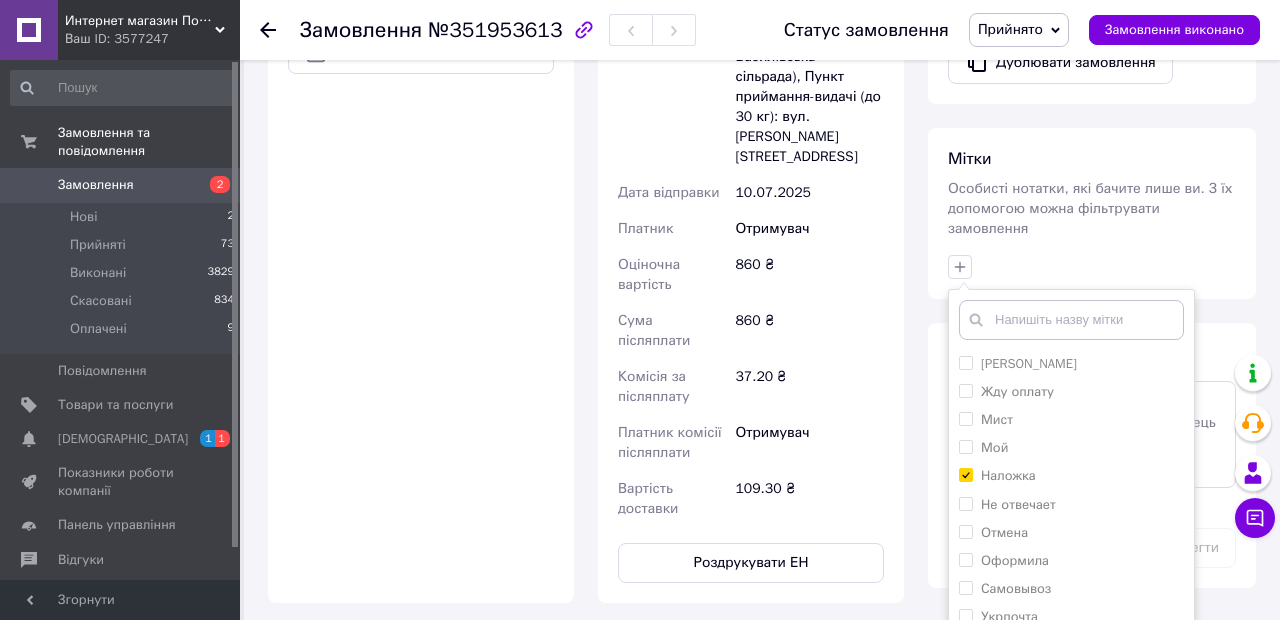 click on "Оформила" at bounding box center [1015, 560] 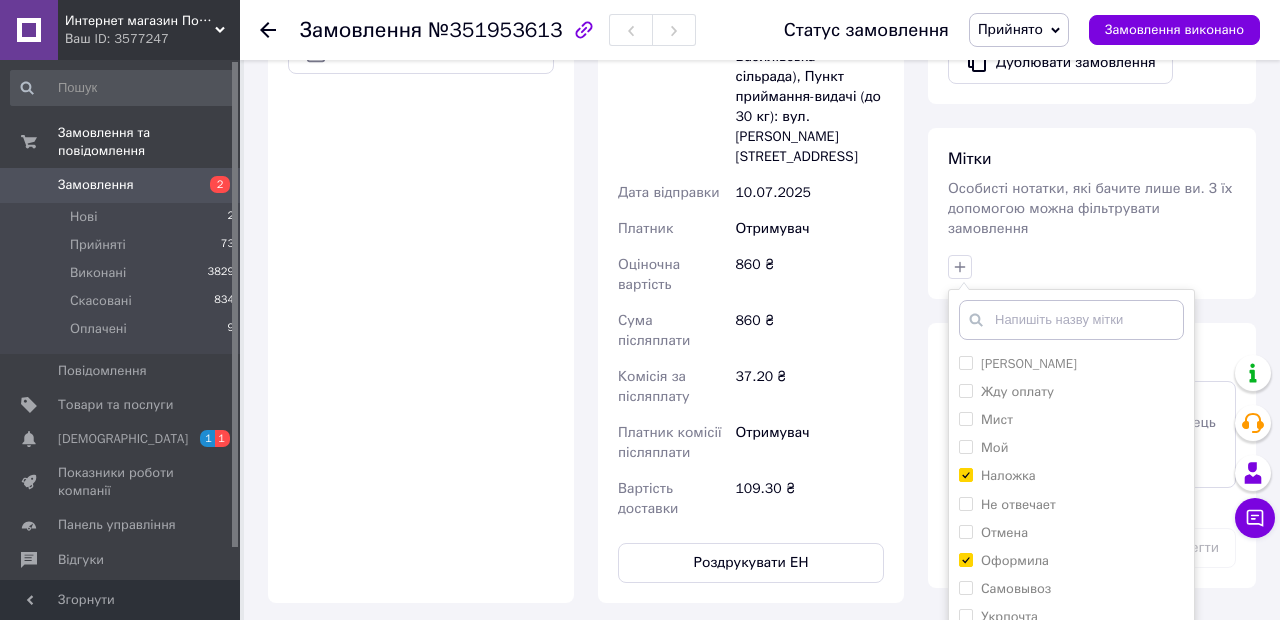 checkbox on "true" 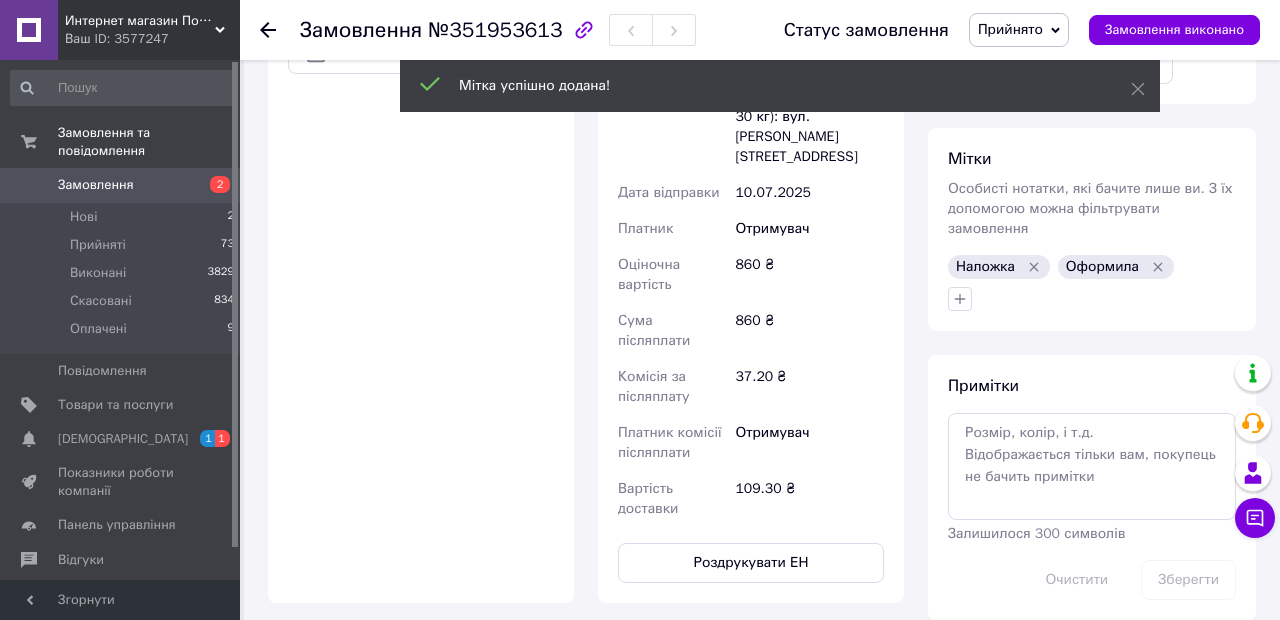 click 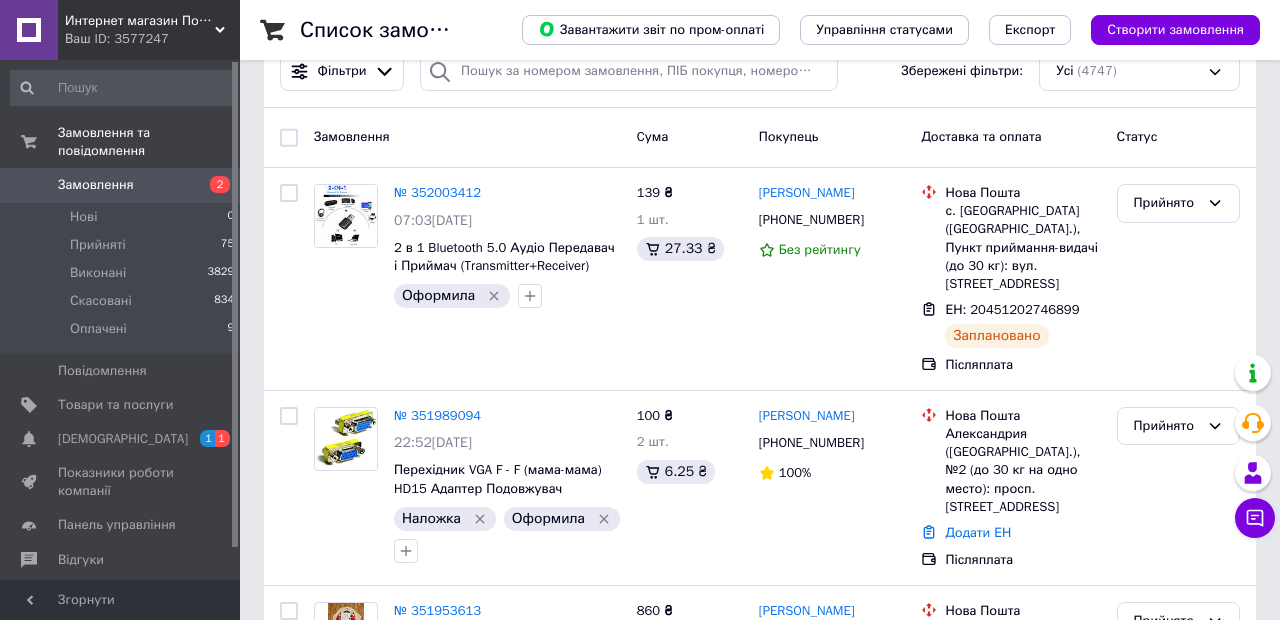 scroll, scrollTop: 212, scrollLeft: 0, axis: vertical 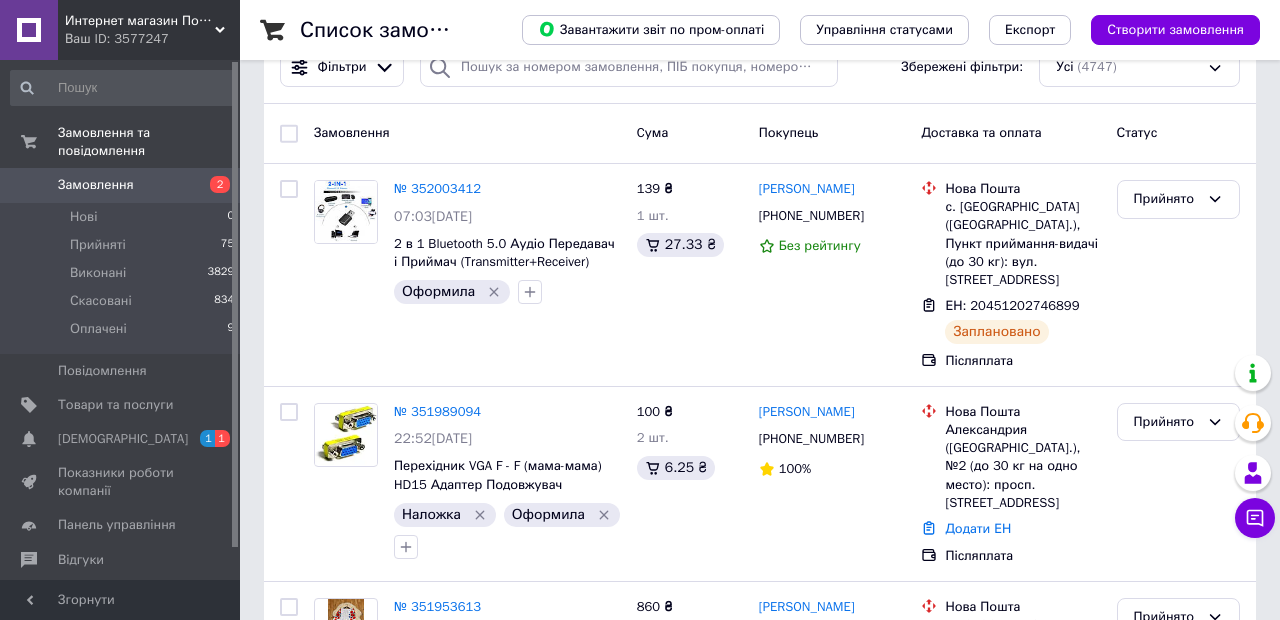 click on "№ 351989094" at bounding box center [437, 411] 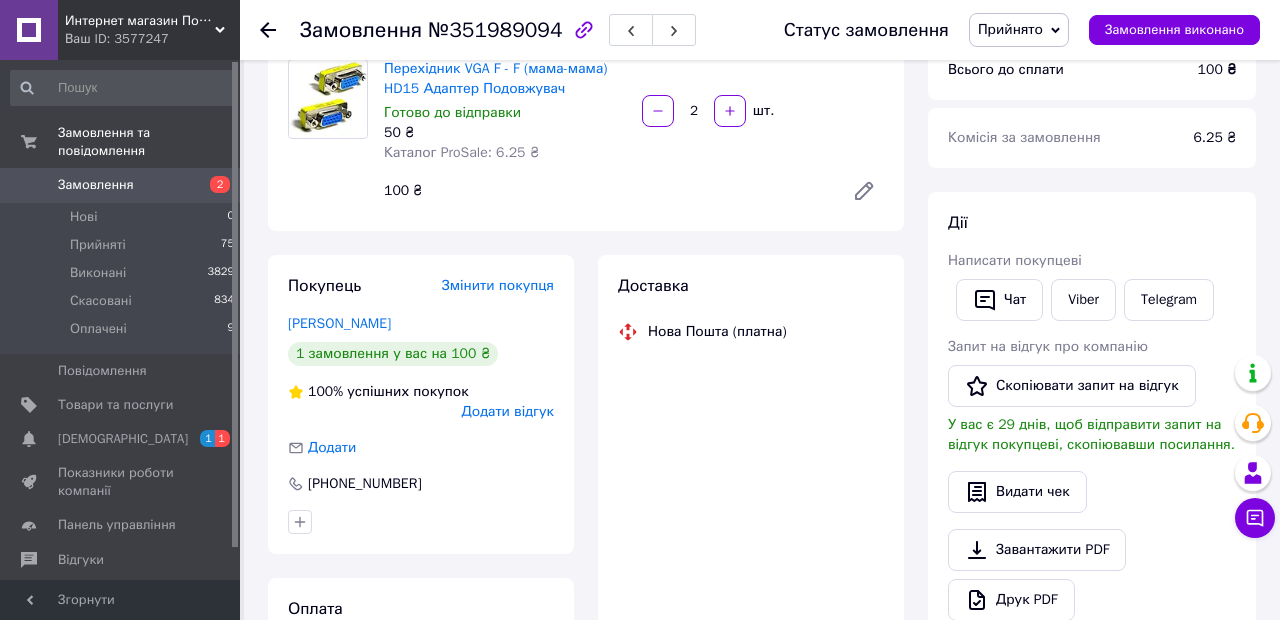 scroll, scrollTop: 212, scrollLeft: 0, axis: vertical 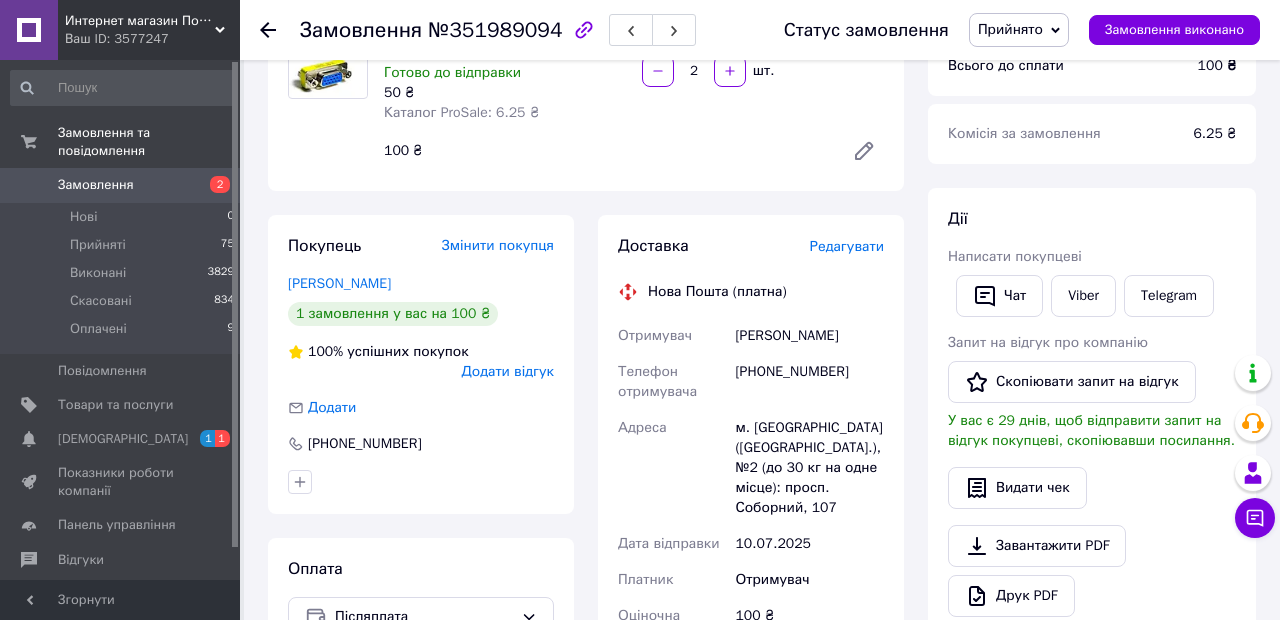 click on "Редагувати" at bounding box center (847, 246) 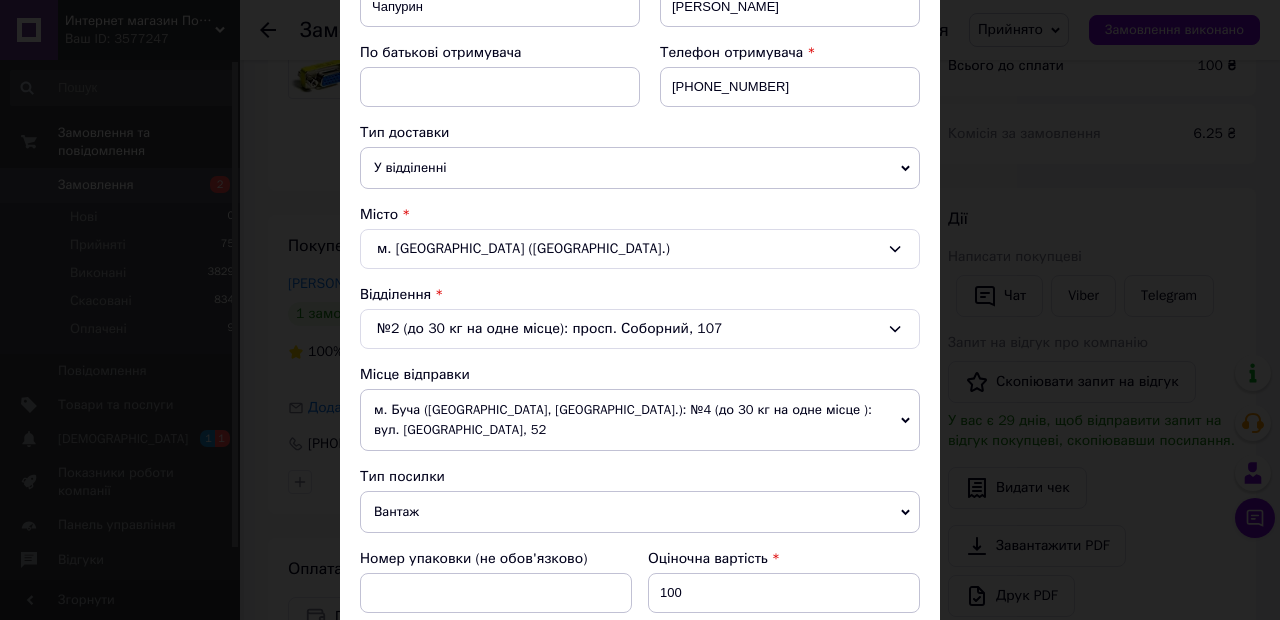 scroll, scrollTop: 352, scrollLeft: 0, axis: vertical 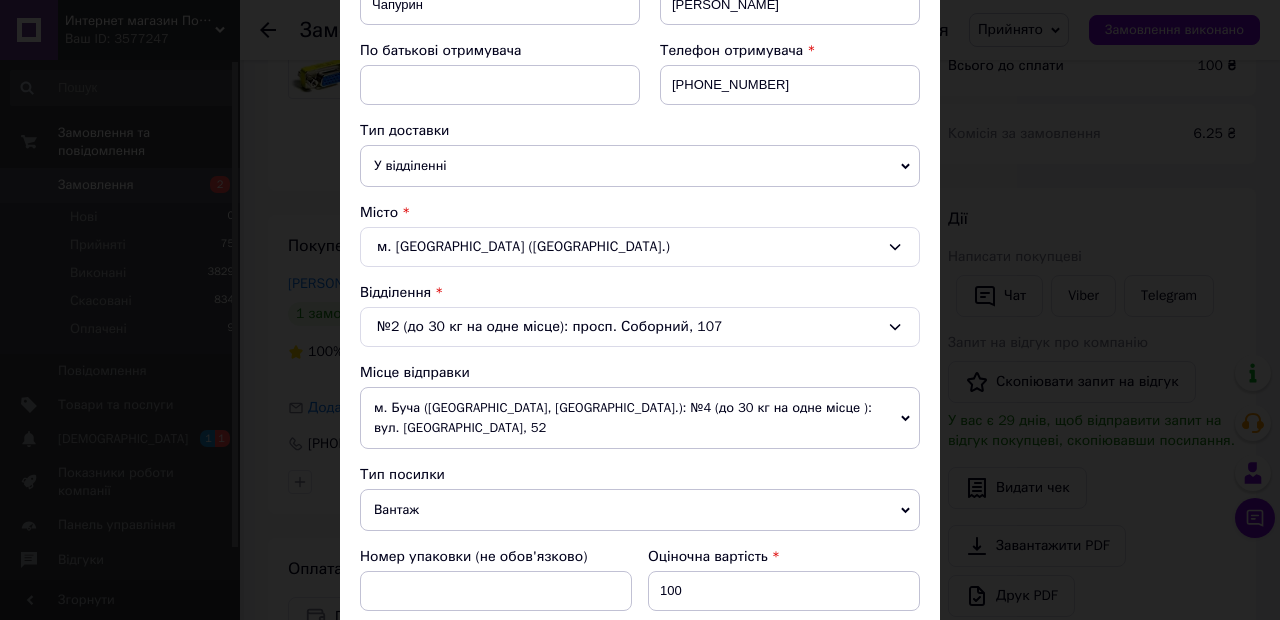 click on "м. Буча ([GEOGRAPHIC_DATA], [GEOGRAPHIC_DATA].): №4 (до 30 кг на одне місце ): вул. [GEOGRAPHIC_DATA], 52" at bounding box center [640, 418] 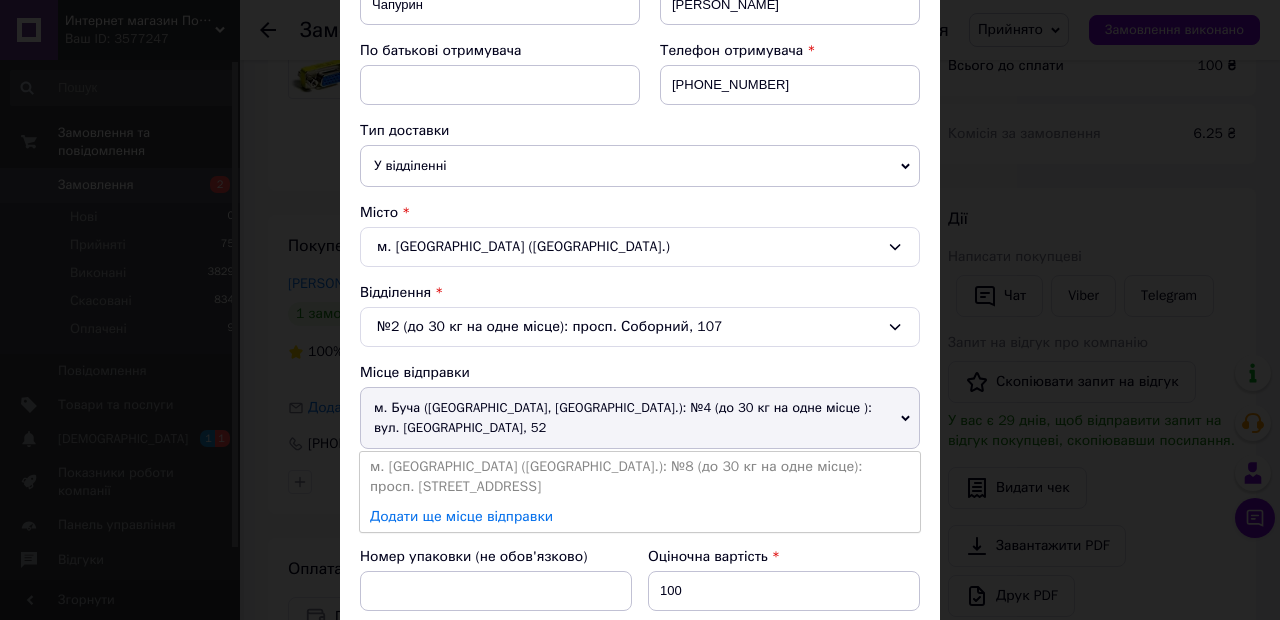 click on "м. [GEOGRAPHIC_DATA] ([GEOGRAPHIC_DATA].): №8 (до 30 кг на одне місце): просп. [STREET_ADDRESS]" at bounding box center (640, 477) 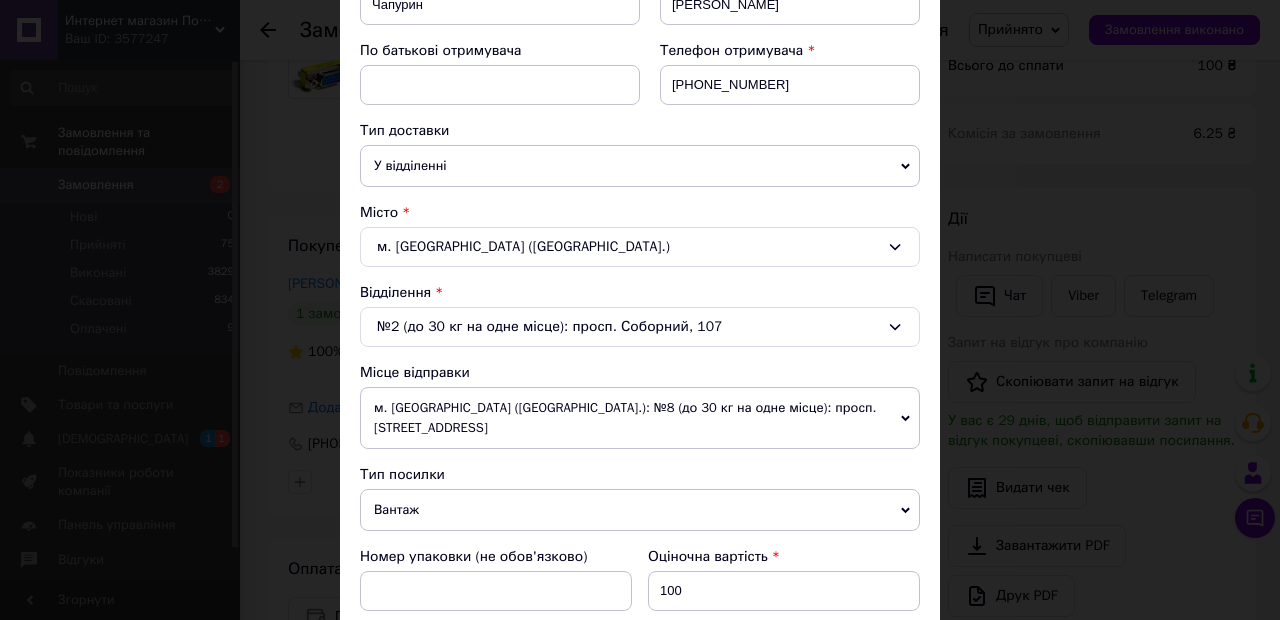 click on "Вантаж" at bounding box center [640, 510] 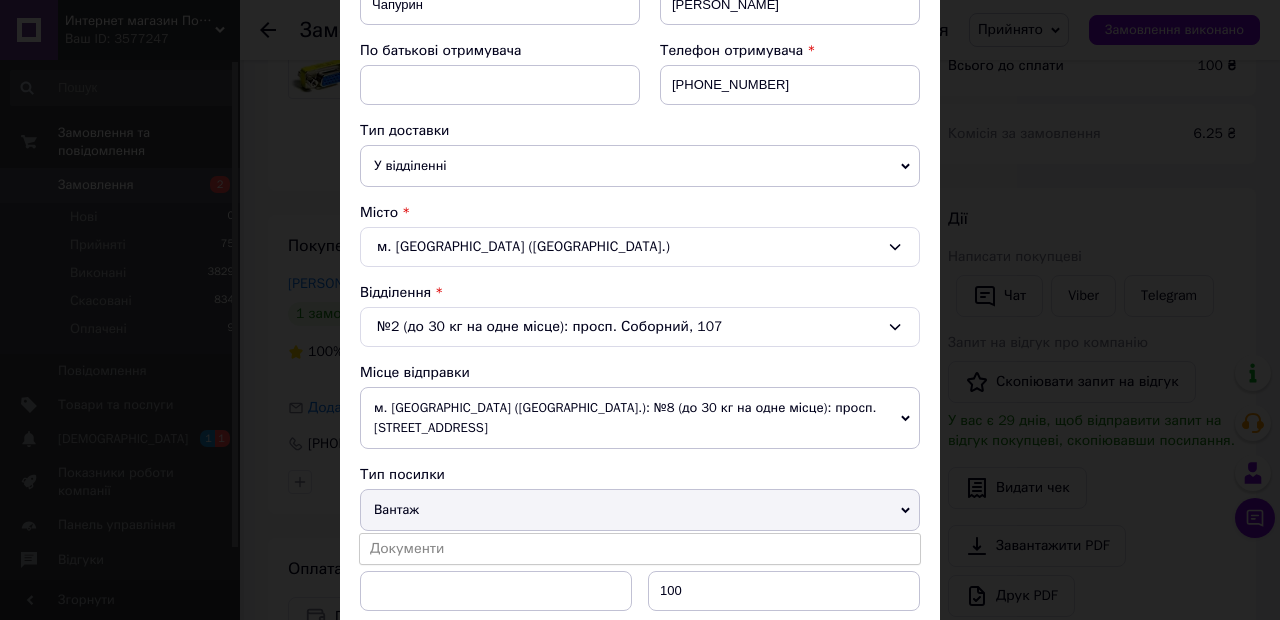 click on "Документи" at bounding box center [640, 549] 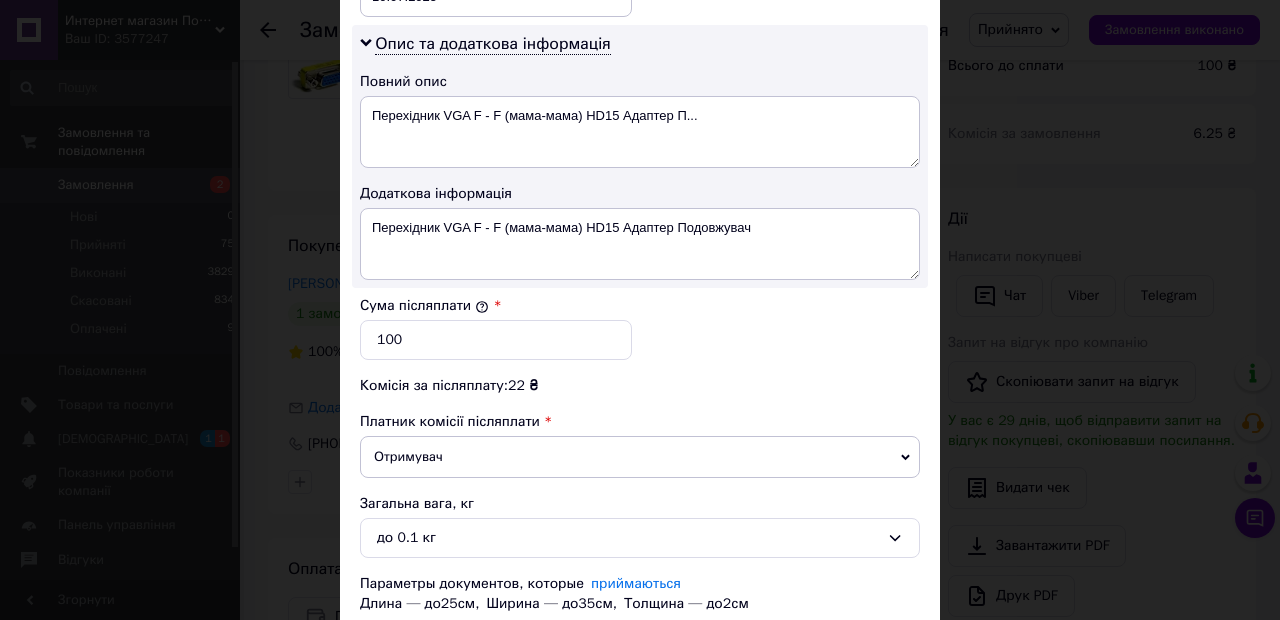 scroll, scrollTop: 1050, scrollLeft: 0, axis: vertical 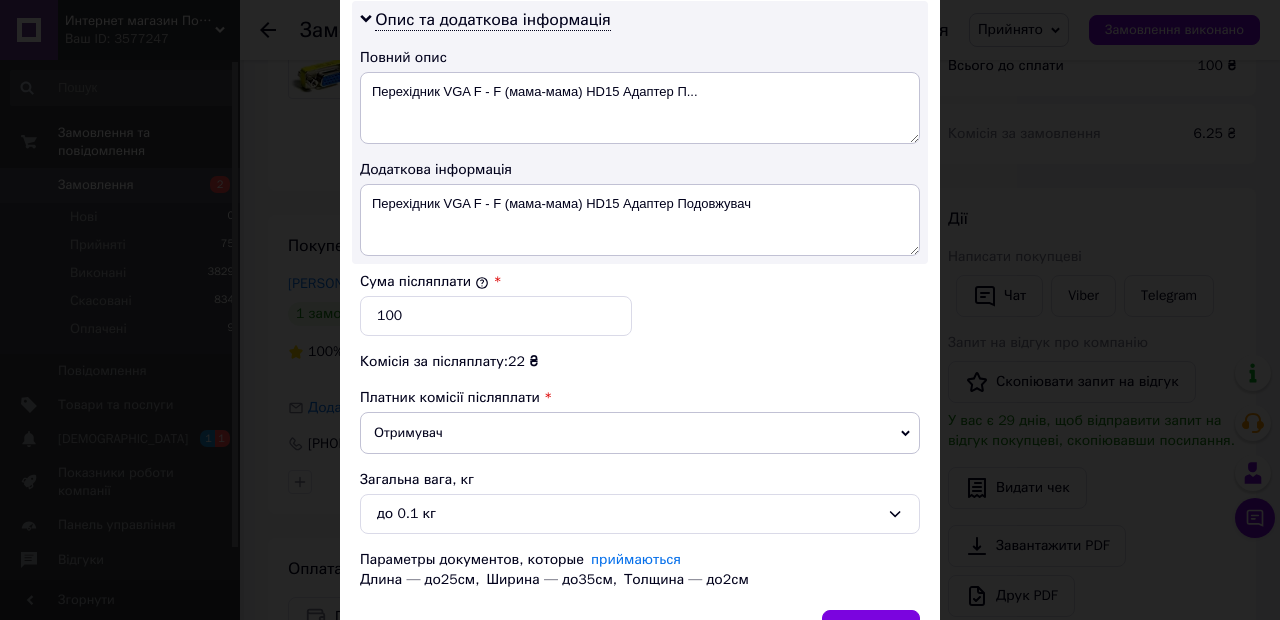 click on "Зберегти" at bounding box center [871, 630] 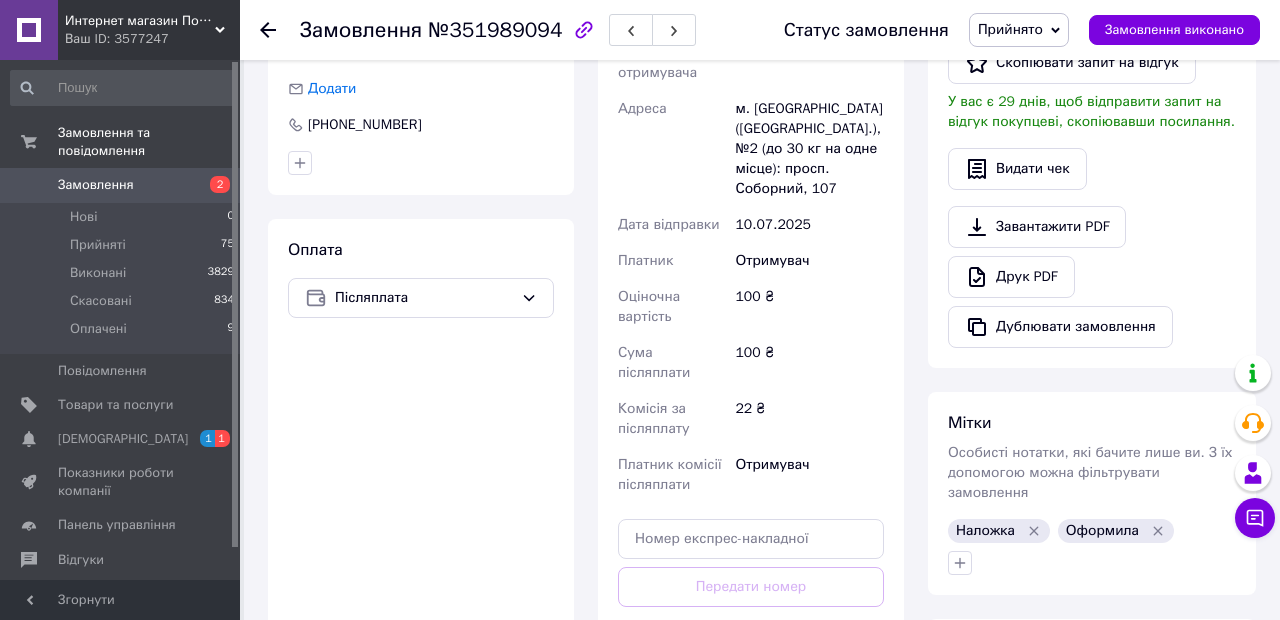scroll, scrollTop: 532, scrollLeft: 0, axis: vertical 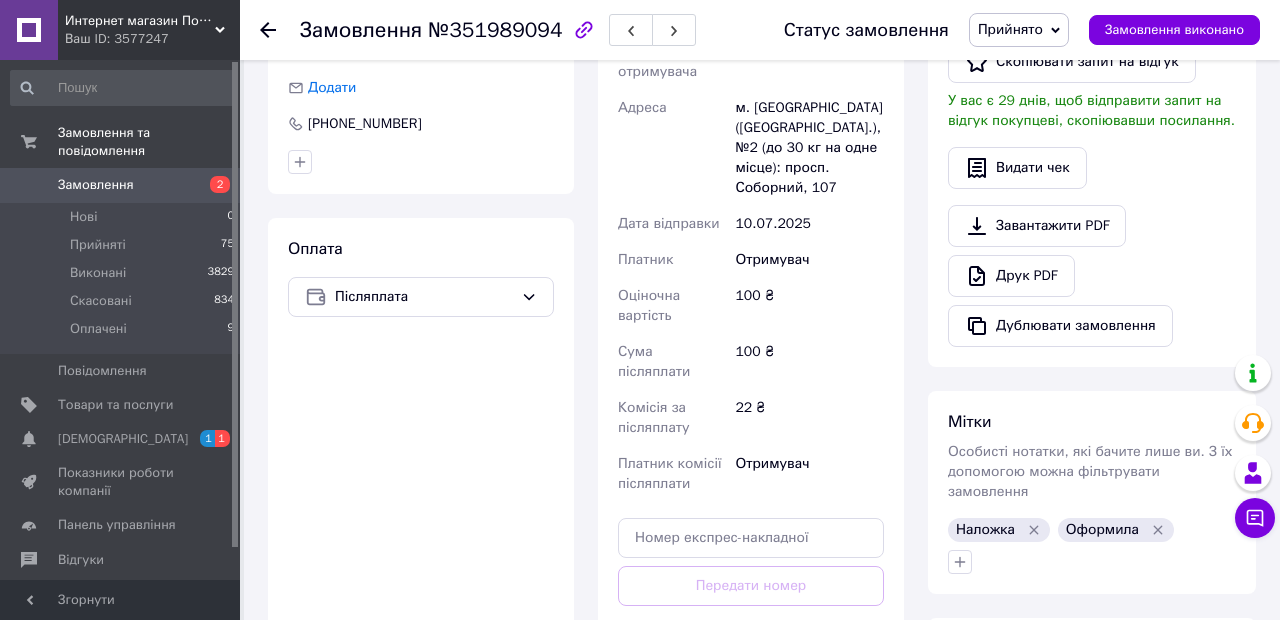 click on "Згенерувати ЕН" at bounding box center [751, 675] 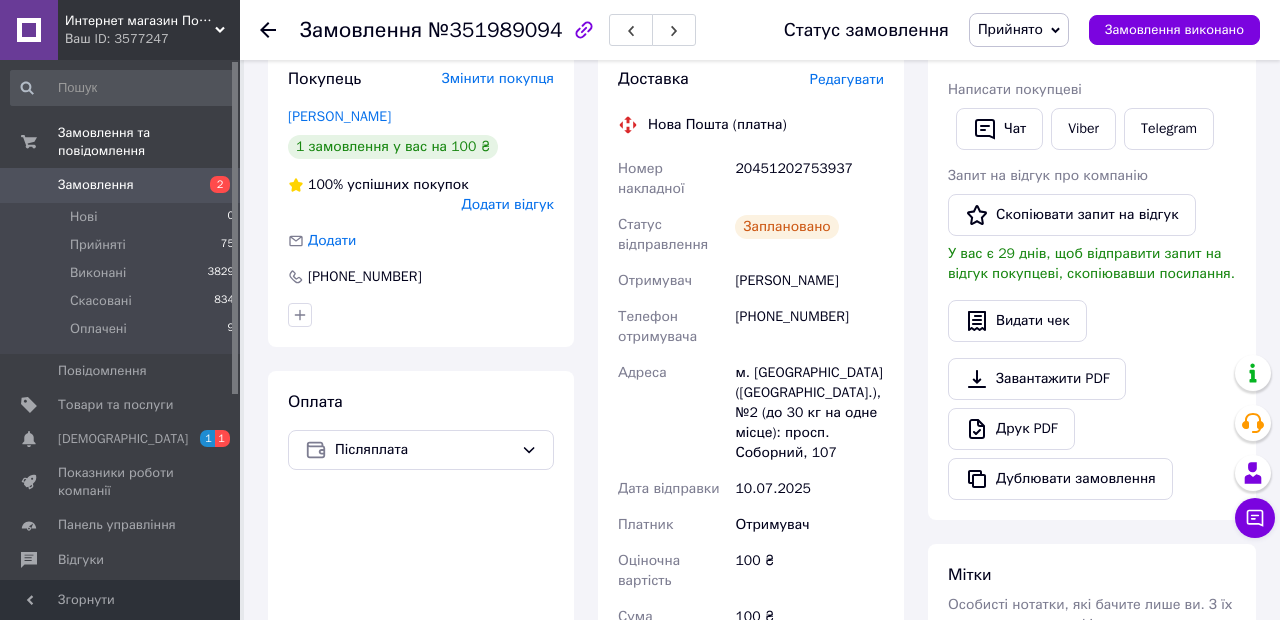 scroll, scrollTop: 333, scrollLeft: 0, axis: vertical 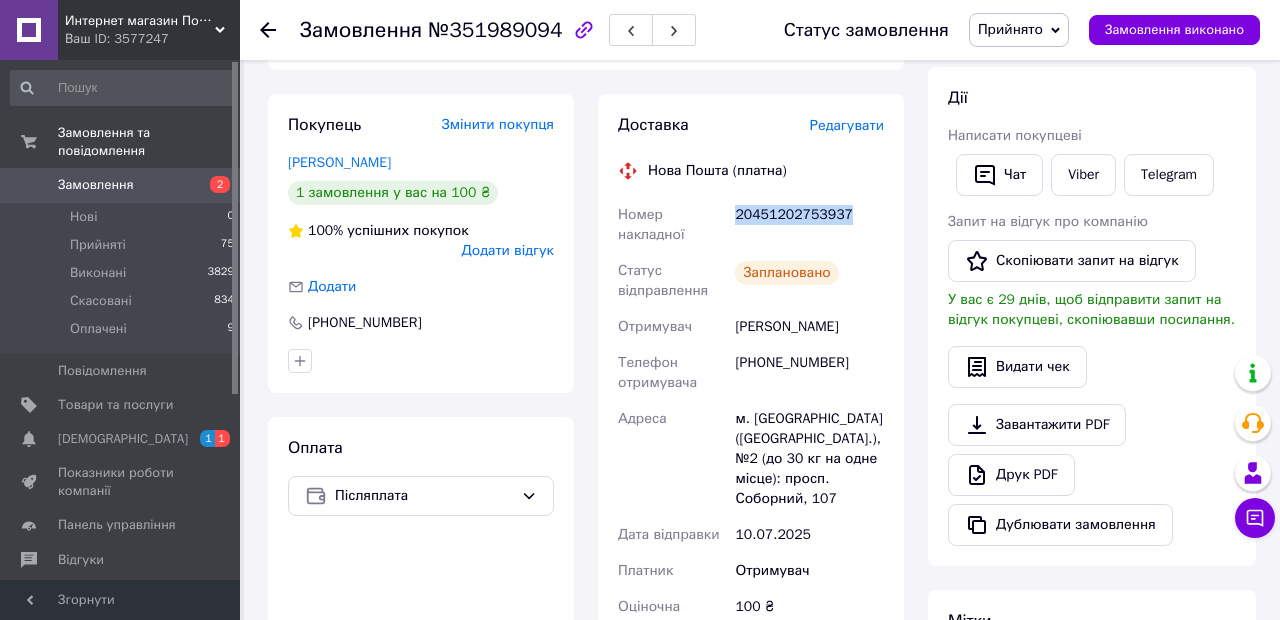 copy on "20451202753937" 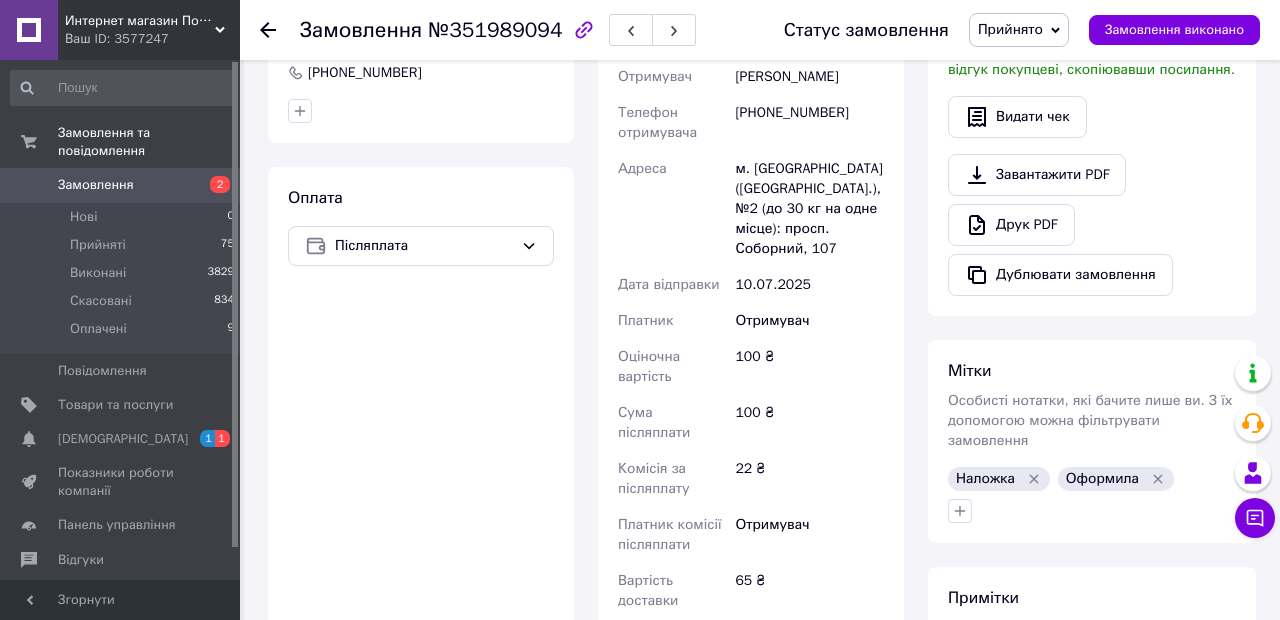 scroll, scrollTop: 584, scrollLeft: 0, axis: vertical 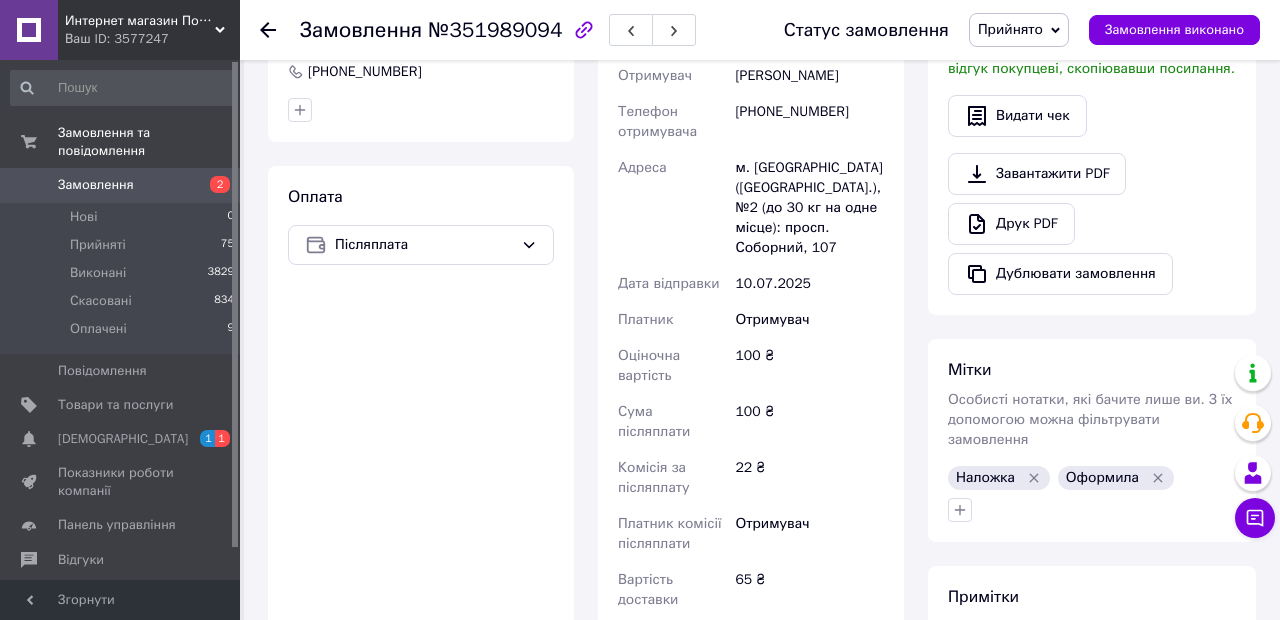 click 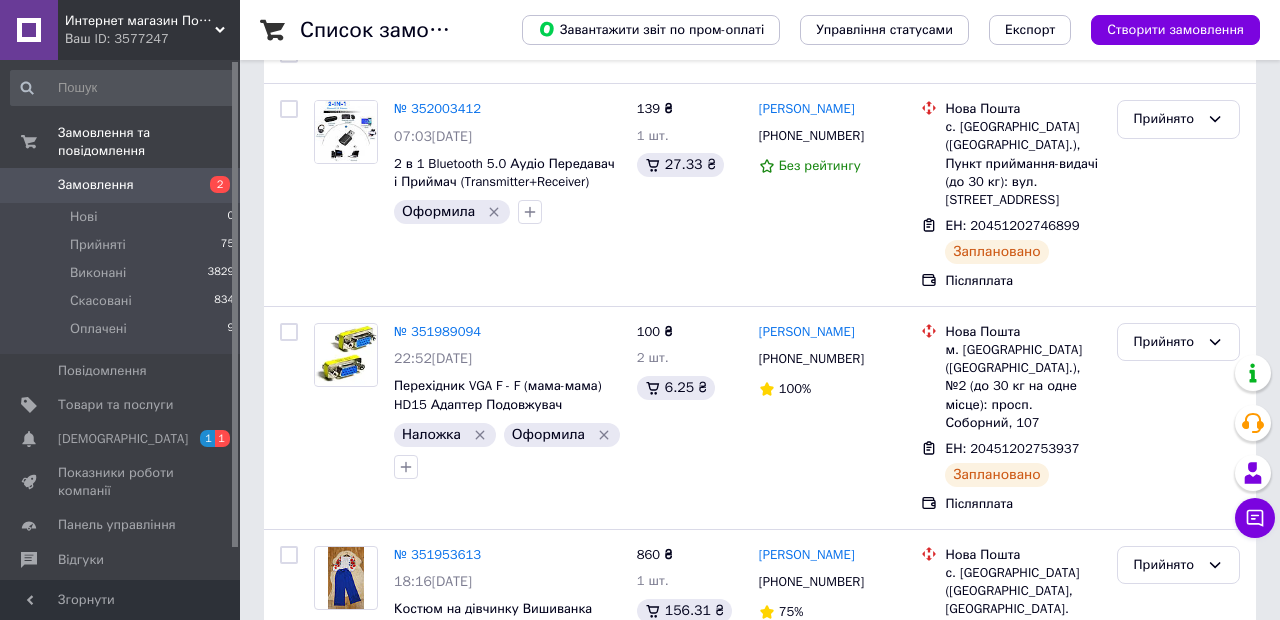 scroll, scrollTop: 296, scrollLeft: 0, axis: vertical 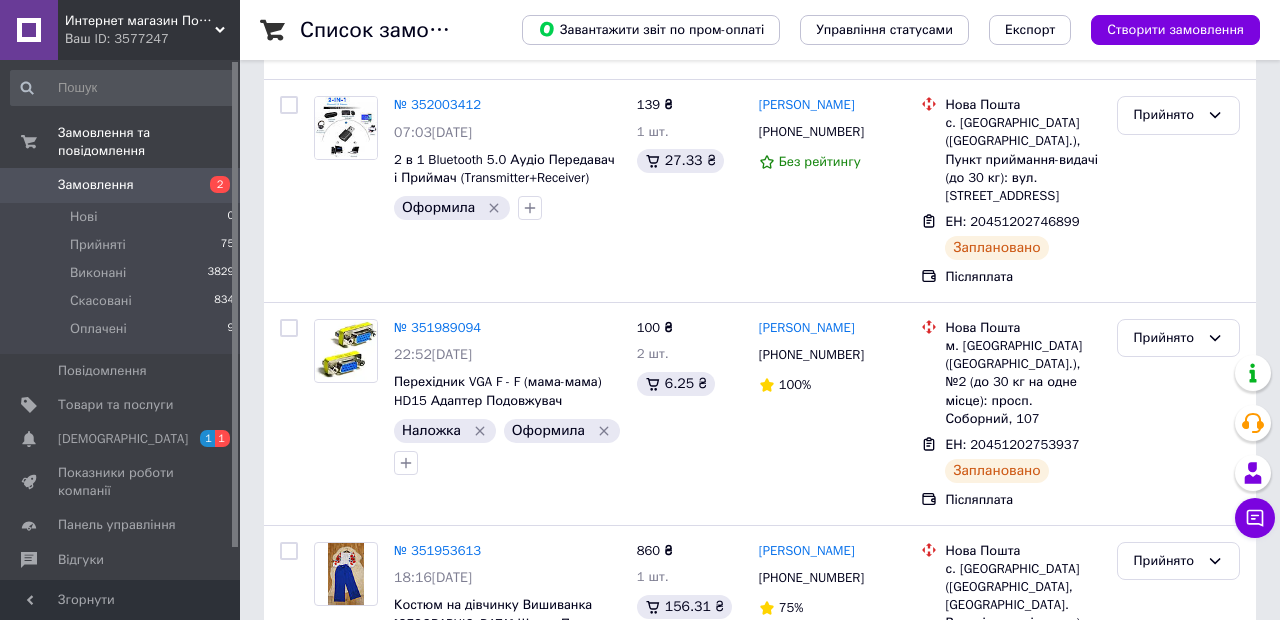 click on "№ 351953613" at bounding box center [437, 550] 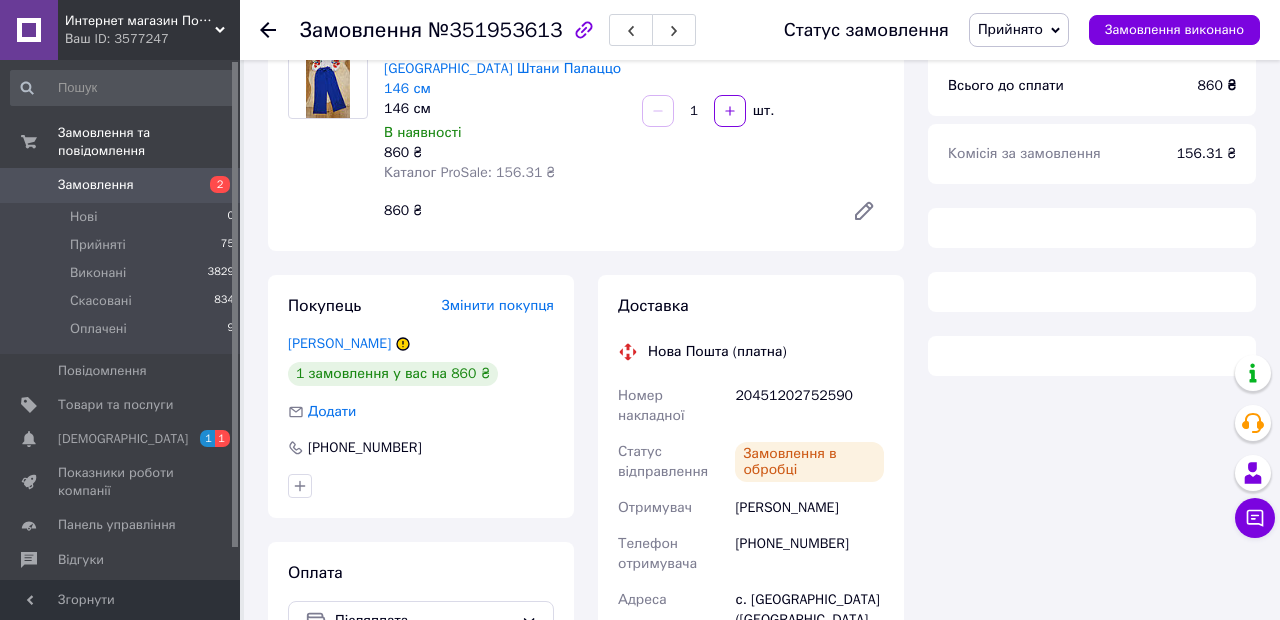scroll, scrollTop: 296, scrollLeft: 0, axis: vertical 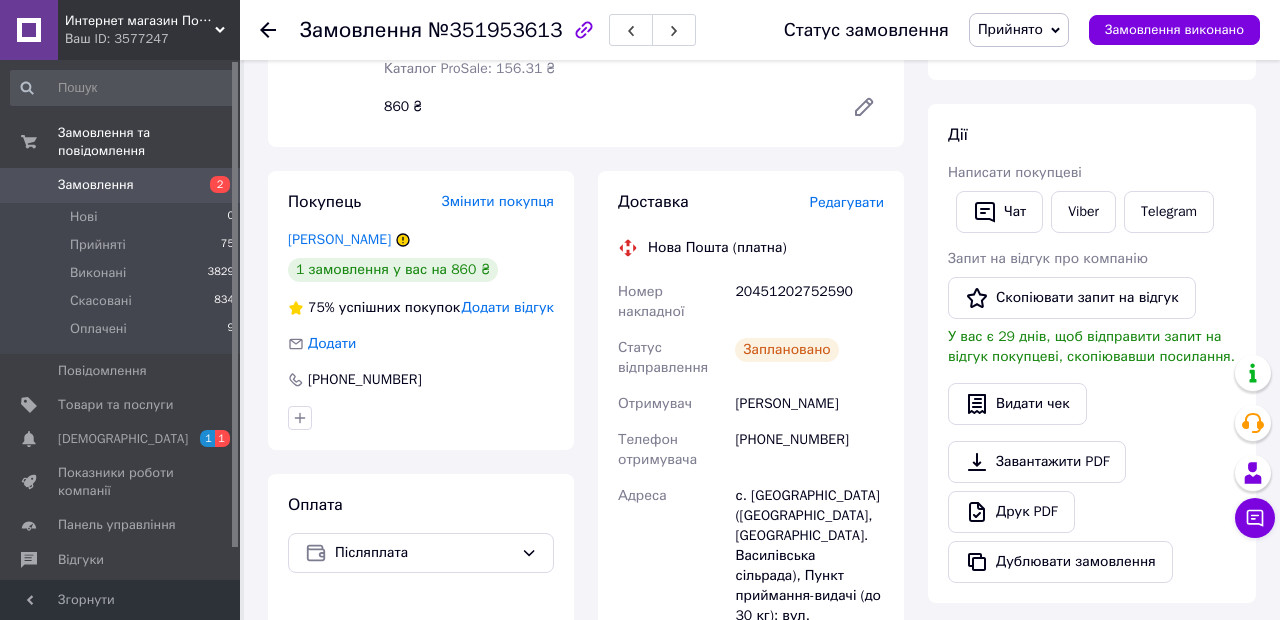 click on "Редагувати" at bounding box center (847, 202) 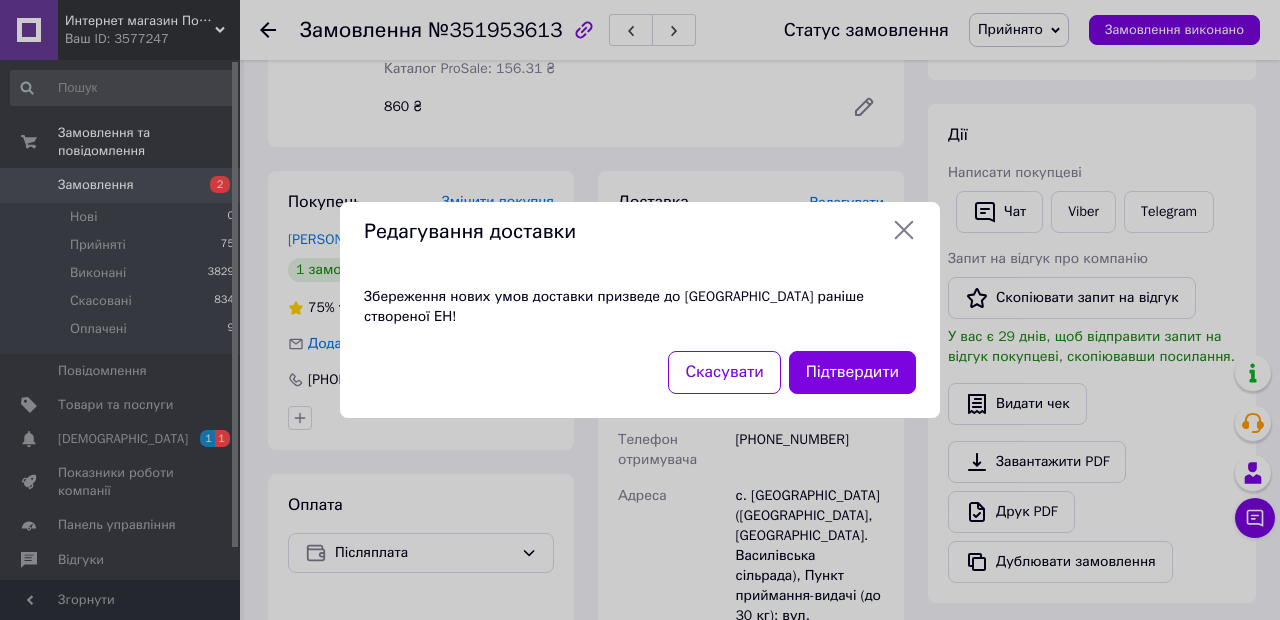 click on "Підтвердити" at bounding box center (852, 372) 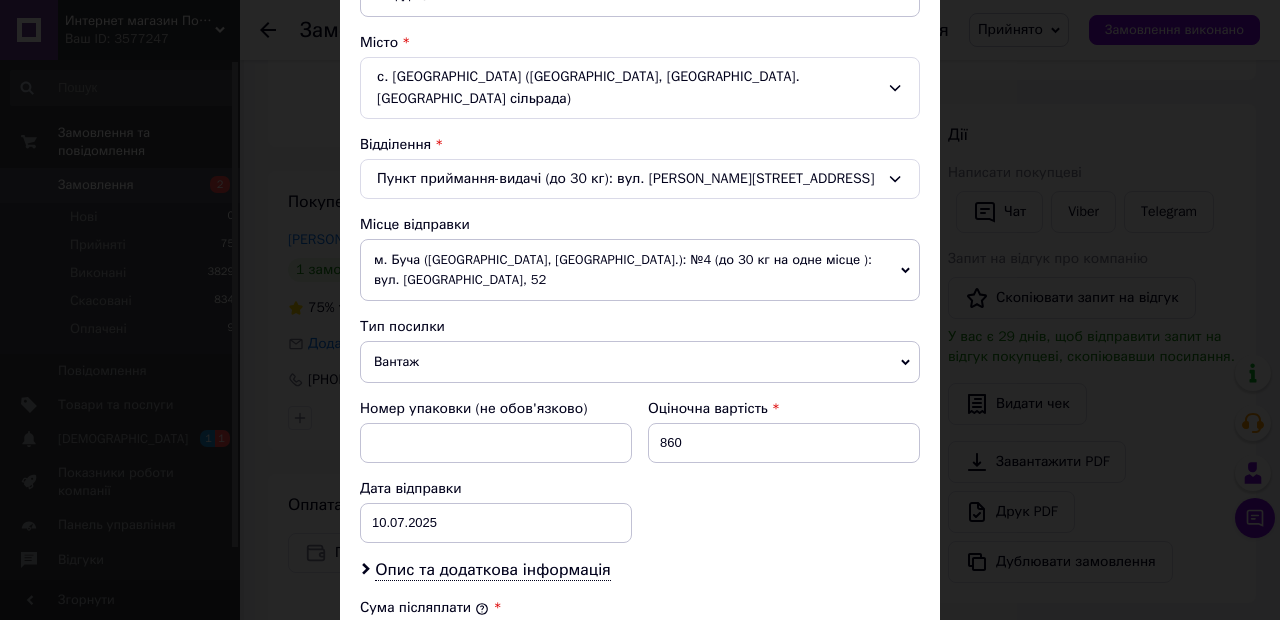 scroll, scrollTop: 526, scrollLeft: 0, axis: vertical 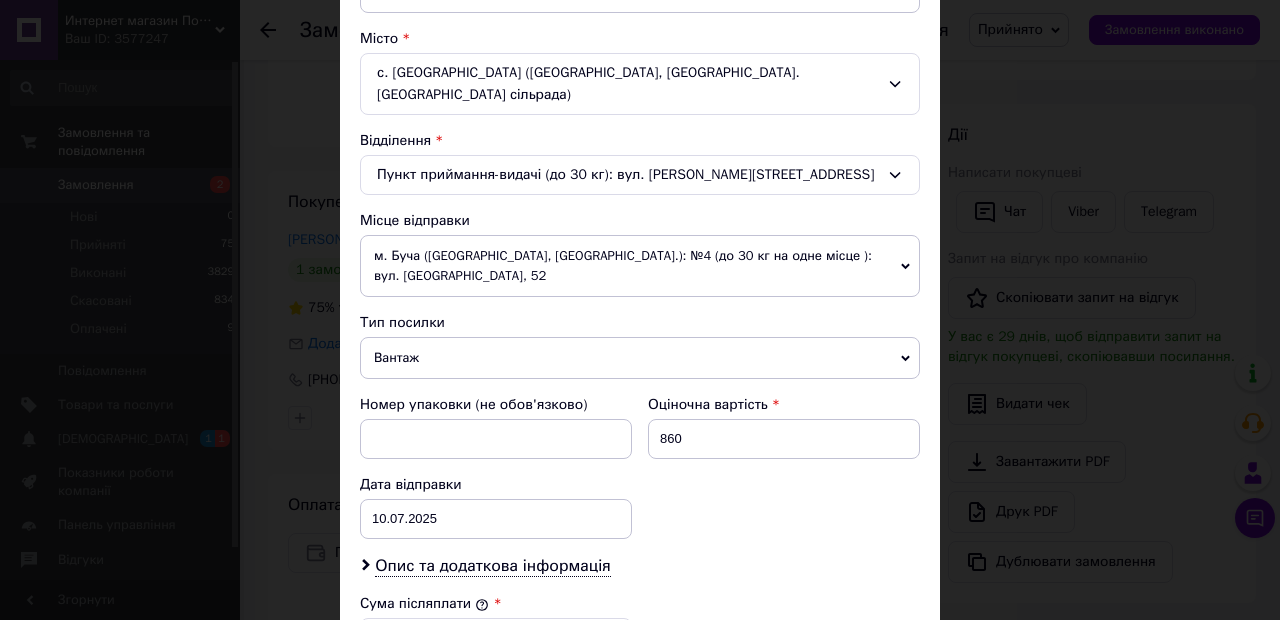 click on "Вантаж" at bounding box center [640, 358] 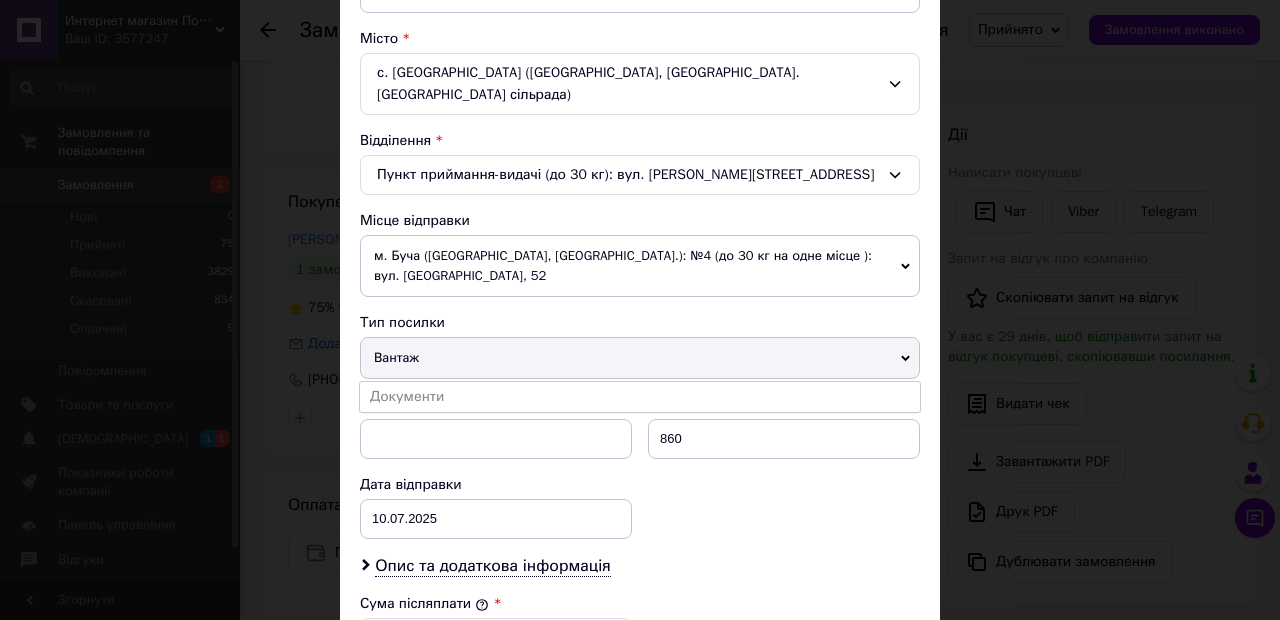 click on "Документи" at bounding box center [640, 397] 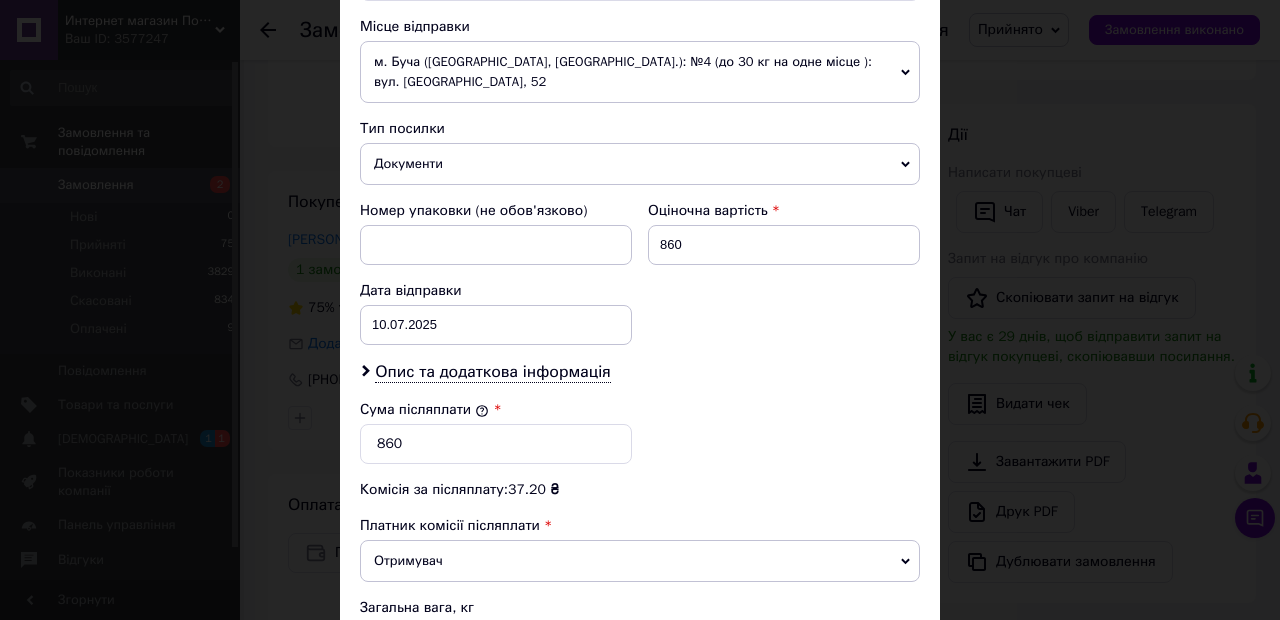 scroll, scrollTop: 828, scrollLeft: 0, axis: vertical 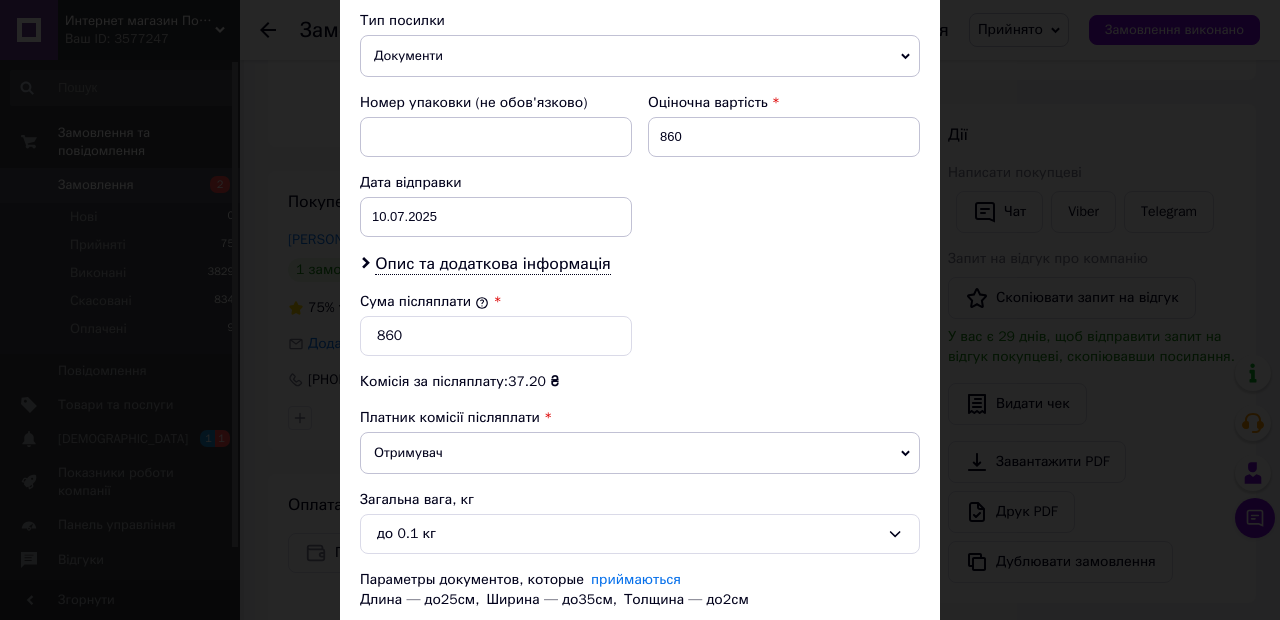 click on "Зберегти" at bounding box center [871, 650] 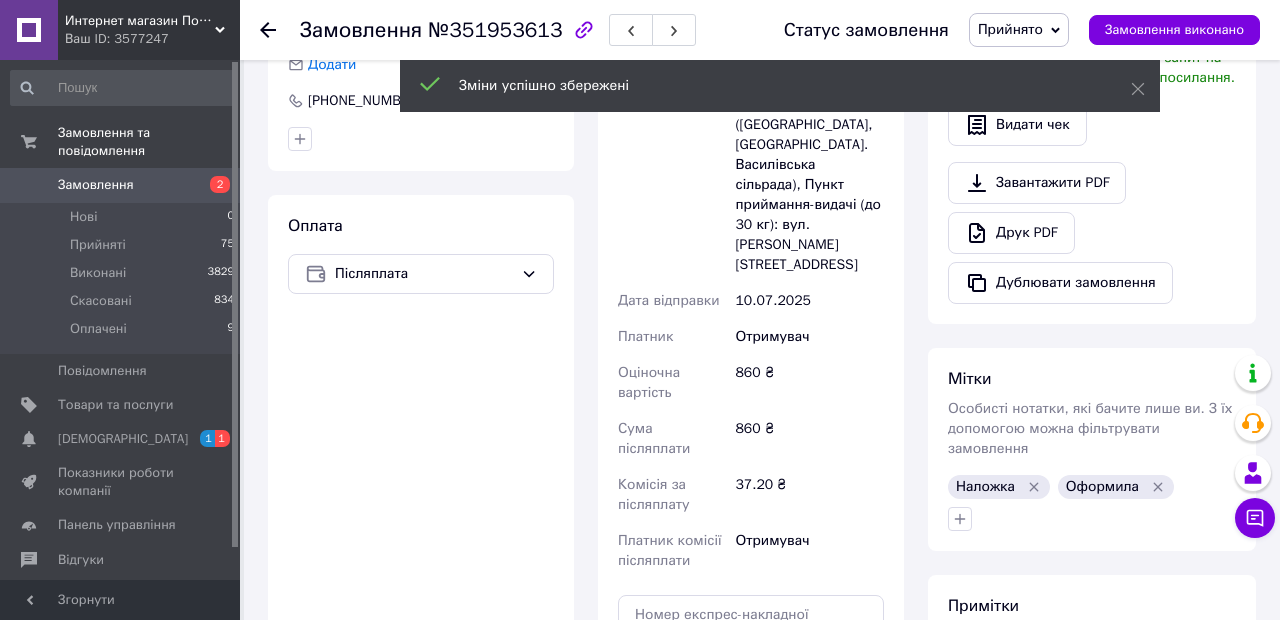 scroll, scrollTop: 714, scrollLeft: 0, axis: vertical 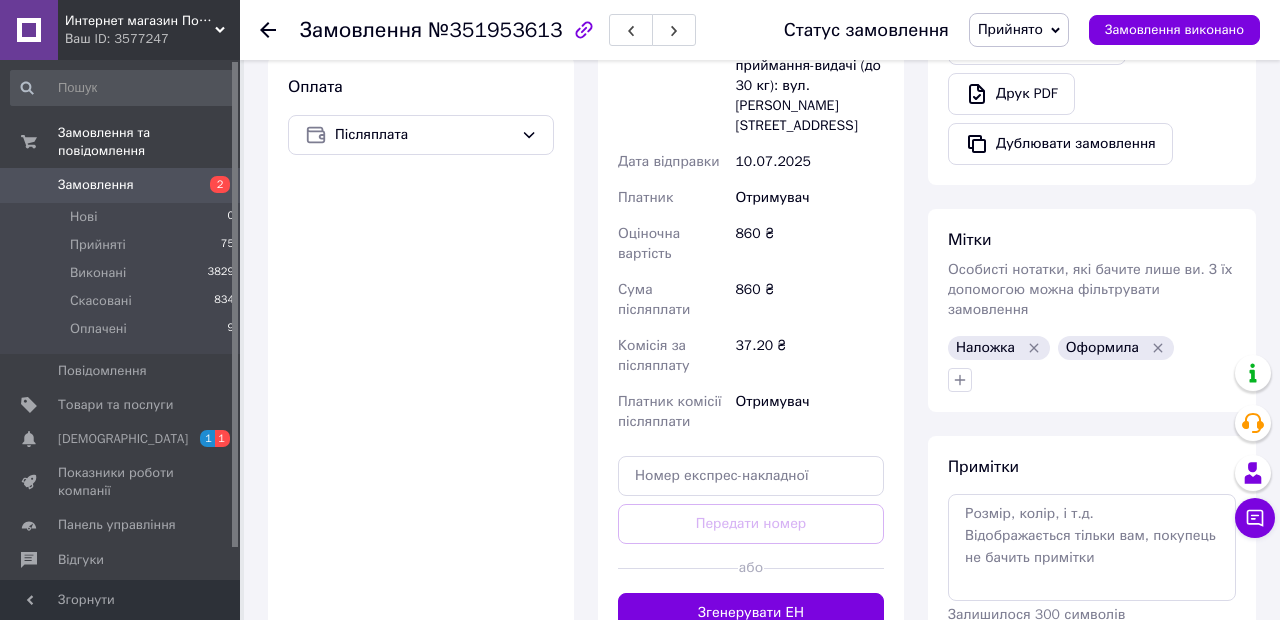 click on "Згенерувати ЕН" at bounding box center [751, 613] 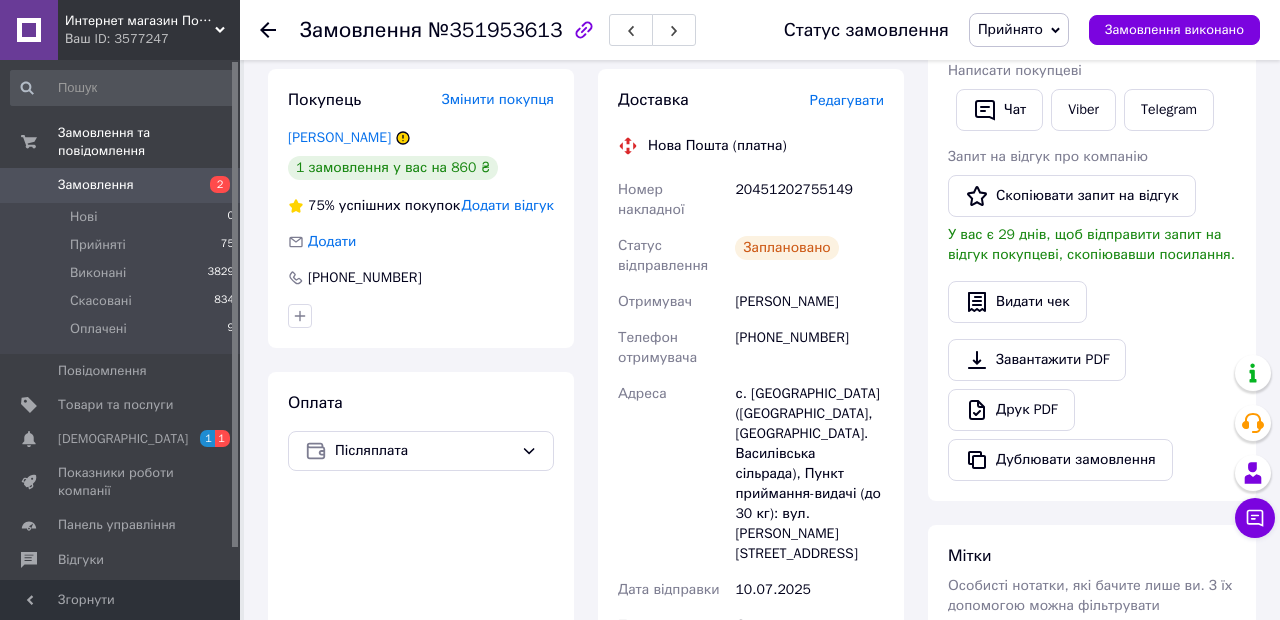 scroll, scrollTop: 396, scrollLeft: 0, axis: vertical 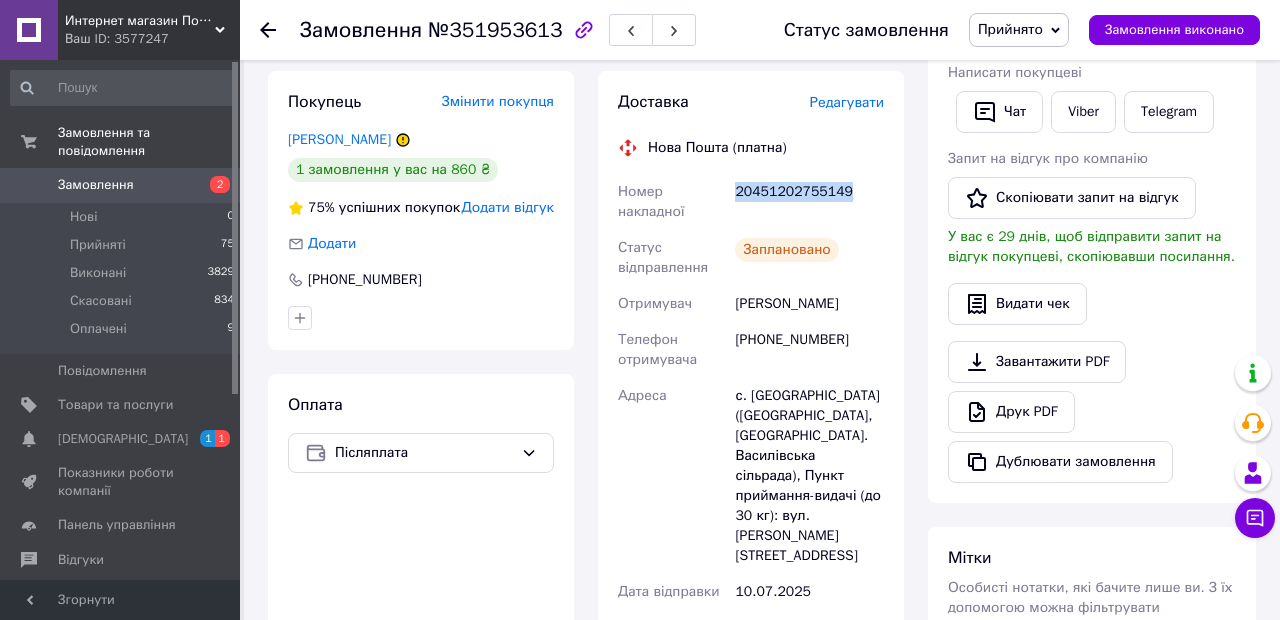 copy on "20451202755149" 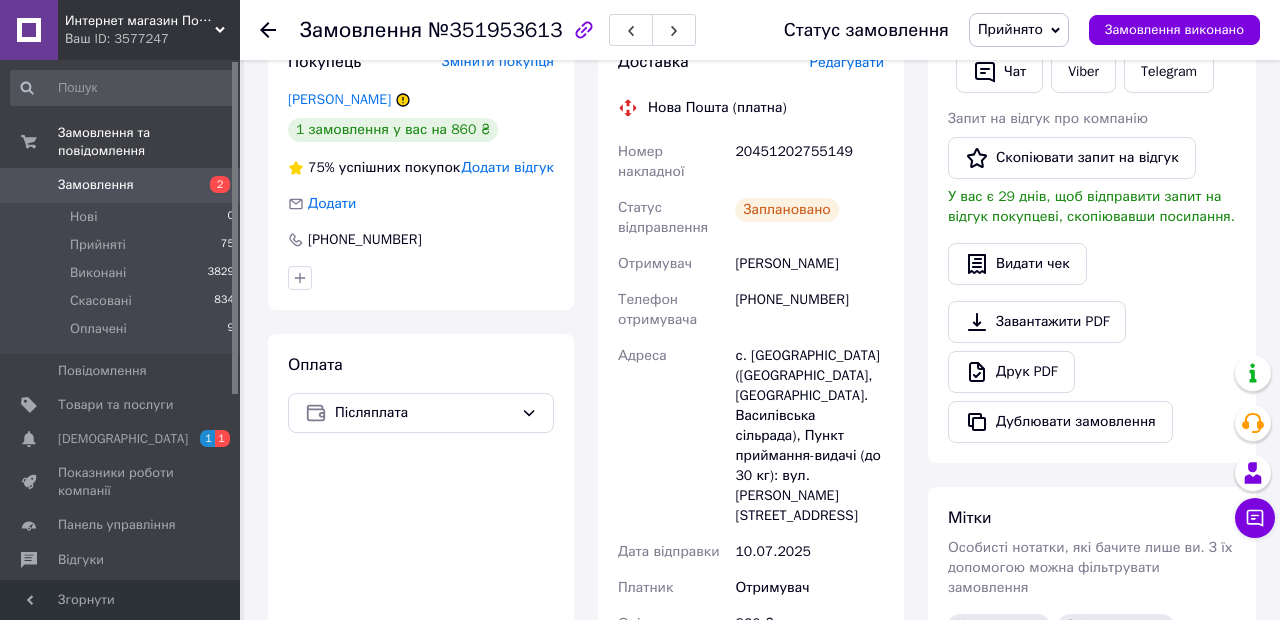 scroll, scrollTop: 434, scrollLeft: 0, axis: vertical 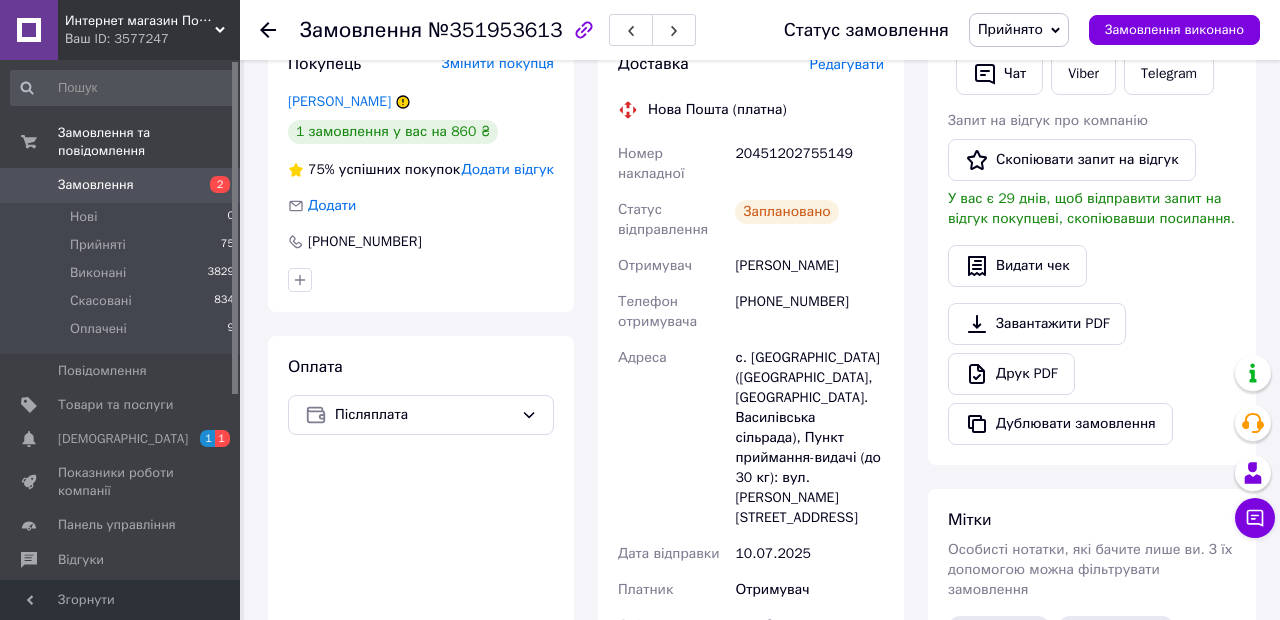 click on "Замовлення" at bounding box center (121, 185) 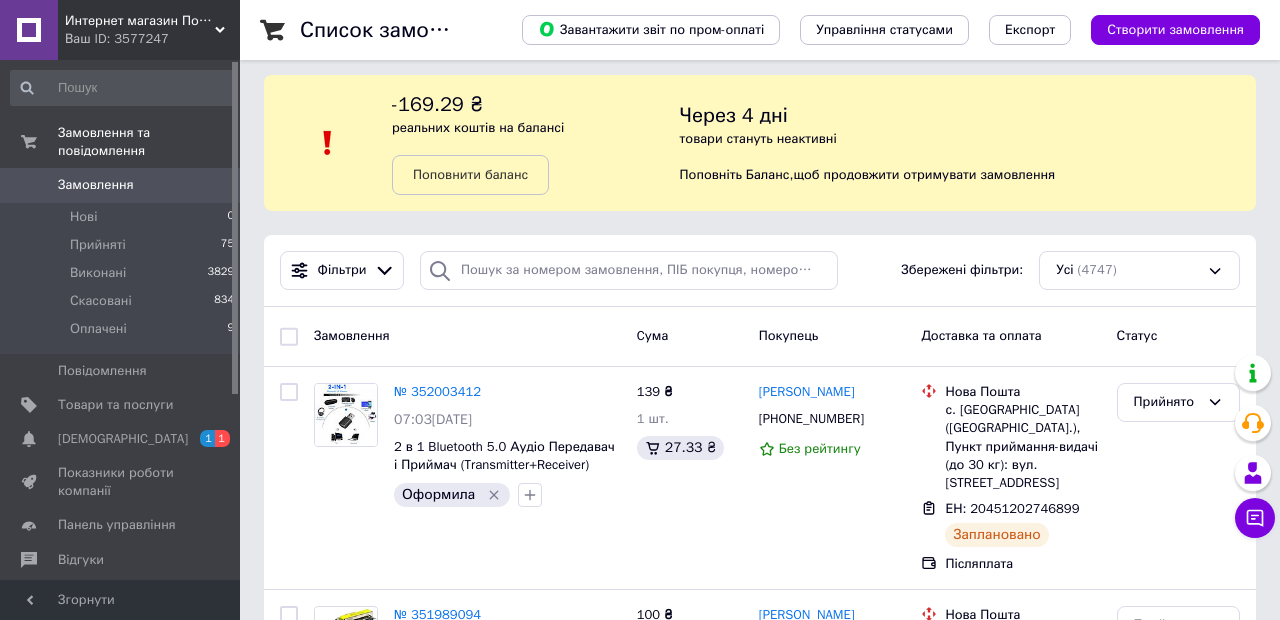 scroll, scrollTop: 4, scrollLeft: 0, axis: vertical 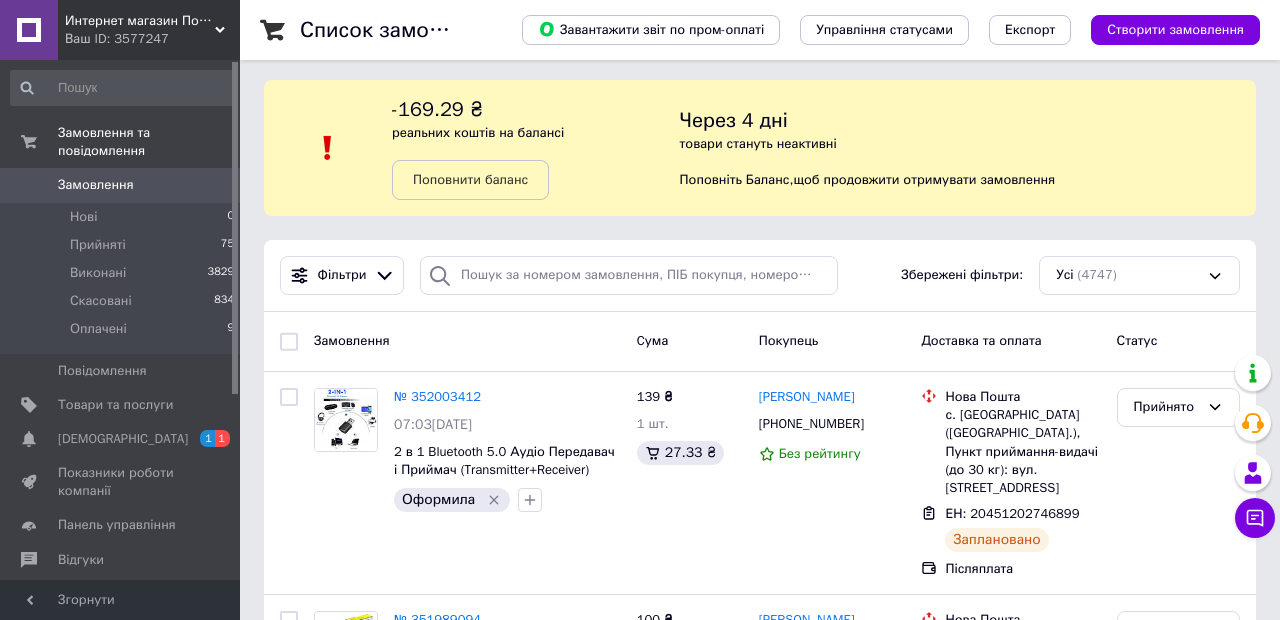 click on "Ваш ID: 3577247" at bounding box center (152, 39) 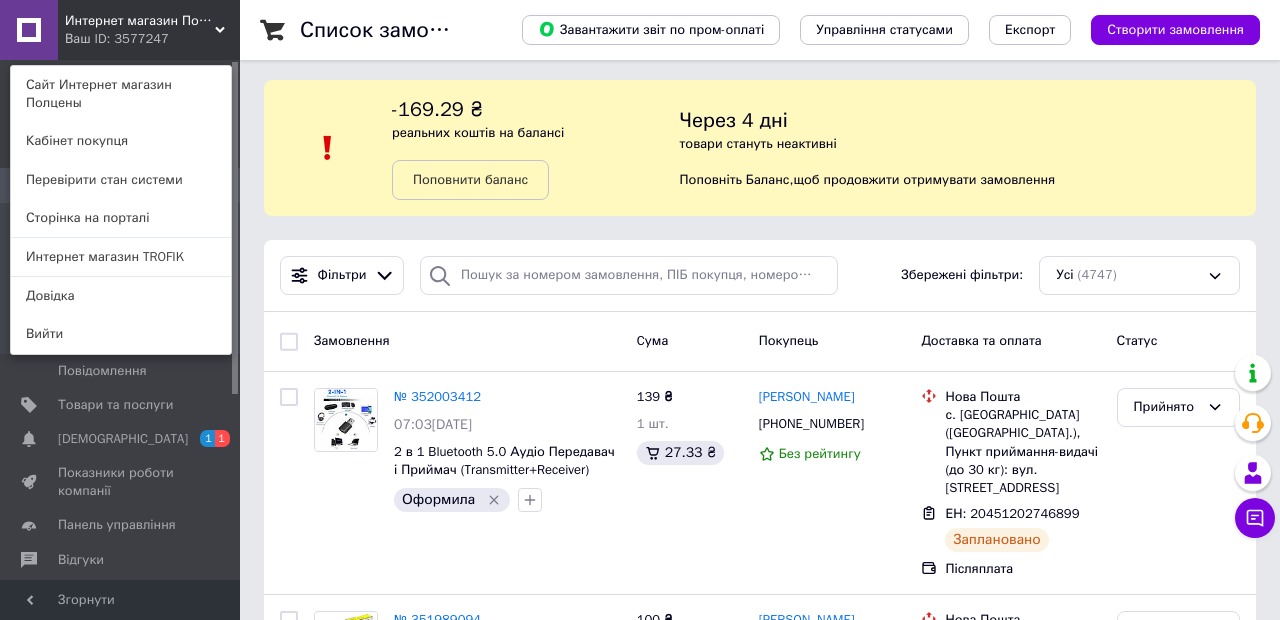 click on "Интернет магазин TROFIK" at bounding box center (121, 257) 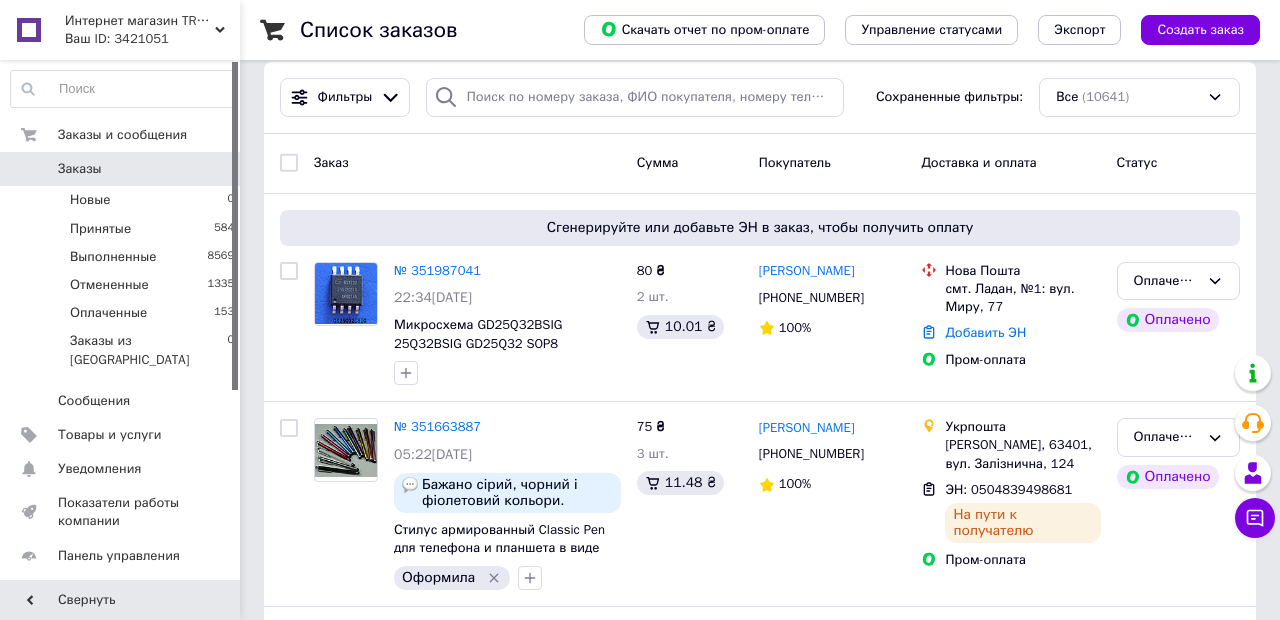 scroll, scrollTop: 6, scrollLeft: 0, axis: vertical 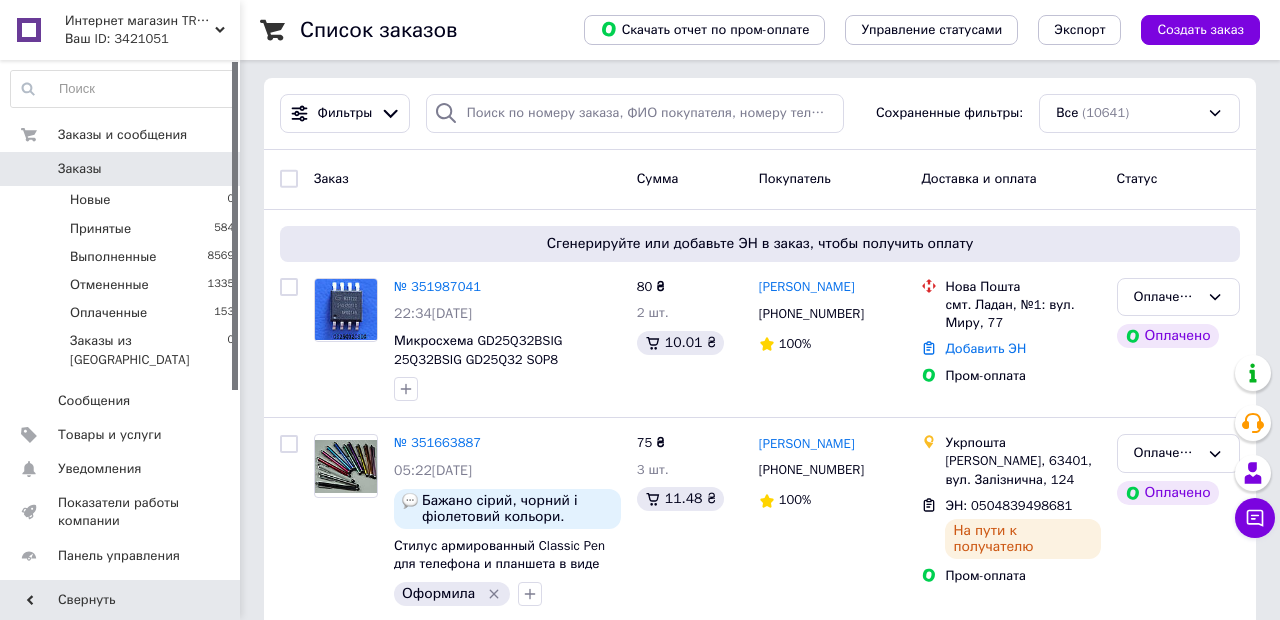 click on "№ 351987041" at bounding box center (437, 286) 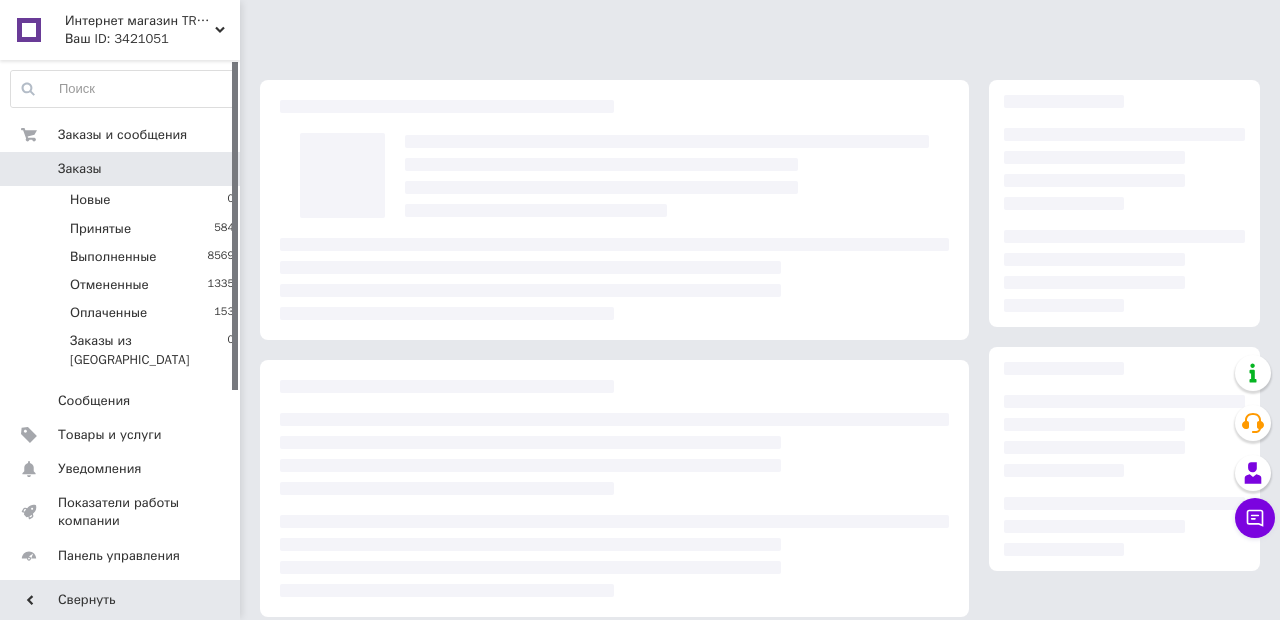 click at bounding box center (1124, 487) 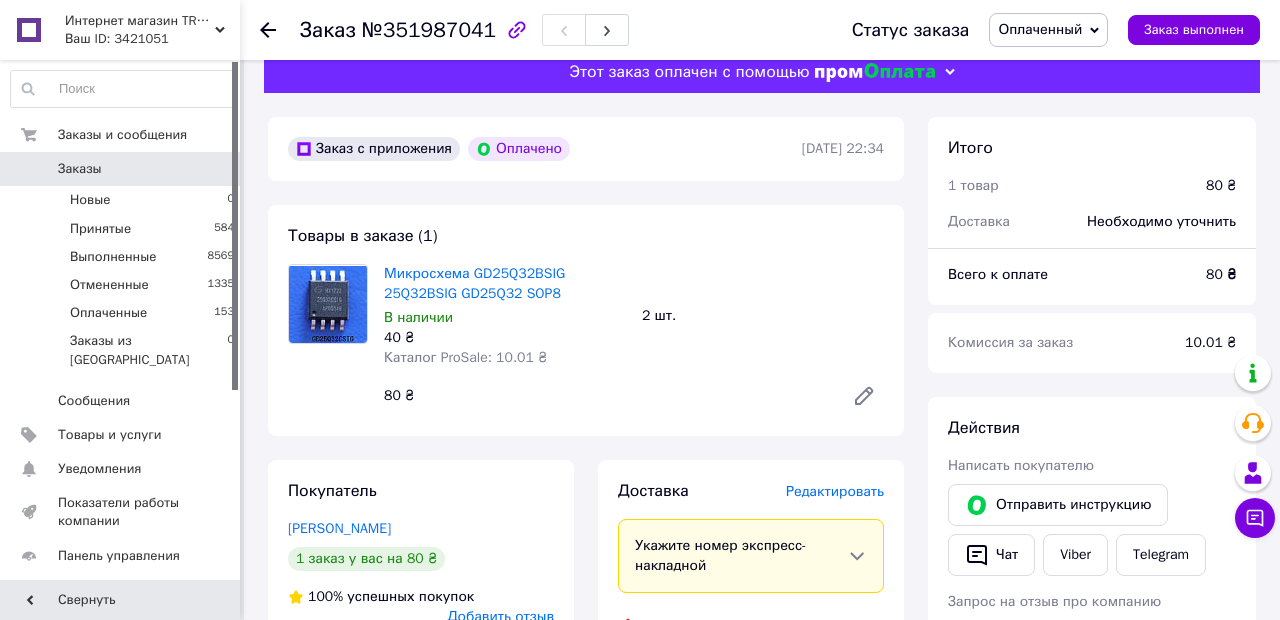 scroll, scrollTop: 0, scrollLeft: 0, axis: both 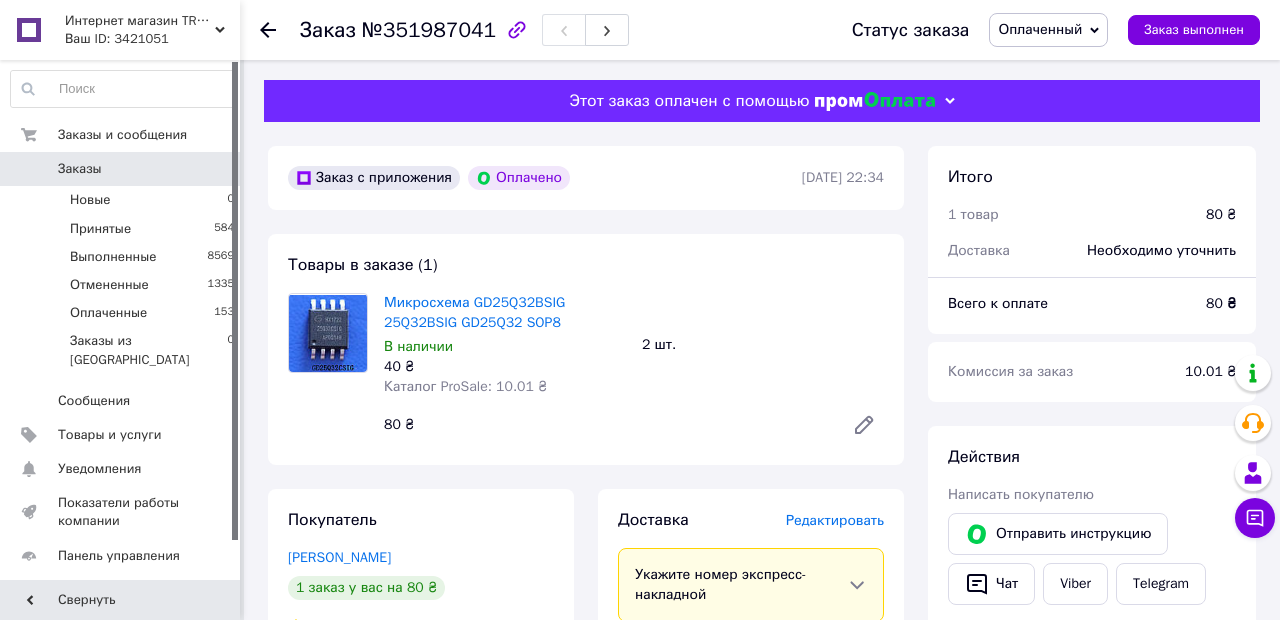 click on "Редактировать" at bounding box center [835, 520] 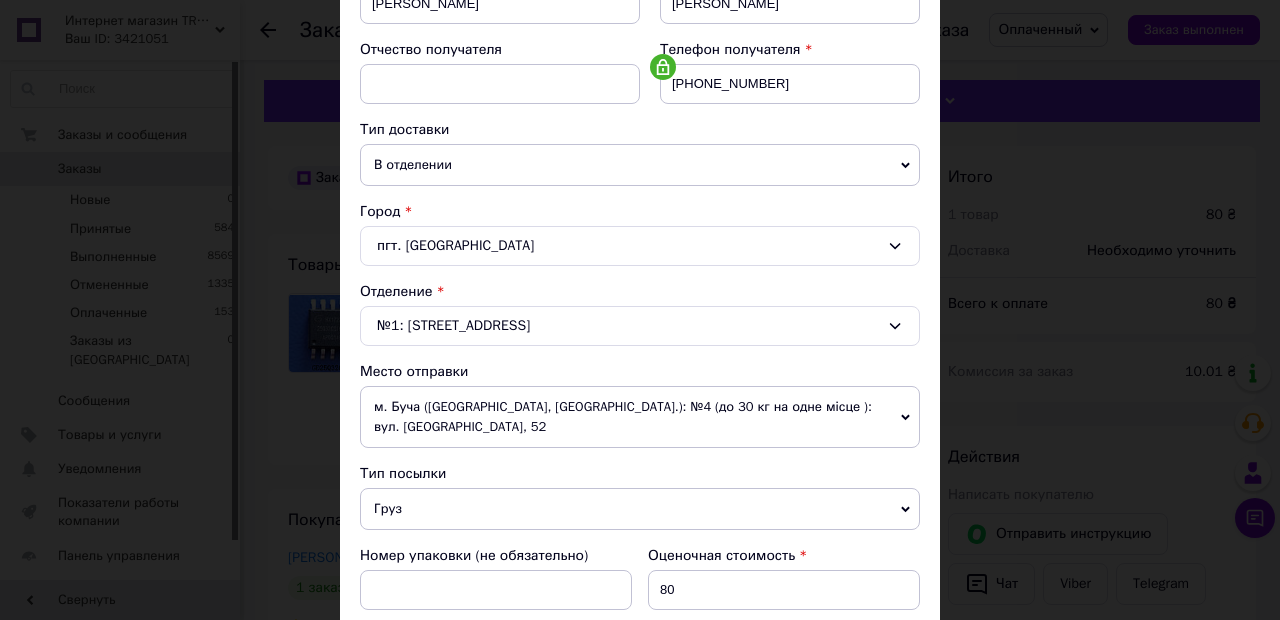 scroll, scrollTop: 358, scrollLeft: 0, axis: vertical 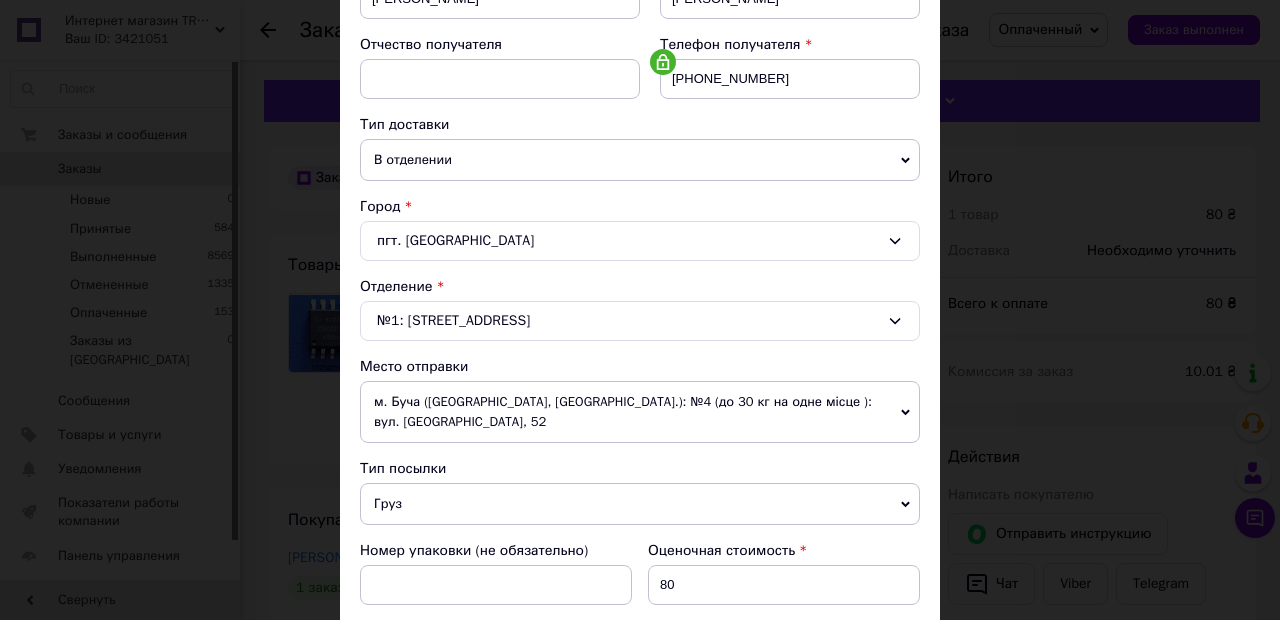 click on "Груз" at bounding box center (640, 504) 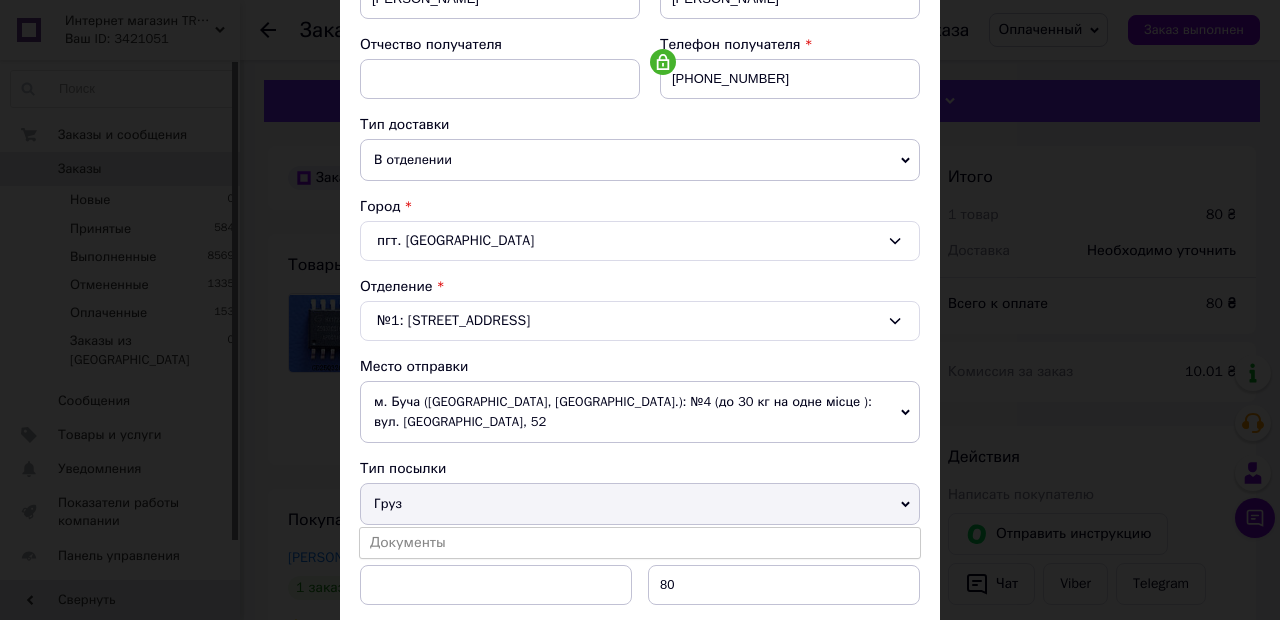 click on "Документы" at bounding box center [640, 543] 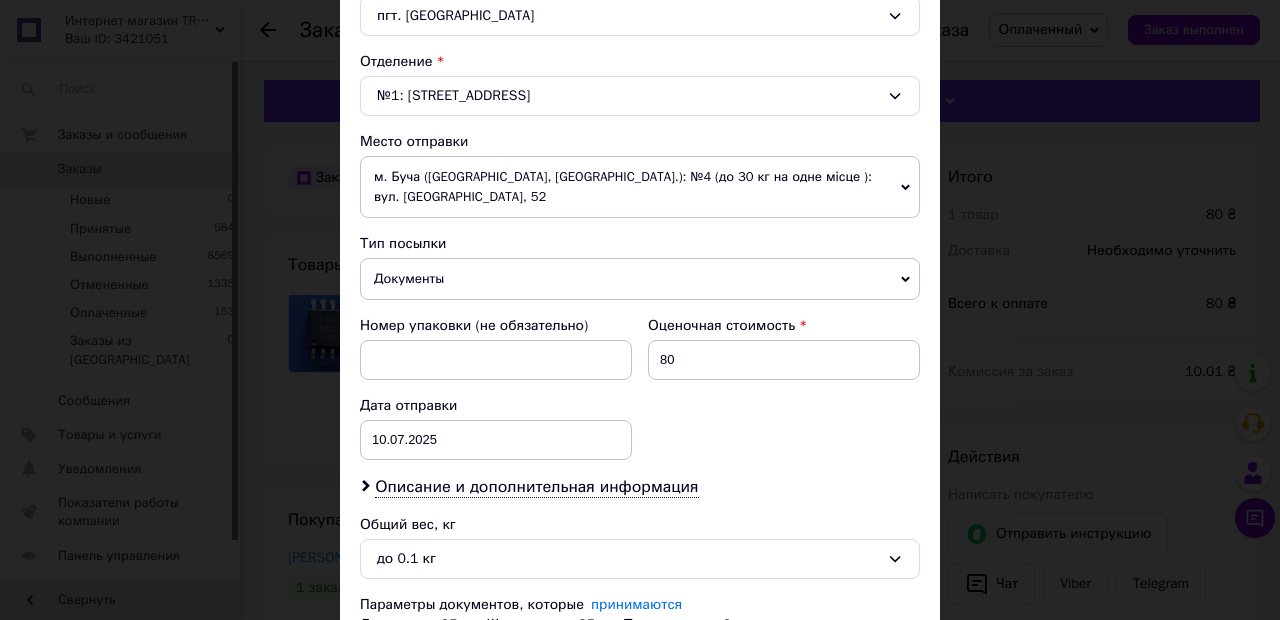 scroll, scrollTop: 631, scrollLeft: 0, axis: vertical 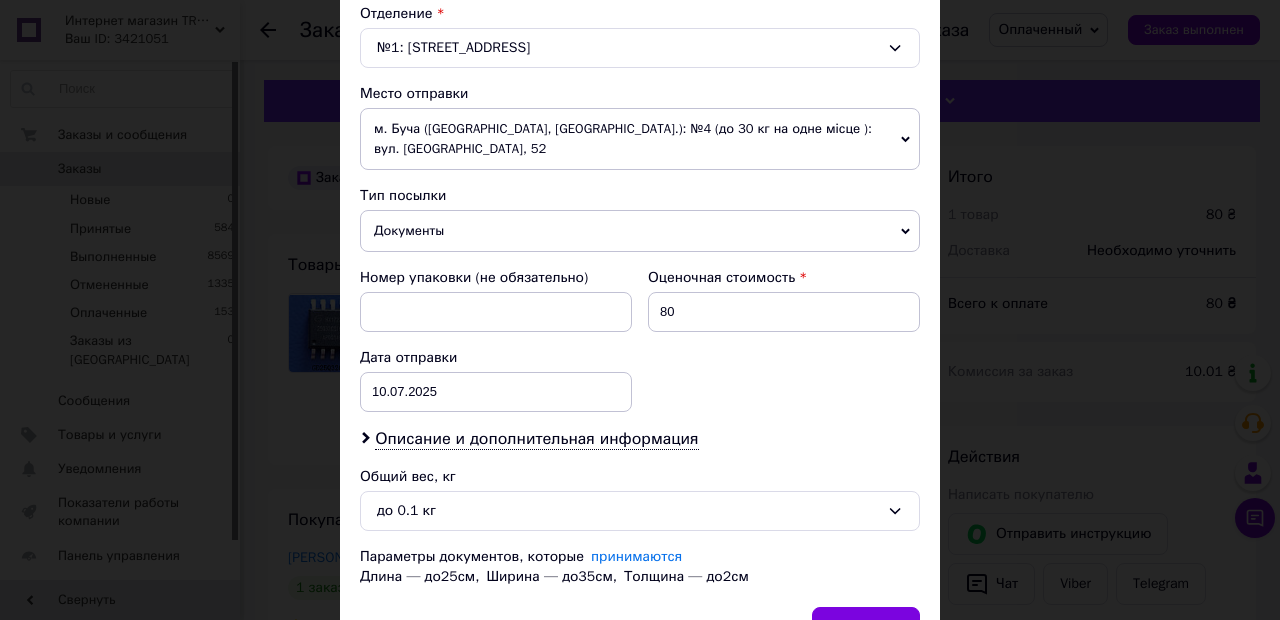 click on "Отменить   Сохранить" at bounding box center (640, 637) 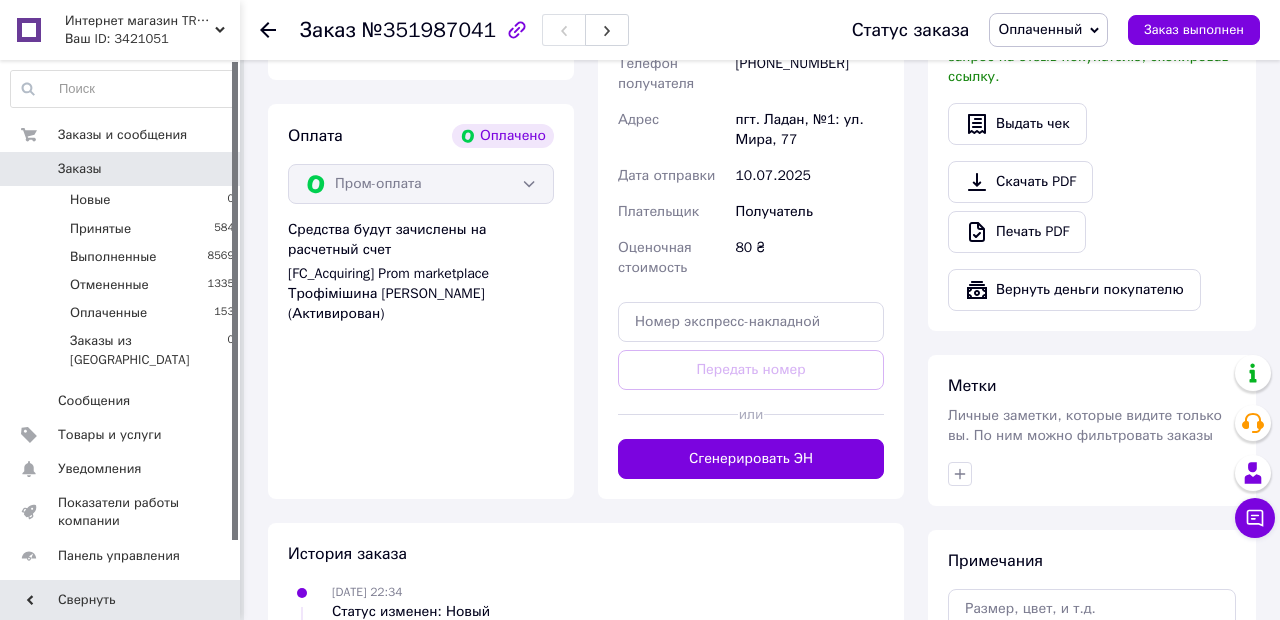 scroll, scrollTop: 676, scrollLeft: 0, axis: vertical 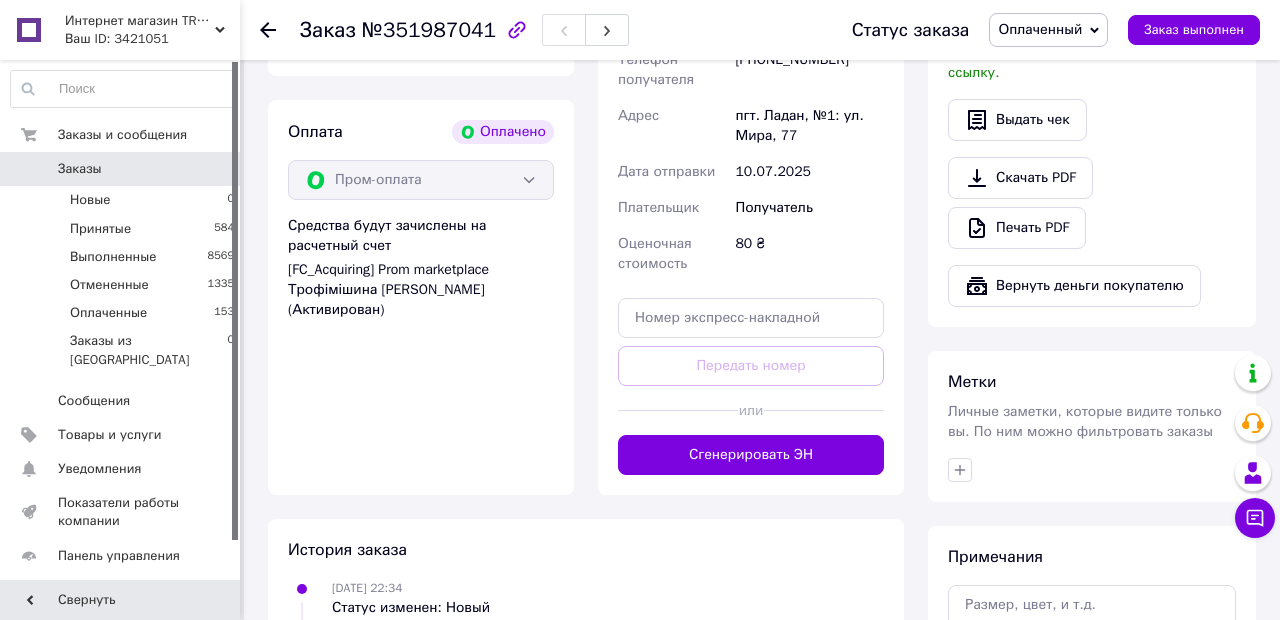 click on "Сгенерировать ЭН" at bounding box center [751, 455] 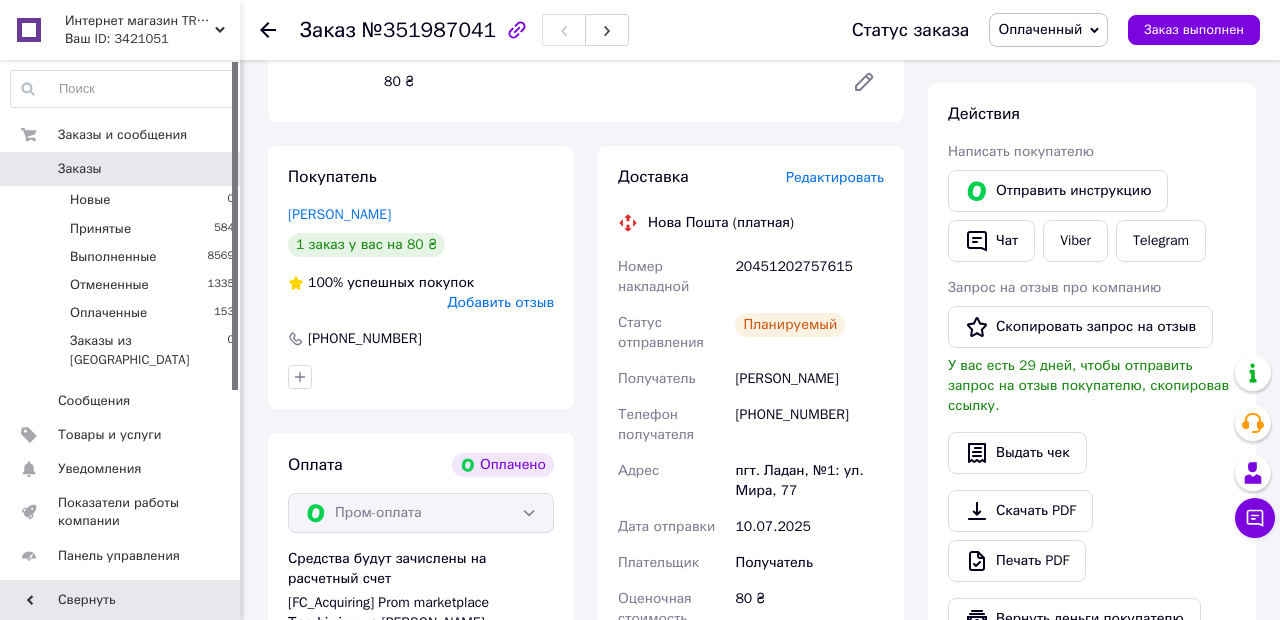 scroll, scrollTop: 338, scrollLeft: 0, axis: vertical 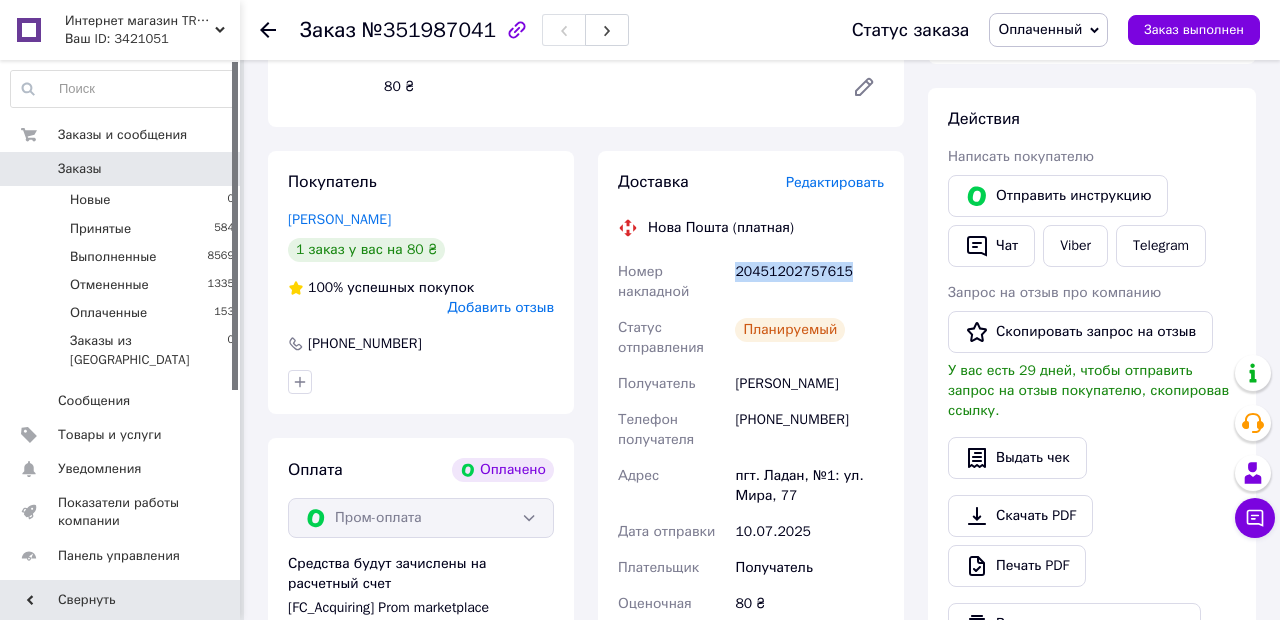 copy on "20451202757615" 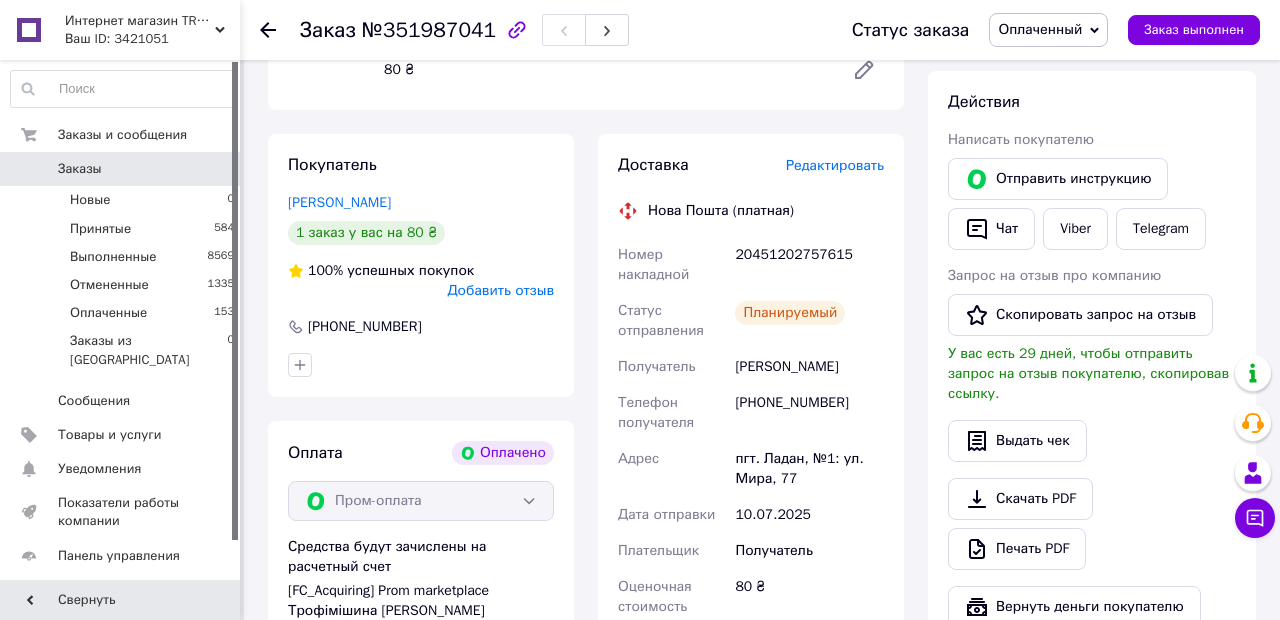 scroll, scrollTop: 354, scrollLeft: 0, axis: vertical 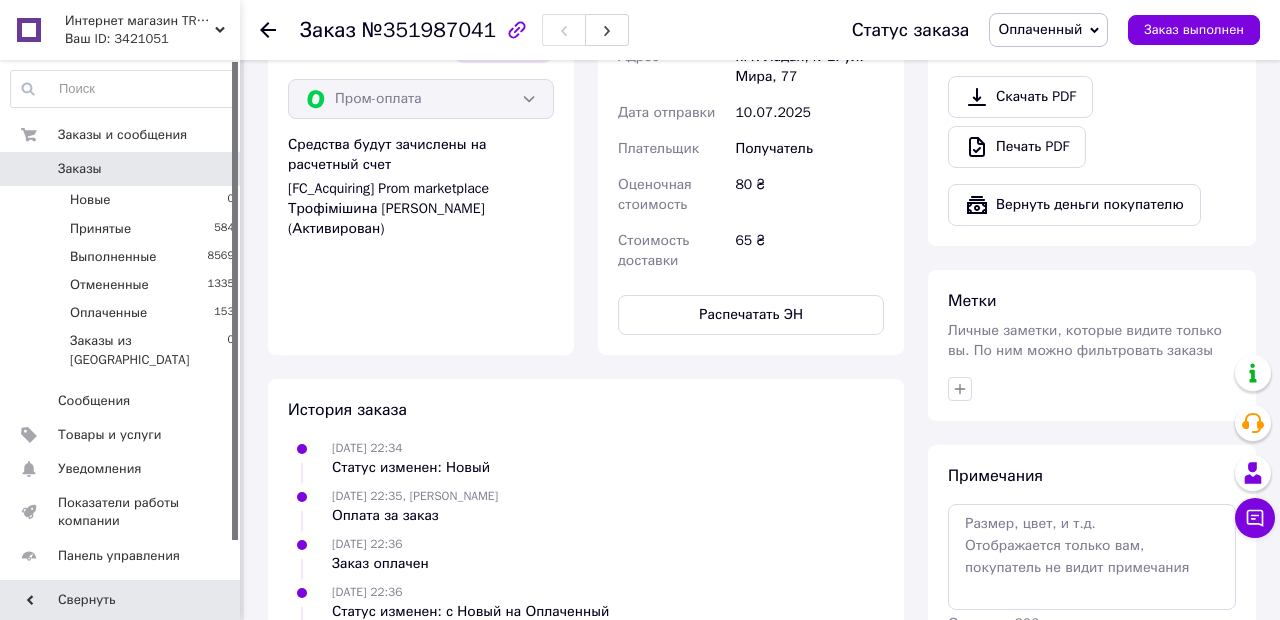 click 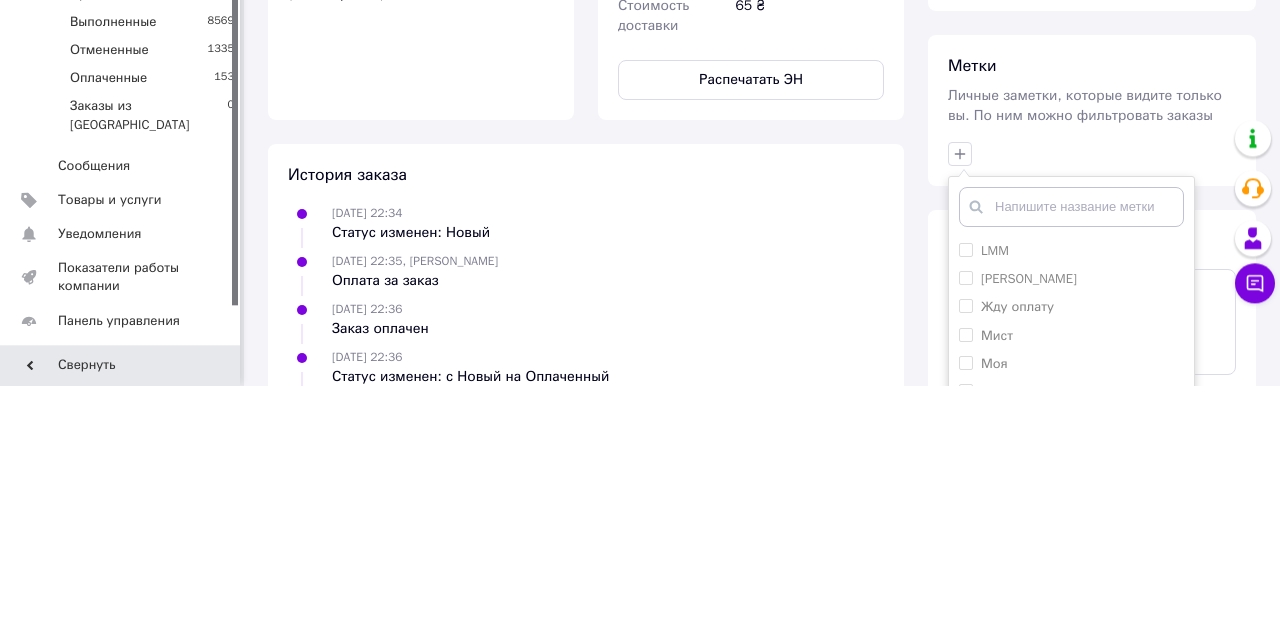 scroll, scrollTop: 757, scrollLeft: 0, axis: vertical 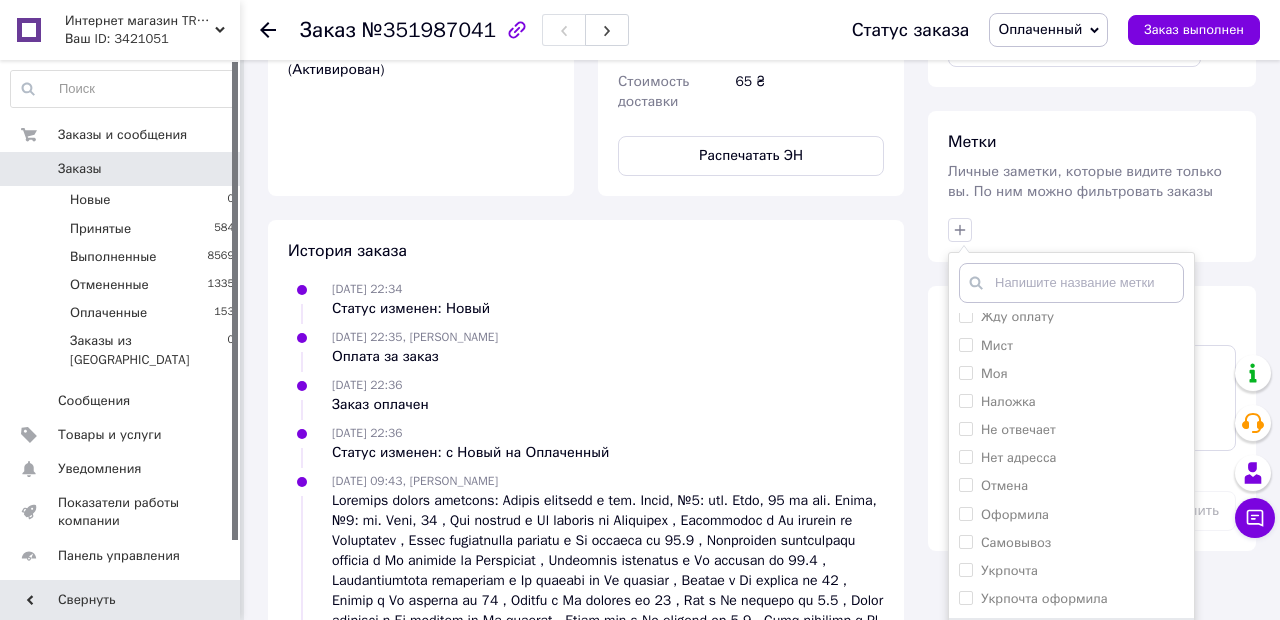 click on "Оформила" at bounding box center [1015, 514] 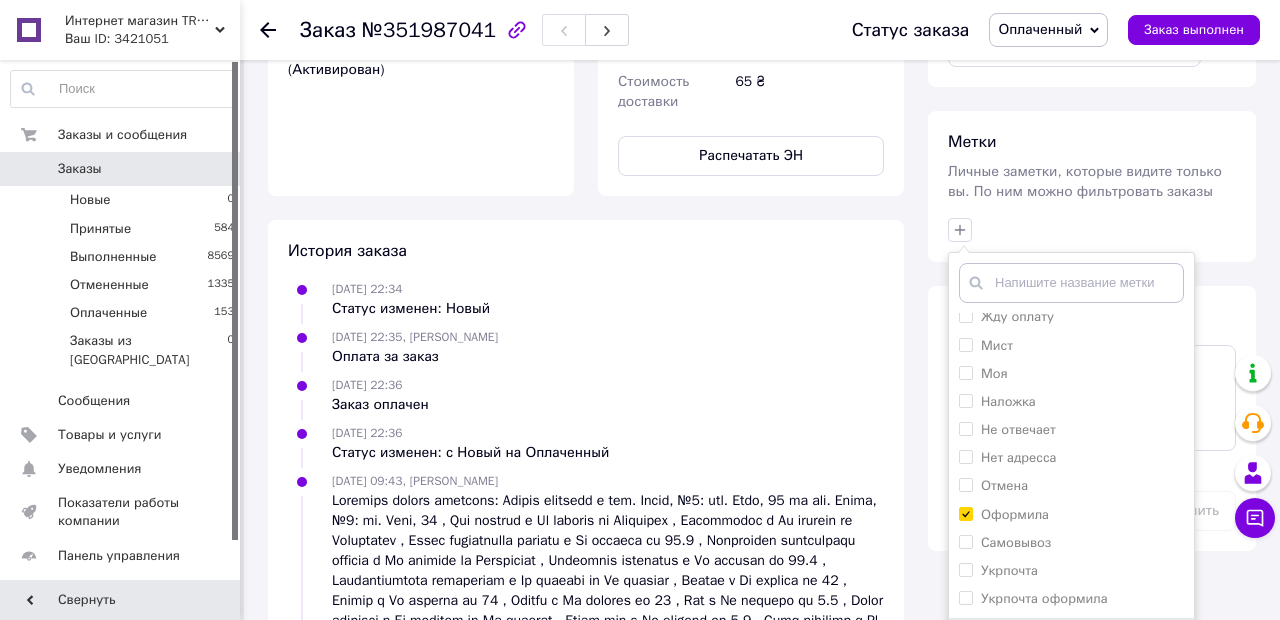 checkbox on "true" 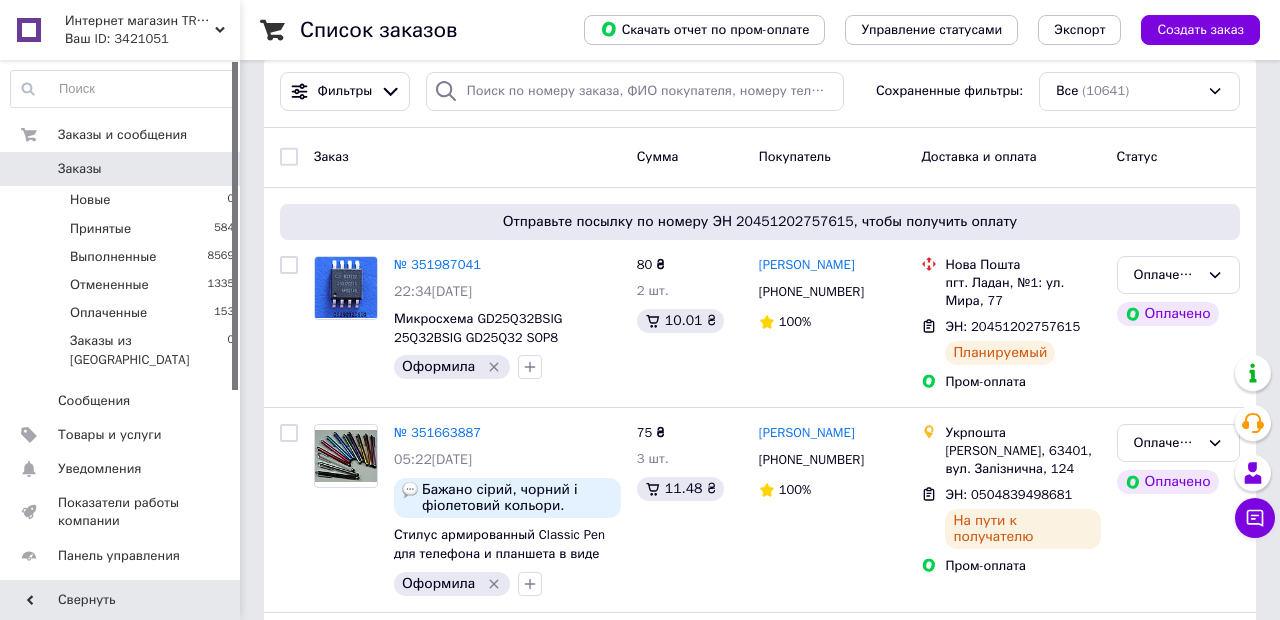 scroll, scrollTop: 0, scrollLeft: 0, axis: both 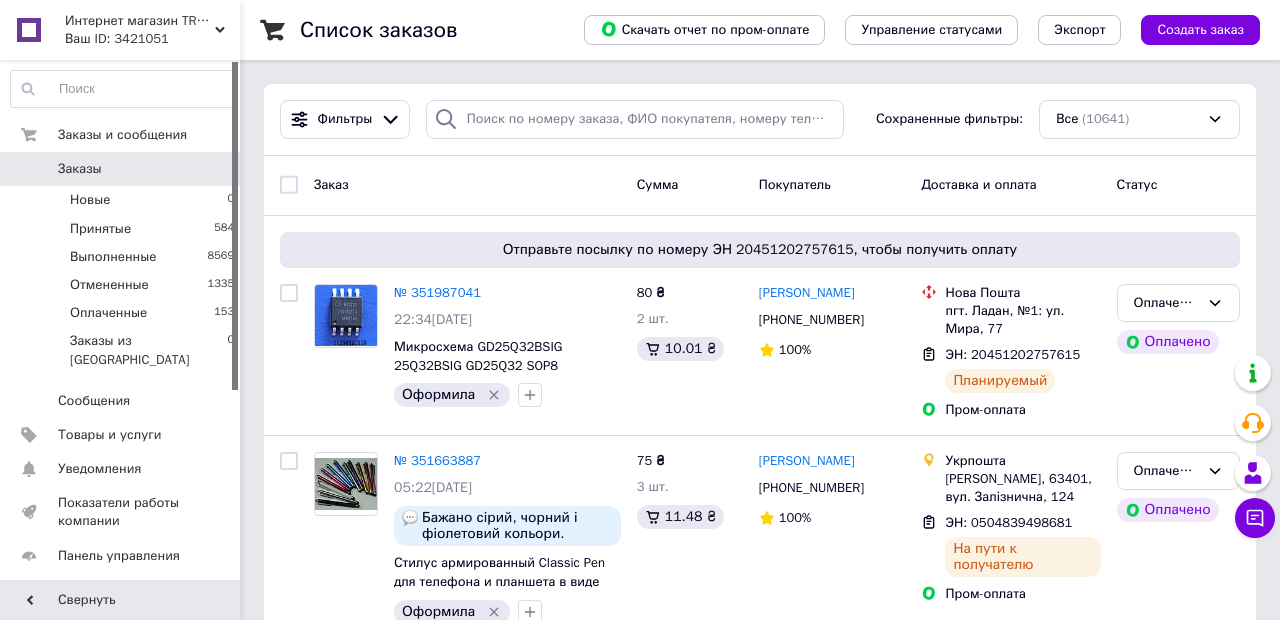 click on "Товары и услуги" at bounding box center [110, 435] 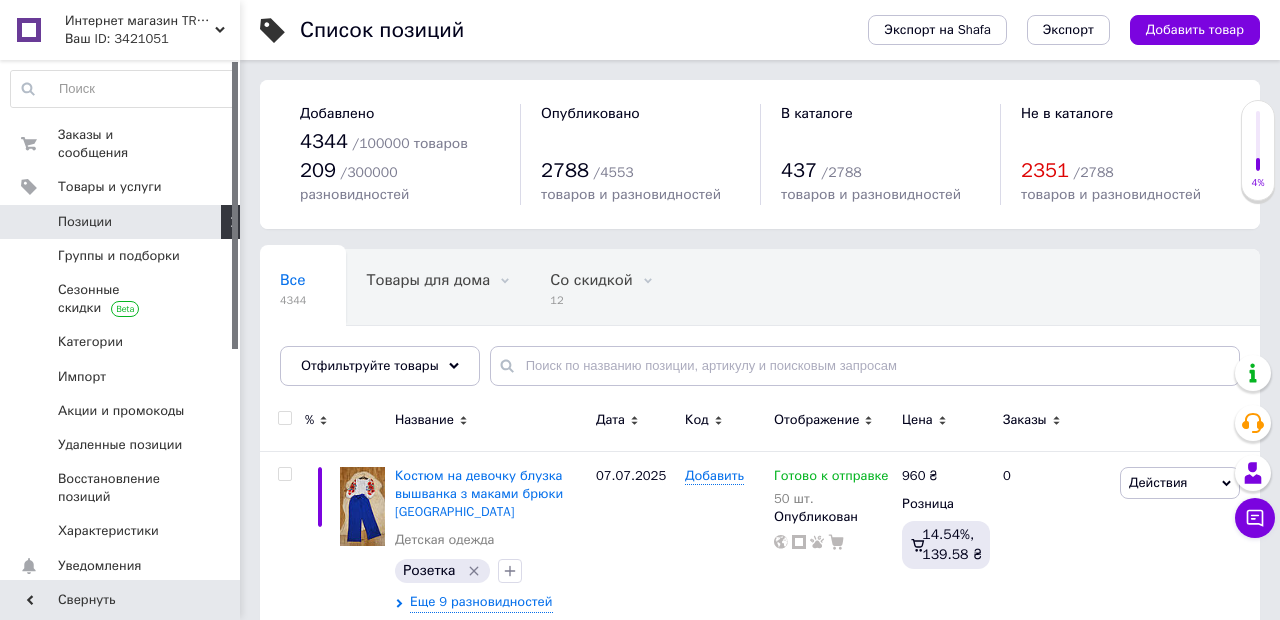 click on "Отфильтруйте товары" at bounding box center [370, 365] 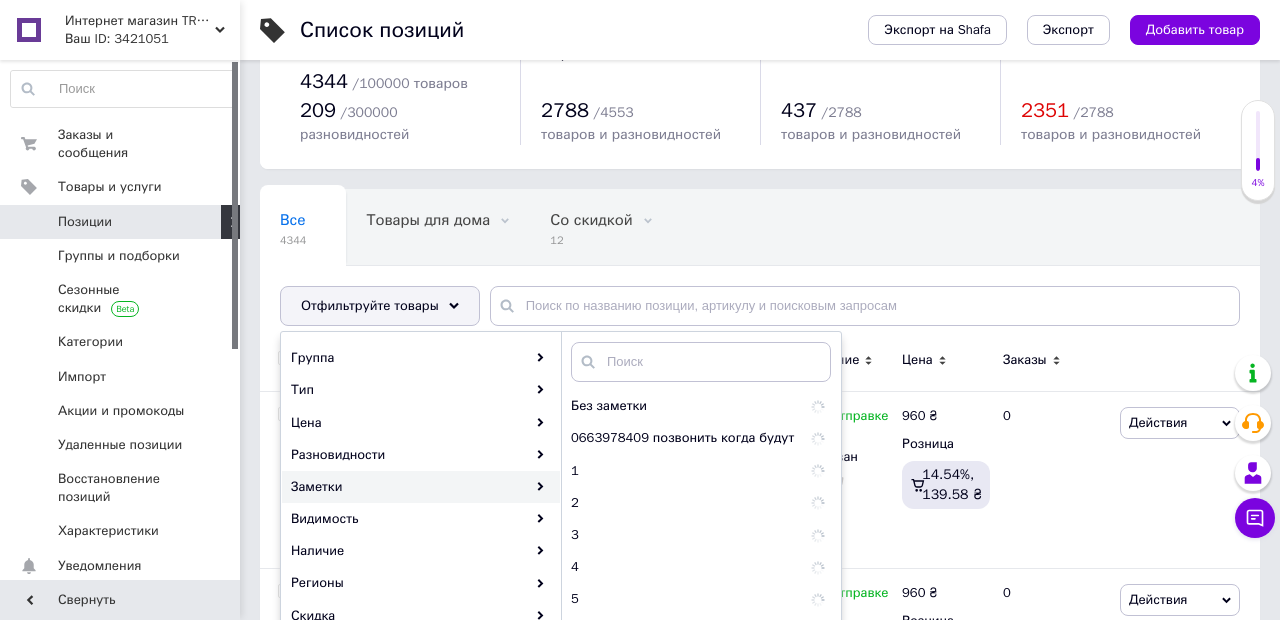 scroll, scrollTop: 85, scrollLeft: 0, axis: vertical 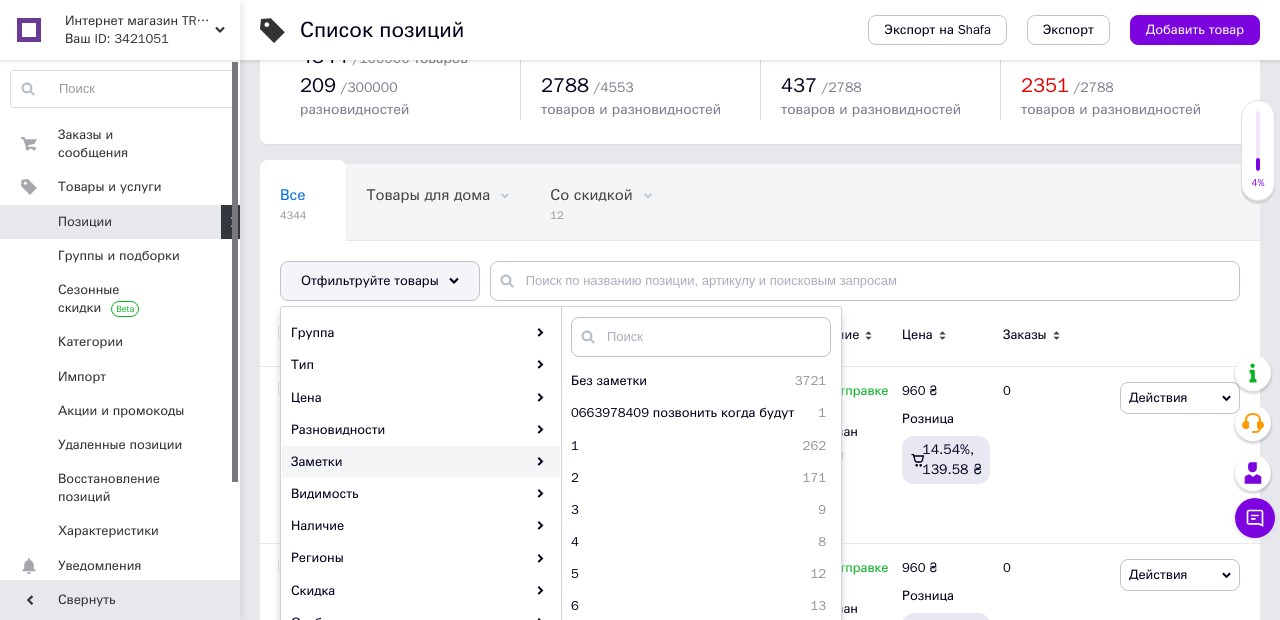 click on "Заметки" at bounding box center (421, 462) 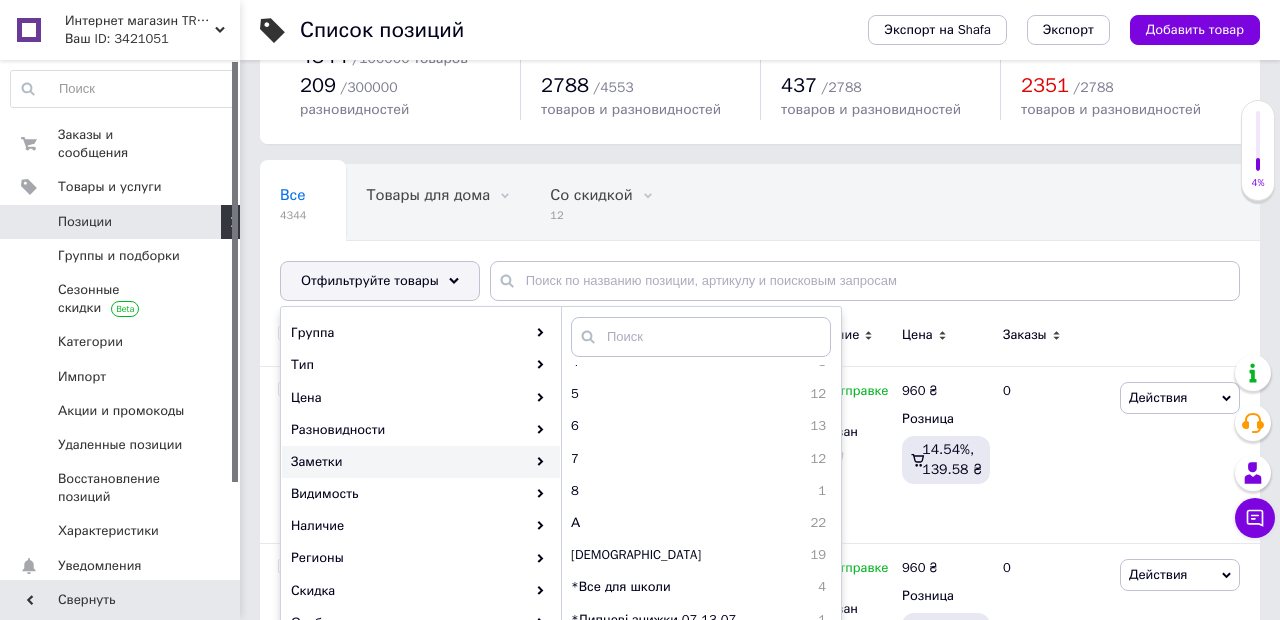 scroll, scrollTop: 176, scrollLeft: 0, axis: vertical 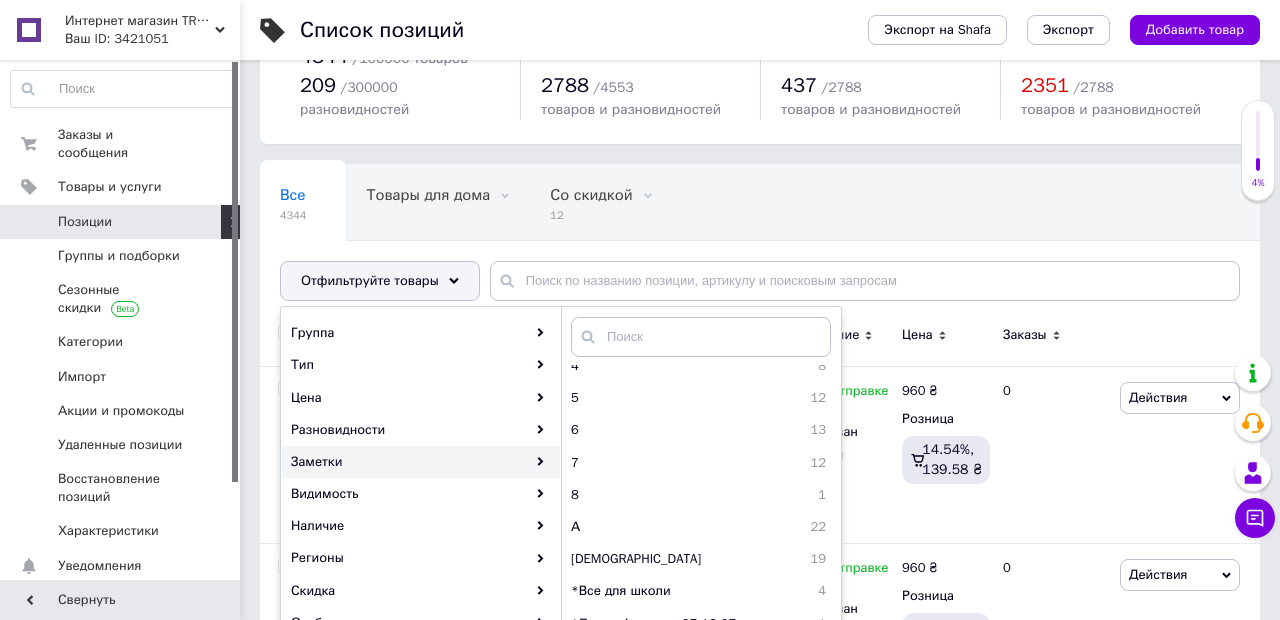 click on "65" at bounding box center (782, 706) 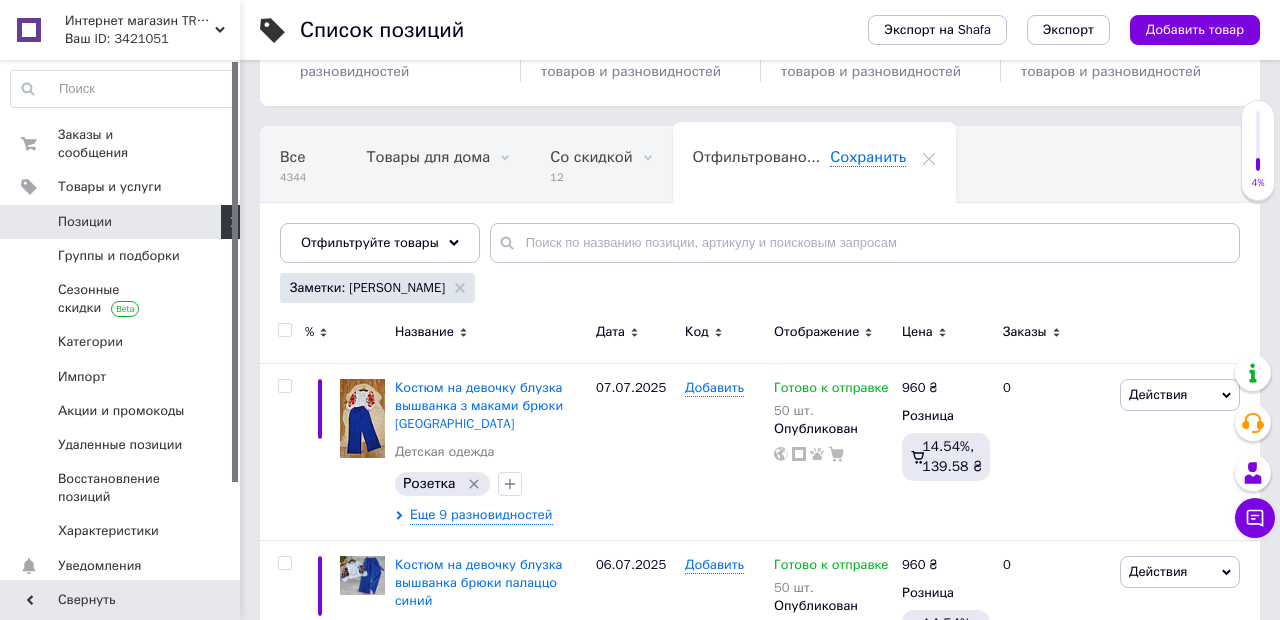 scroll, scrollTop: 126, scrollLeft: 0, axis: vertical 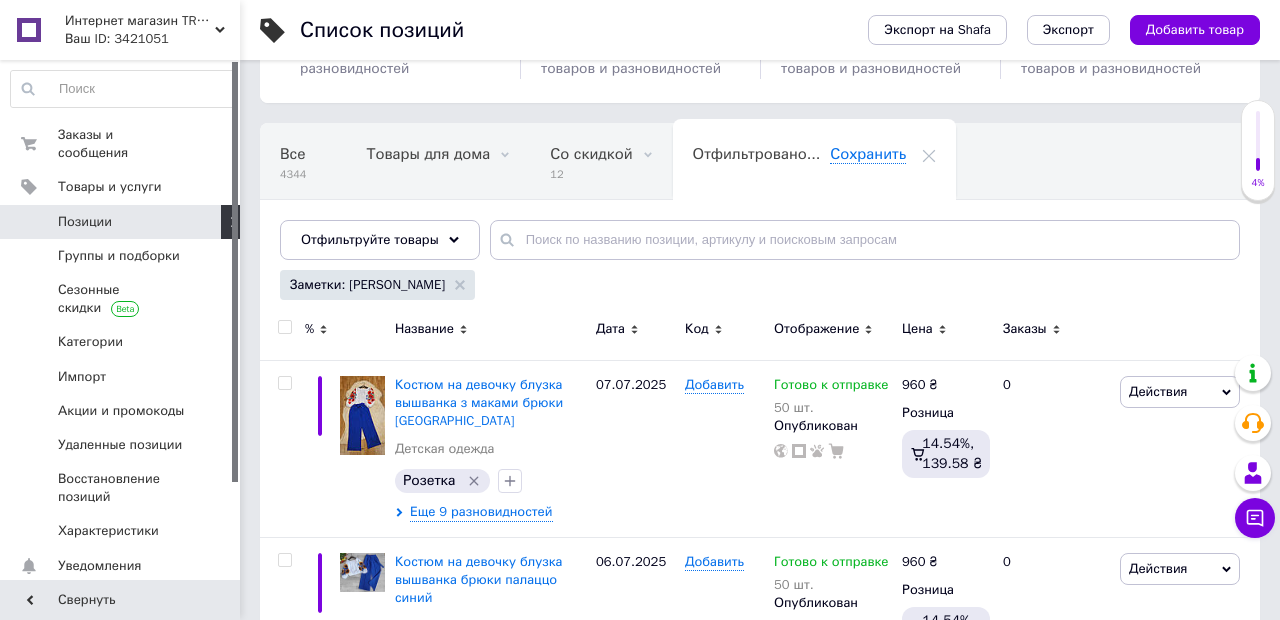 click on "%" at bounding box center [309, 329] 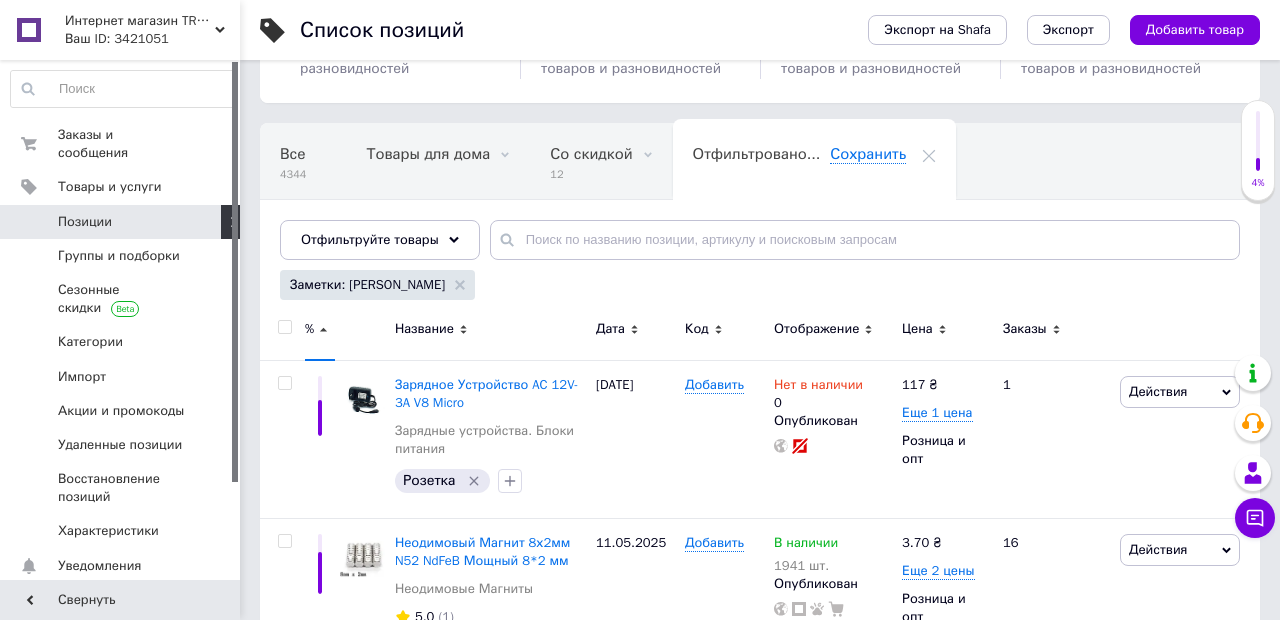 click 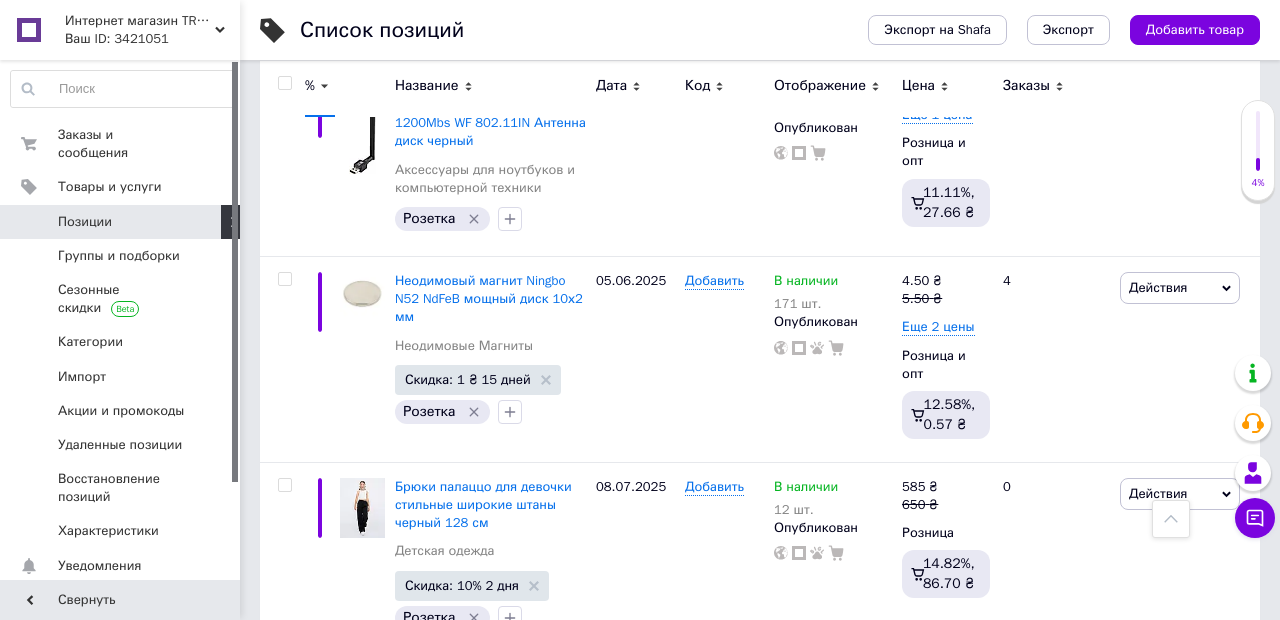 scroll, scrollTop: 3738, scrollLeft: 0, axis: vertical 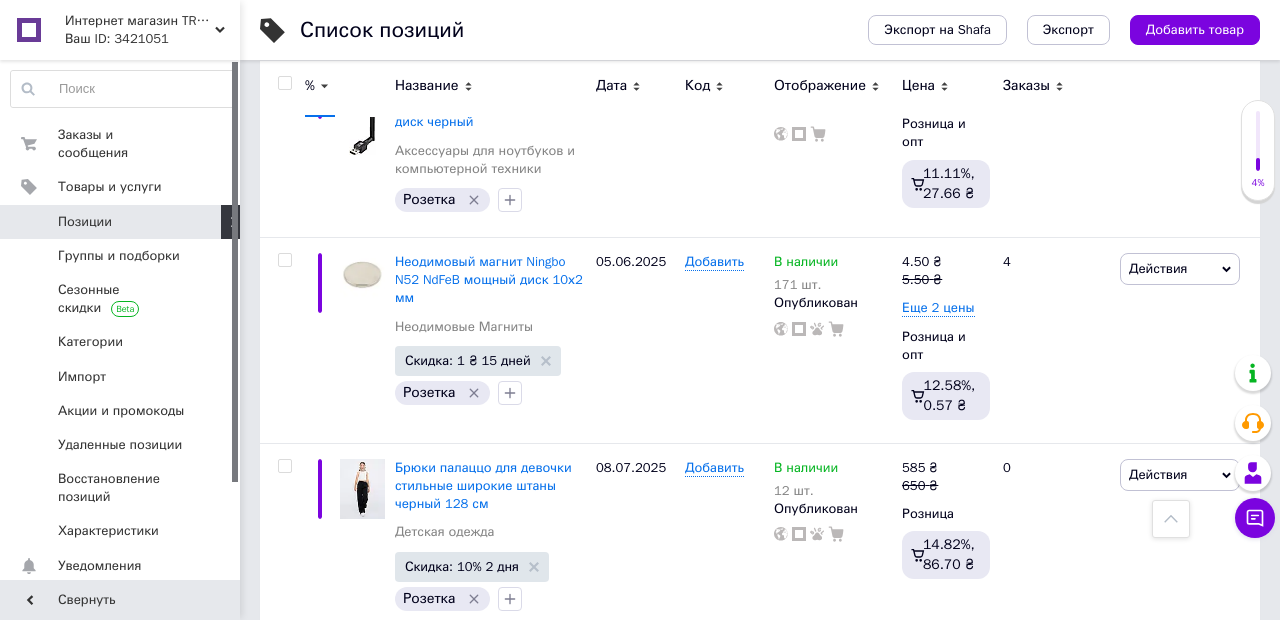 click on "4" at bounding box center (416, 696) 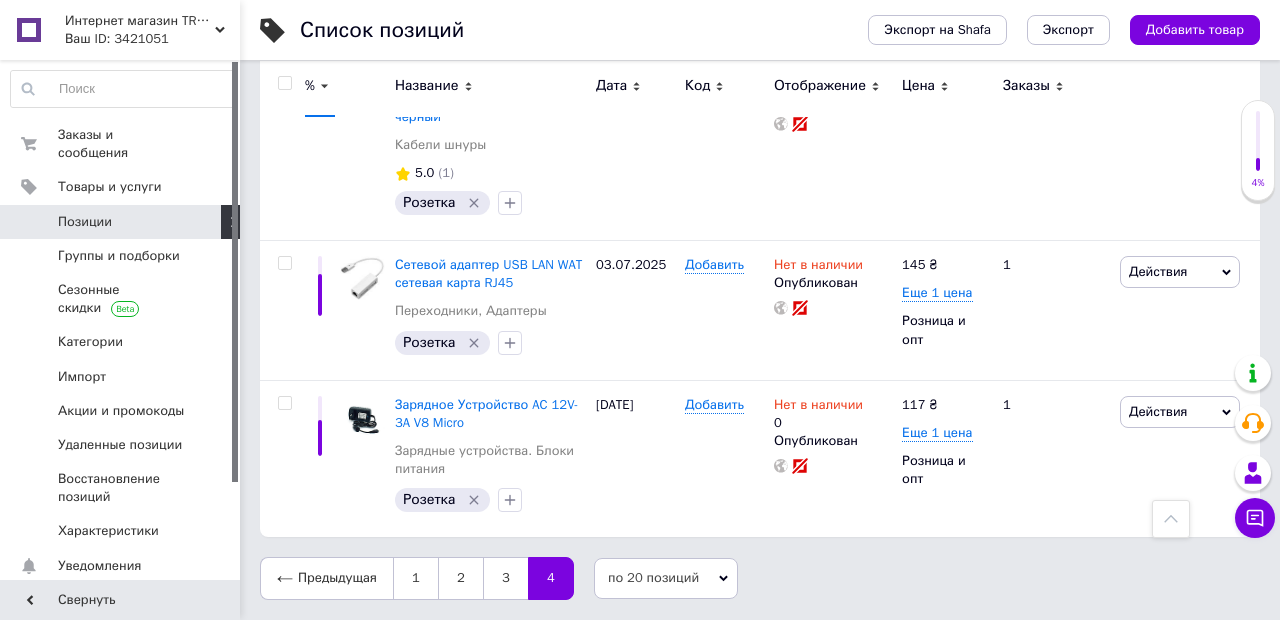 scroll, scrollTop: 700, scrollLeft: 0, axis: vertical 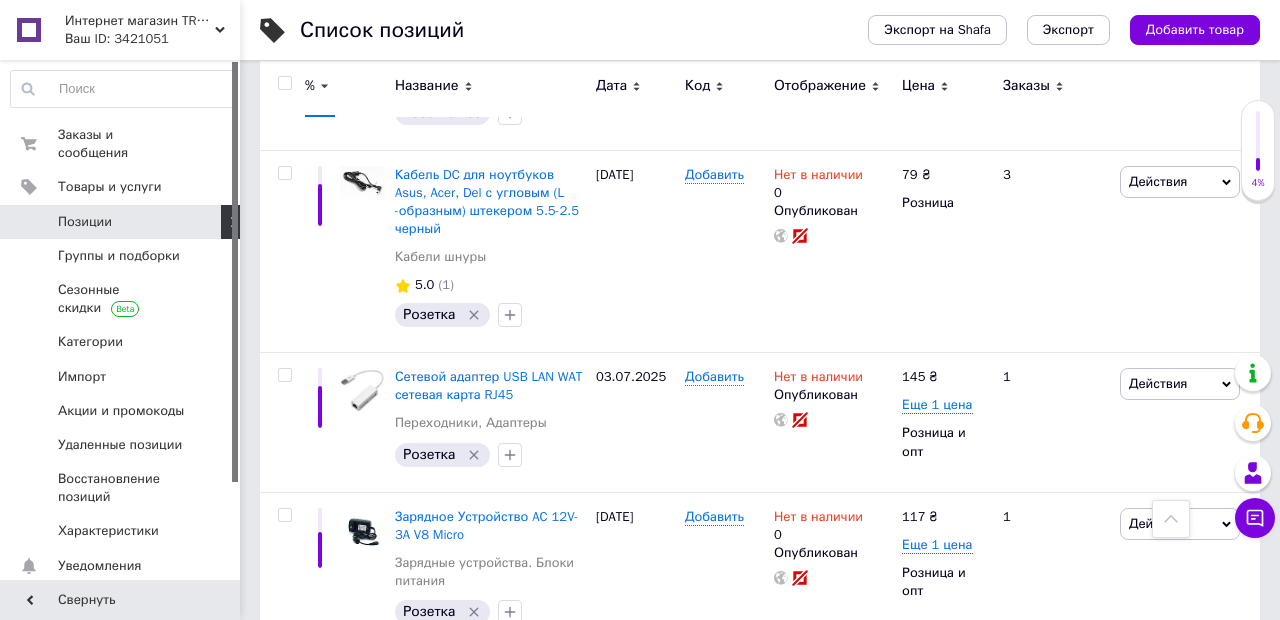 click on "по 20 позиций" at bounding box center [666, 690] 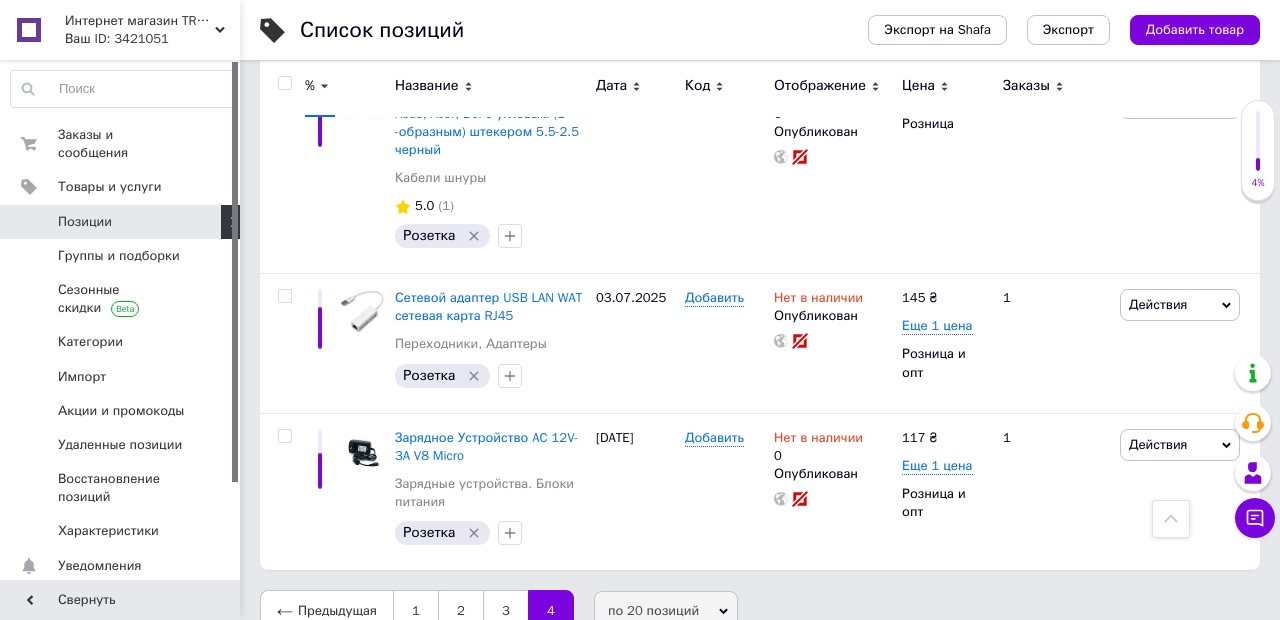 click on "по 50 позиций" at bounding box center [666, 684] 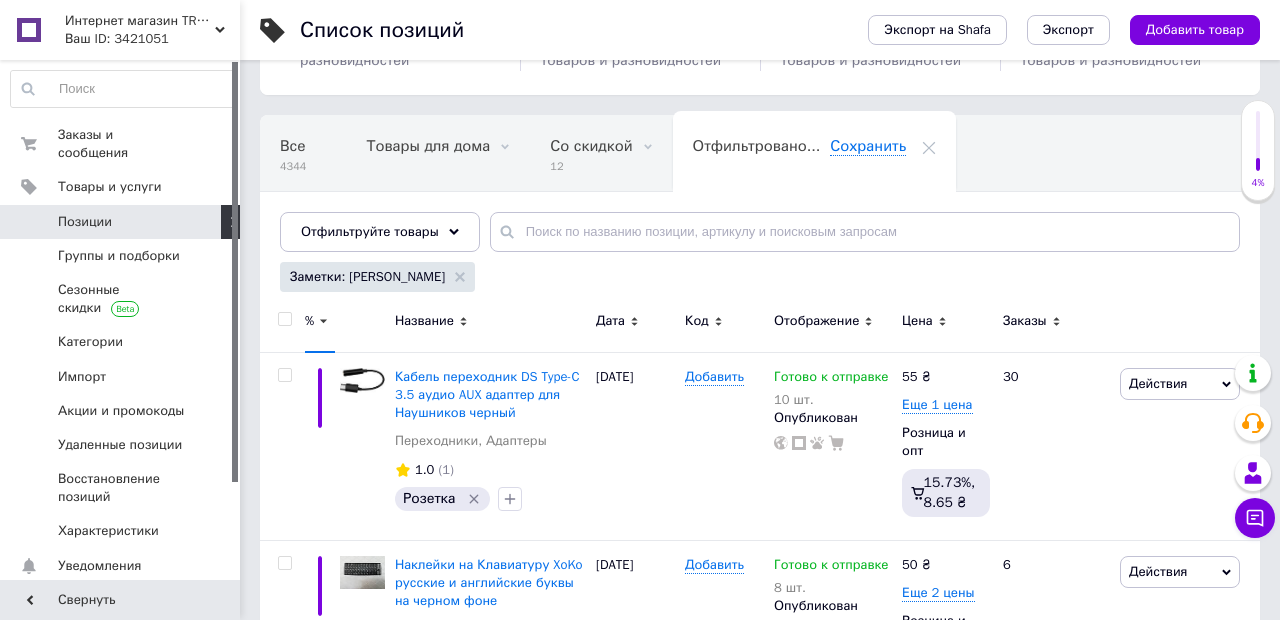 scroll, scrollTop: 136, scrollLeft: 0, axis: vertical 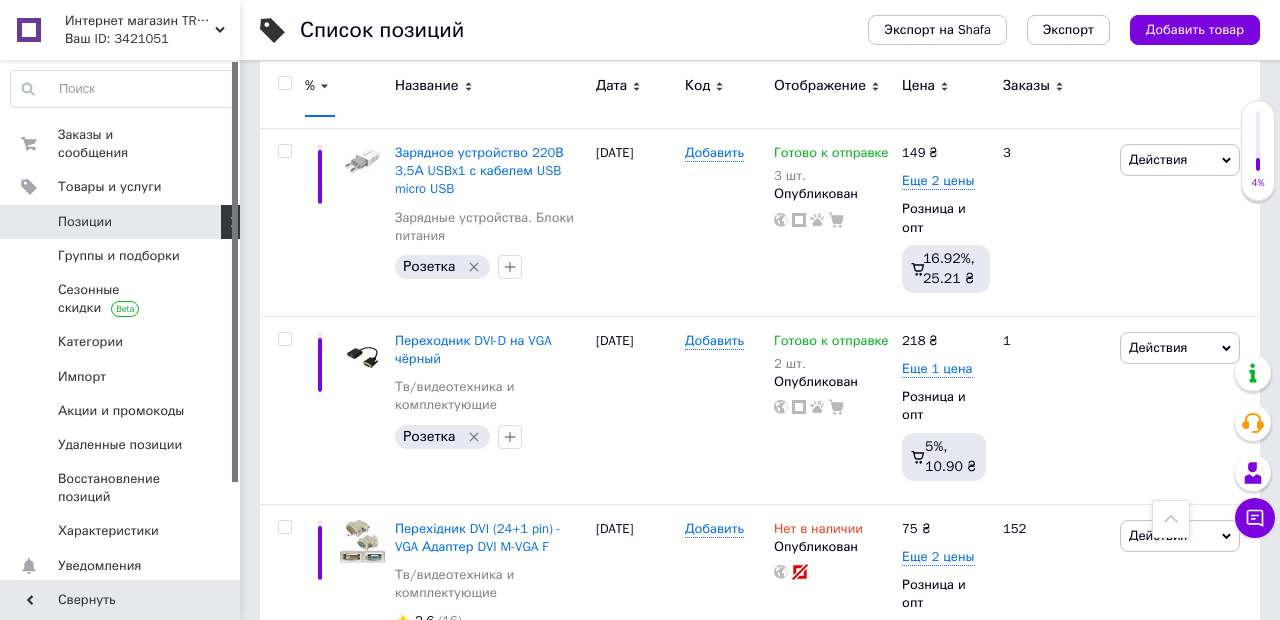 click on "2" at bounding box center [327, 729] 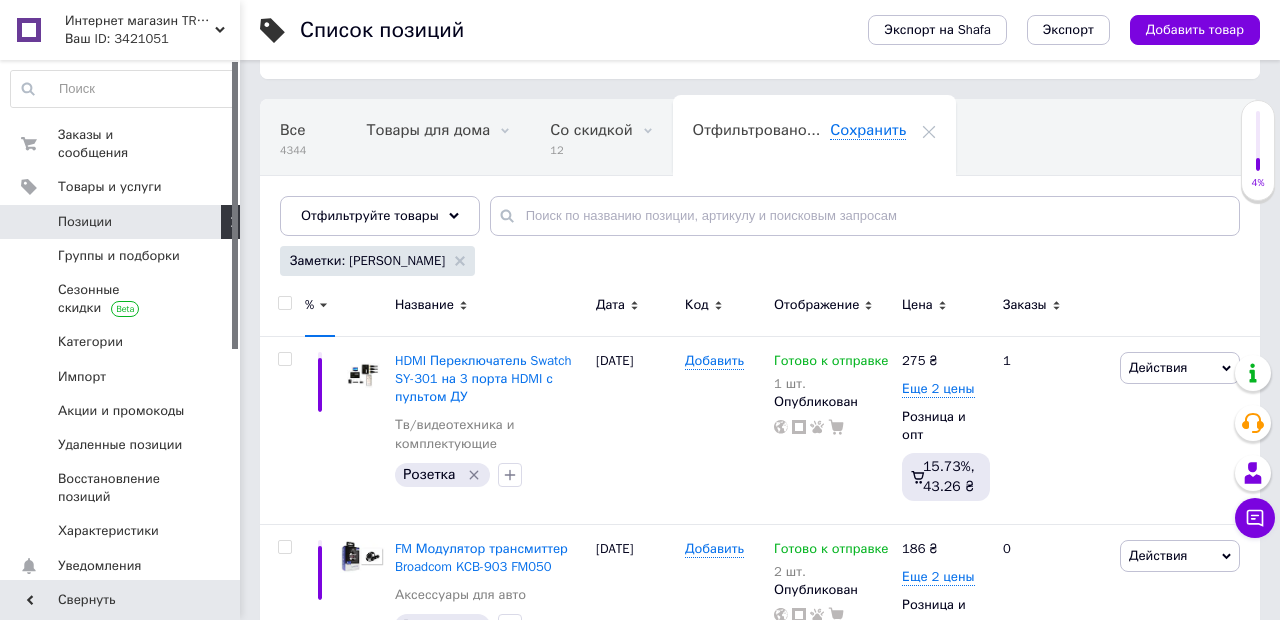 scroll, scrollTop: 161, scrollLeft: 0, axis: vertical 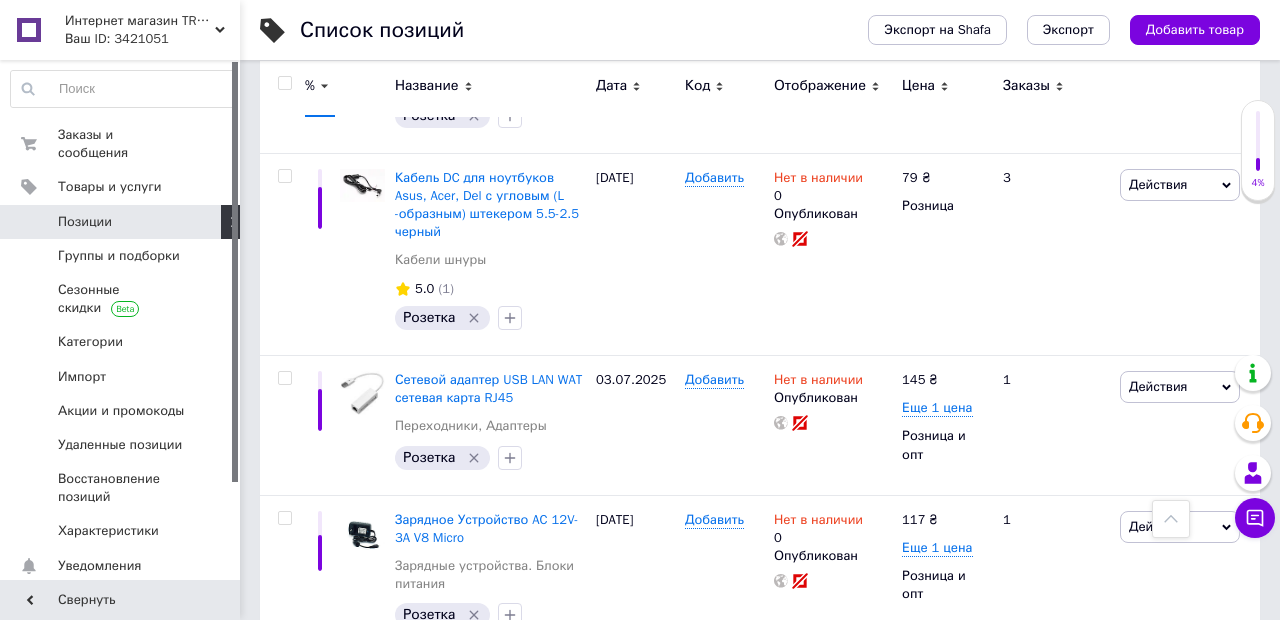 click on "1" at bounding box center [415, 693] 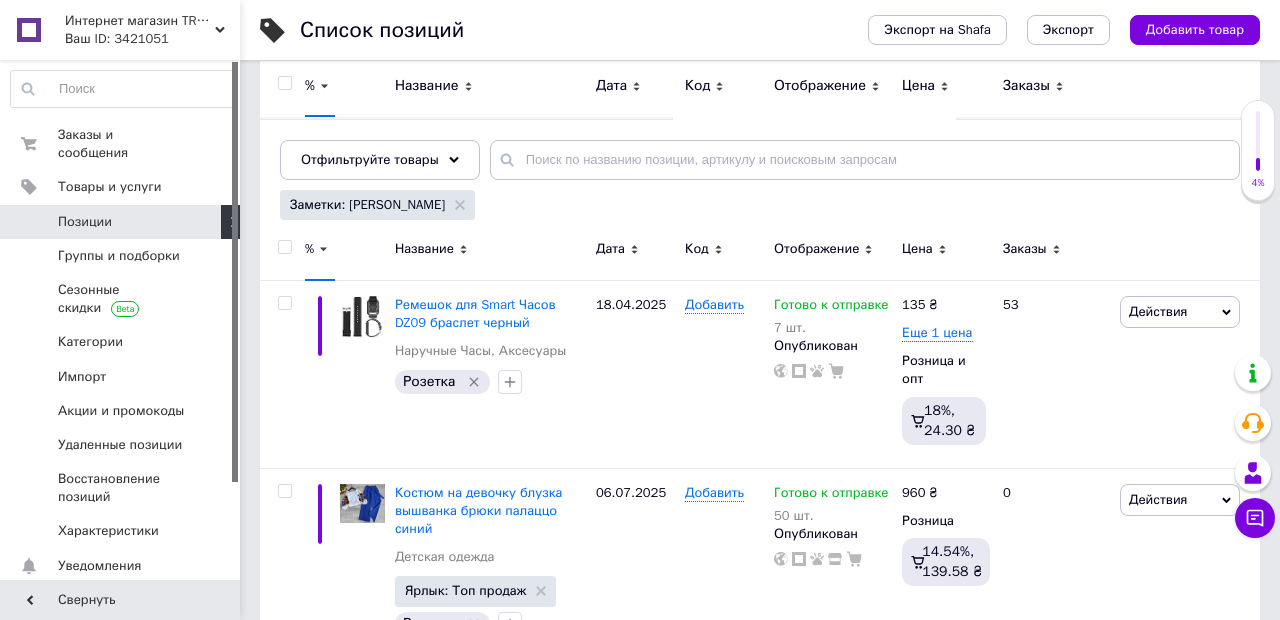 scroll, scrollTop: 337, scrollLeft: 0, axis: vertical 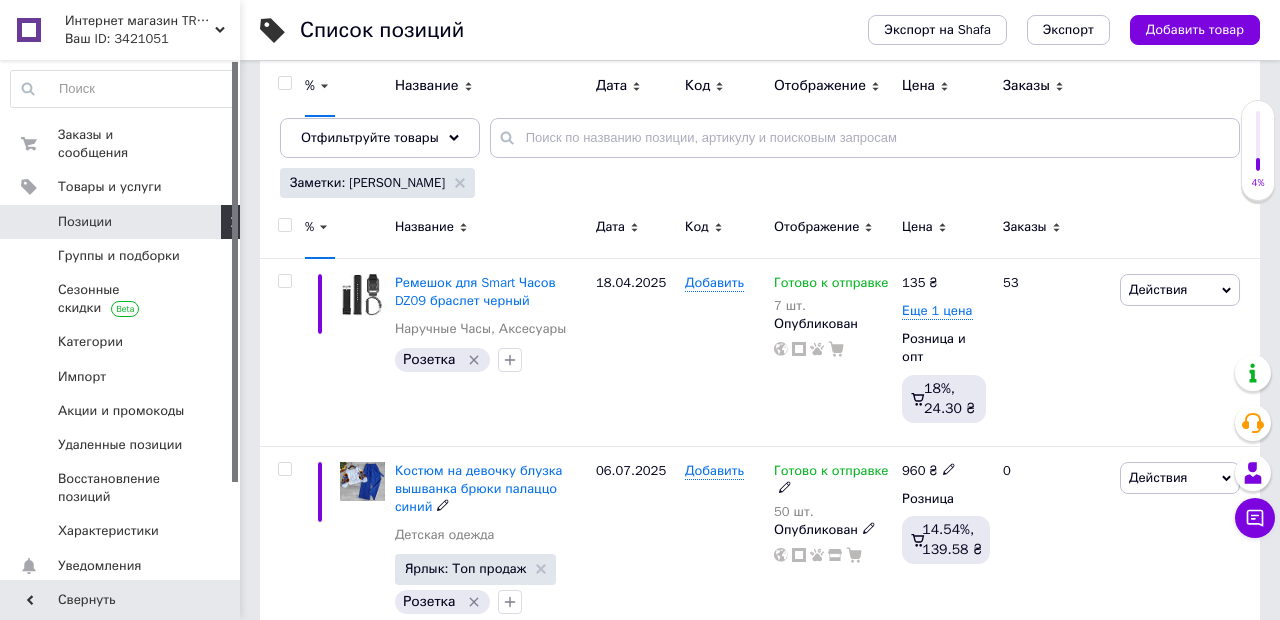 click at bounding box center (284, 469) 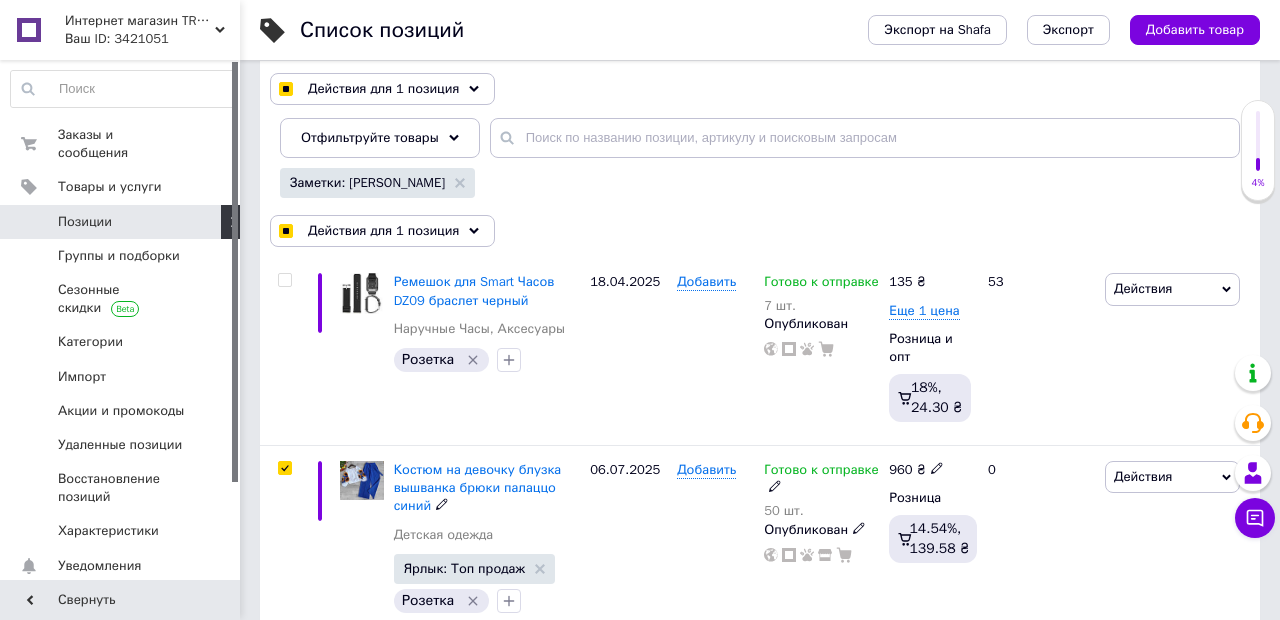 click at bounding box center (284, 468) 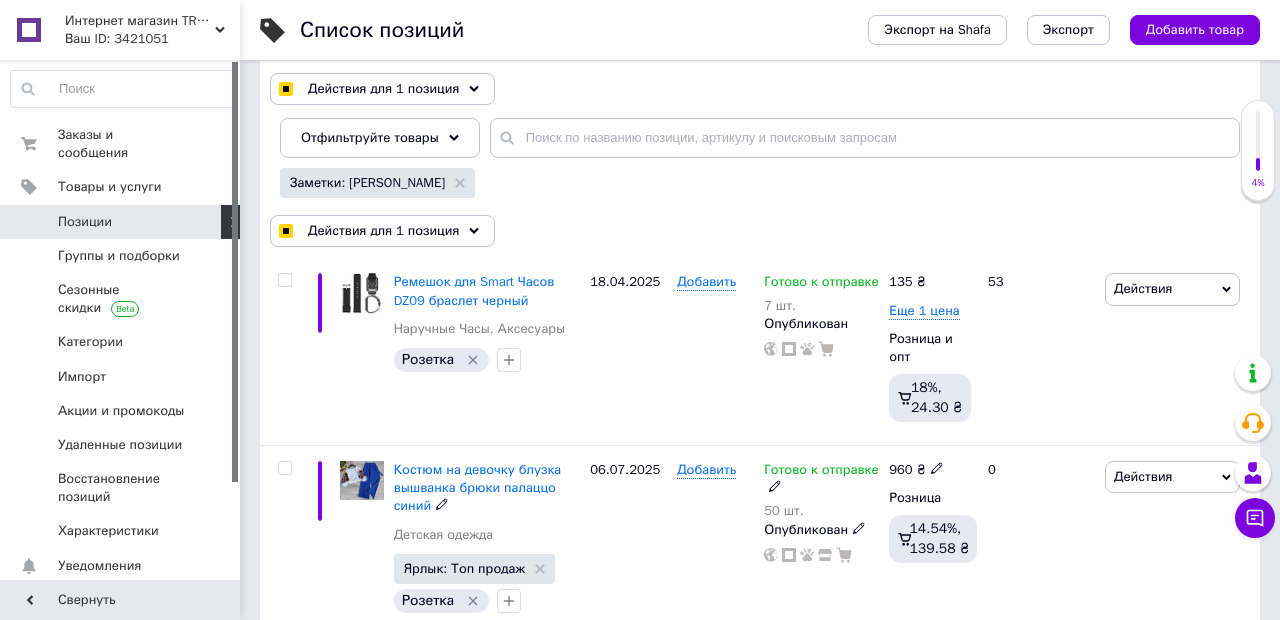 checkbox on "false" 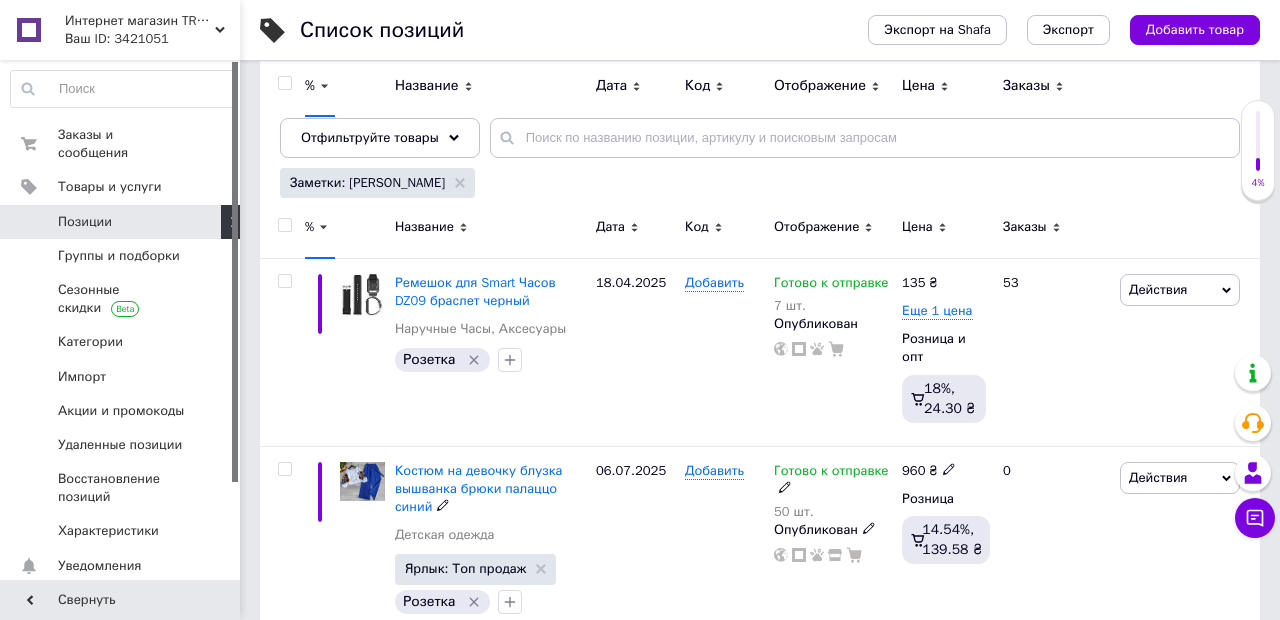 click on "Действия" at bounding box center (1180, 478) 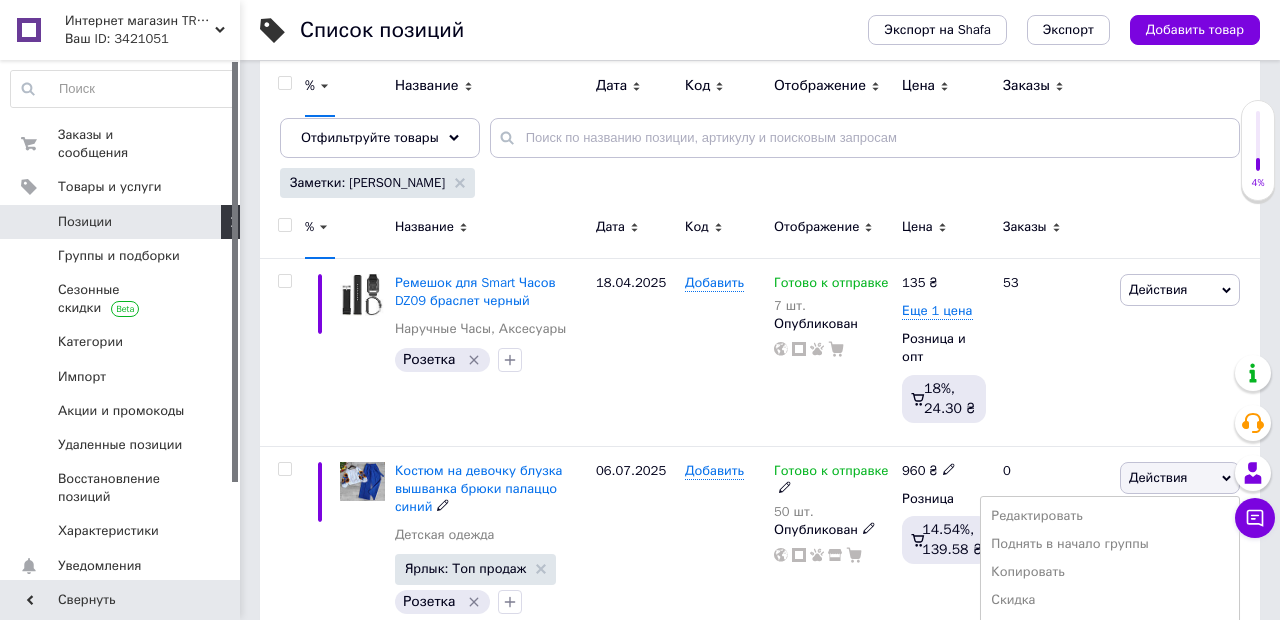 click on "Редактировать" at bounding box center [1110, 516] 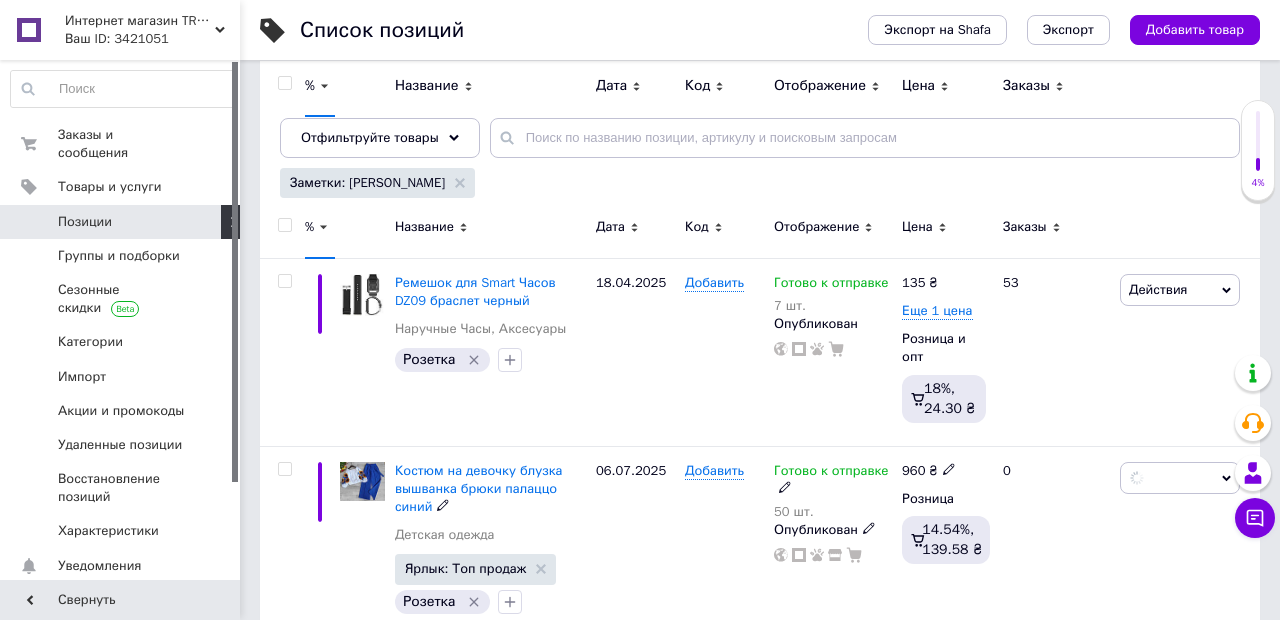 scroll, scrollTop: 336, scrollLeft: 0, axis: vertical 